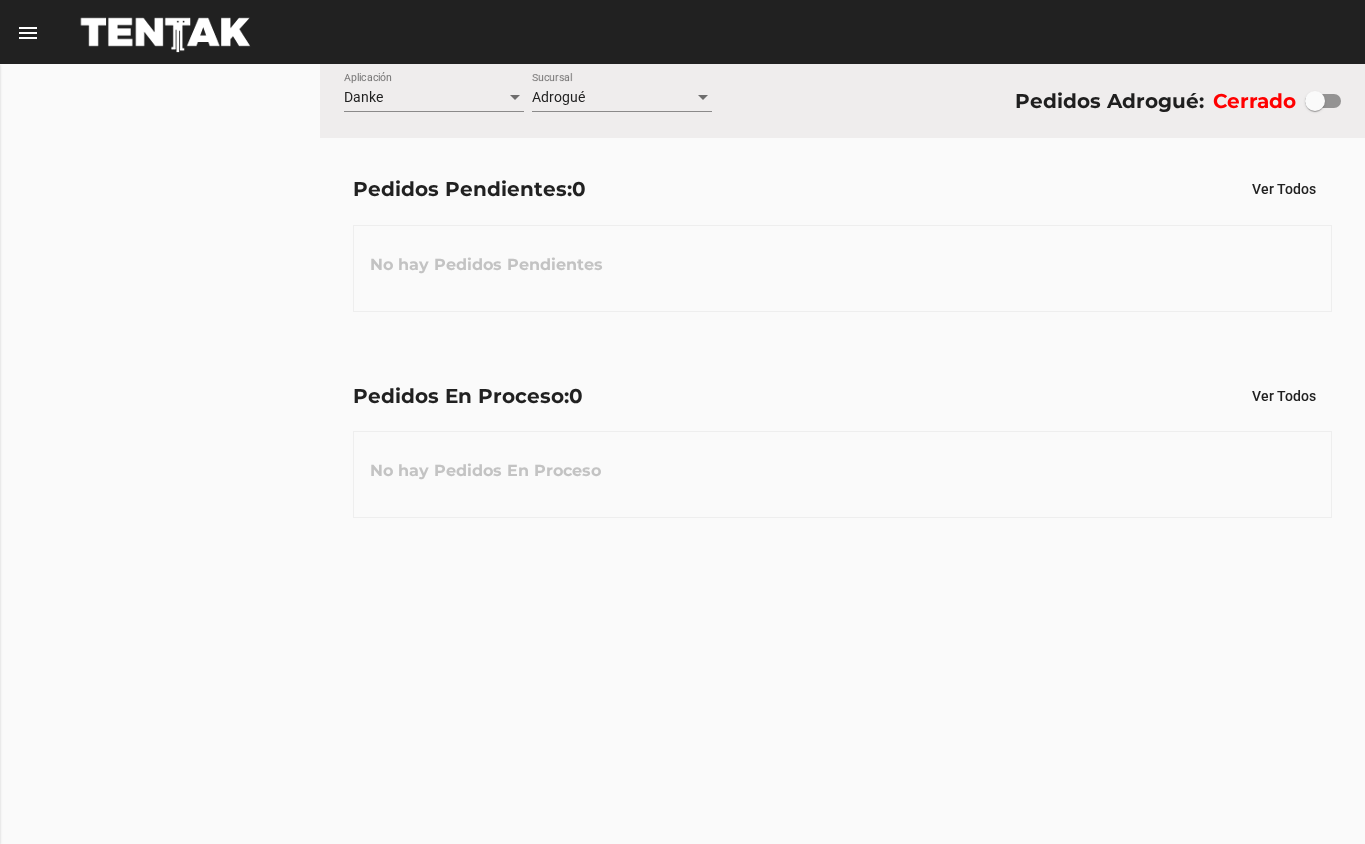 scroll, scrollTop: 0, scrollLeft: 0, axis: both 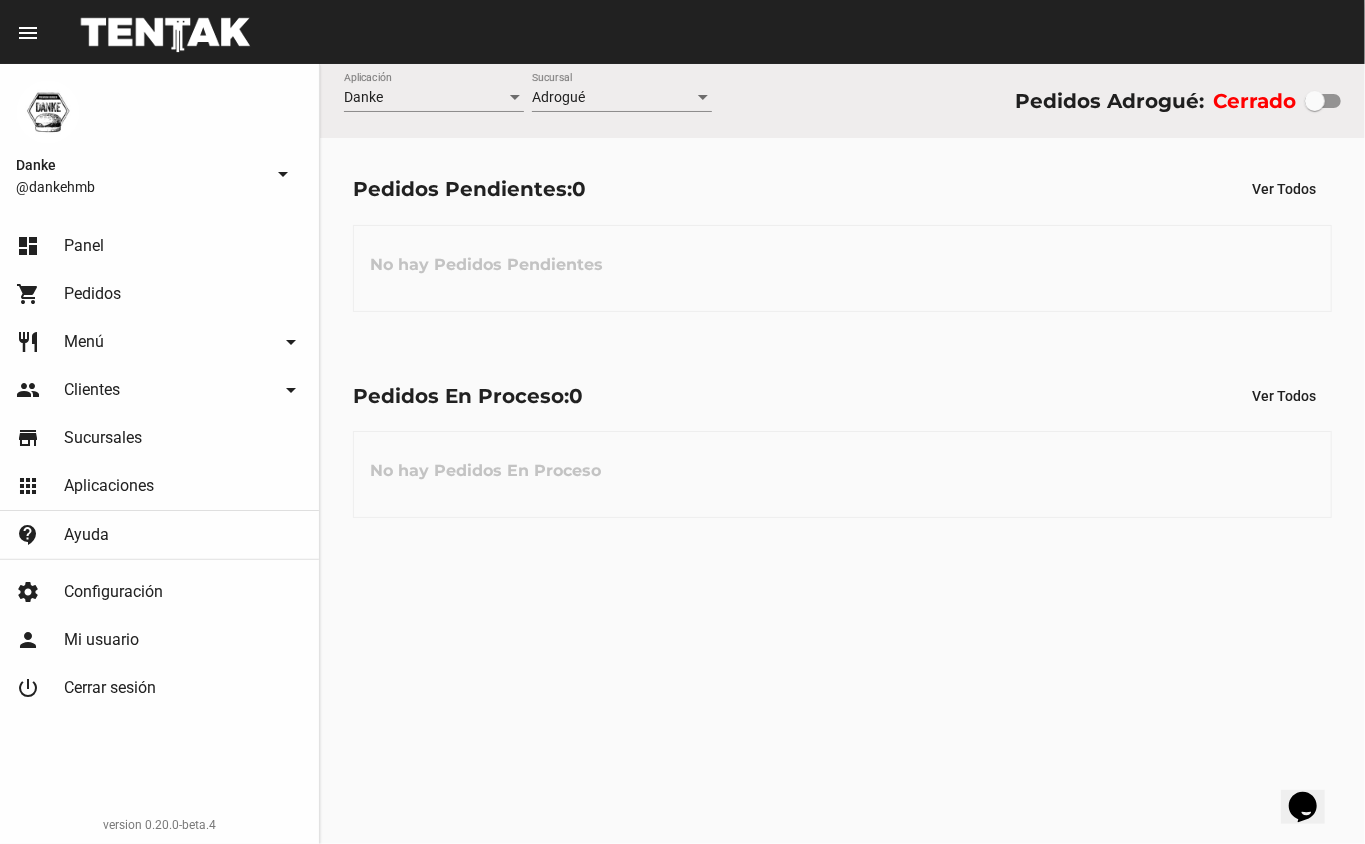 click at bounding box center (1315, 101) 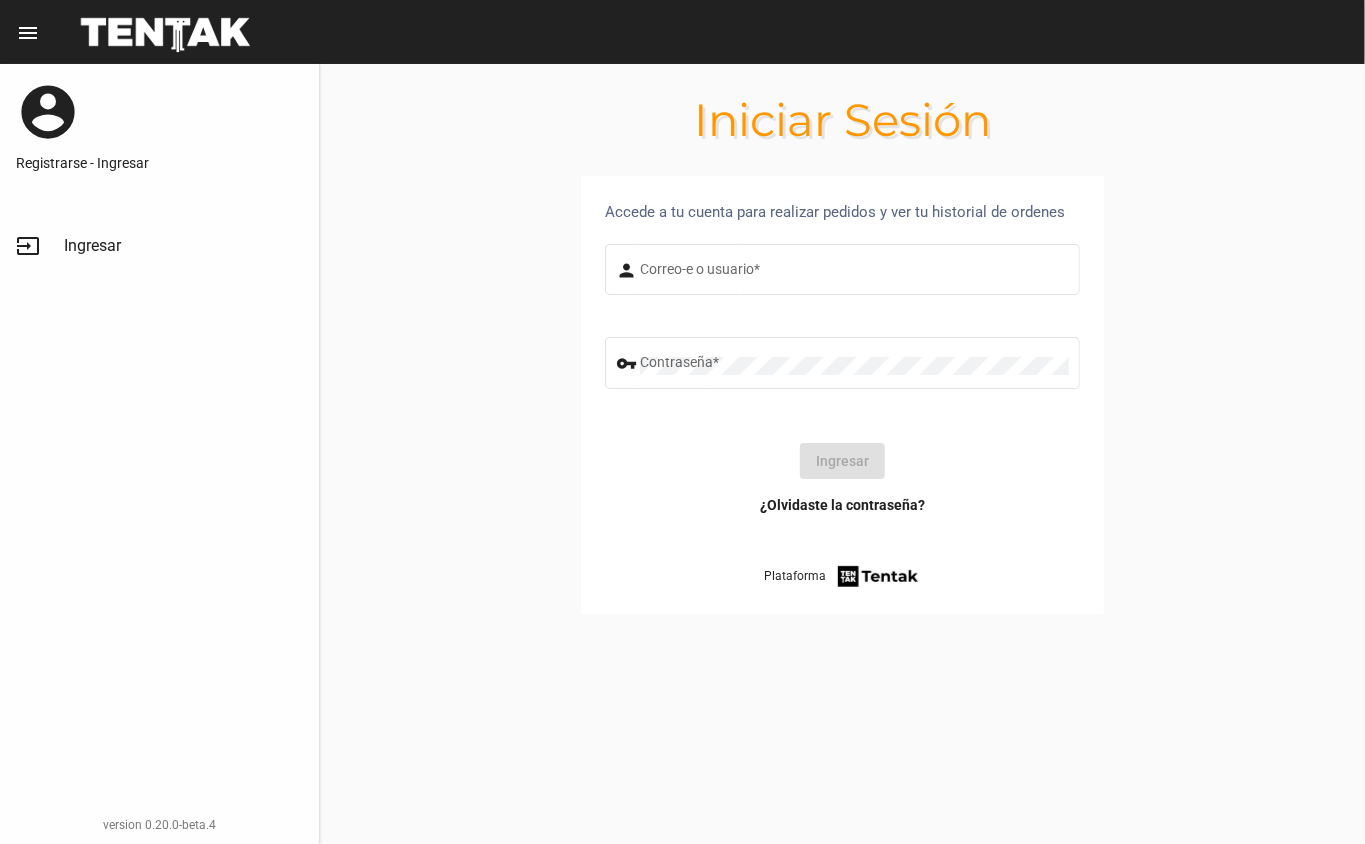 type on "DANKEHMB" 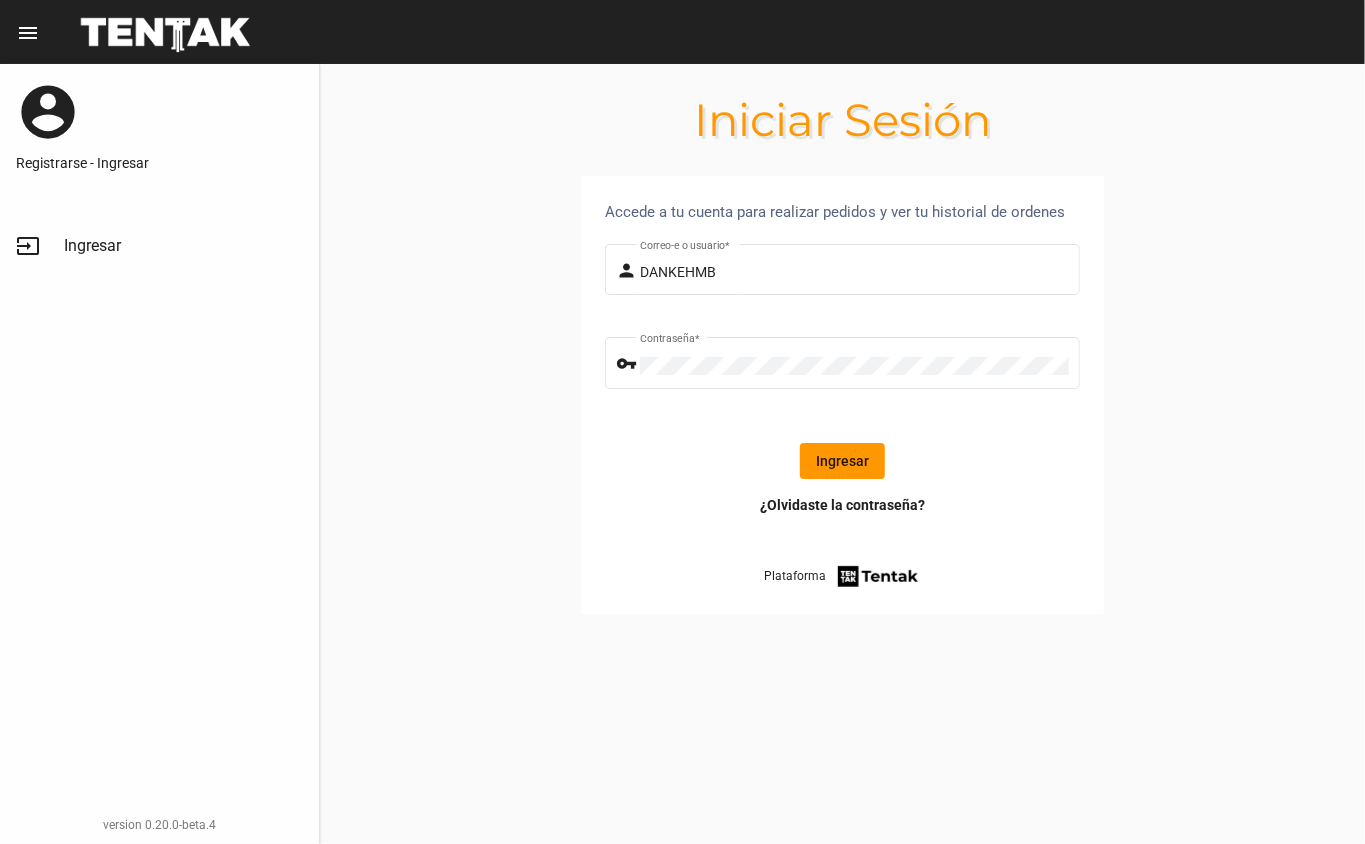click on "Ingresar" 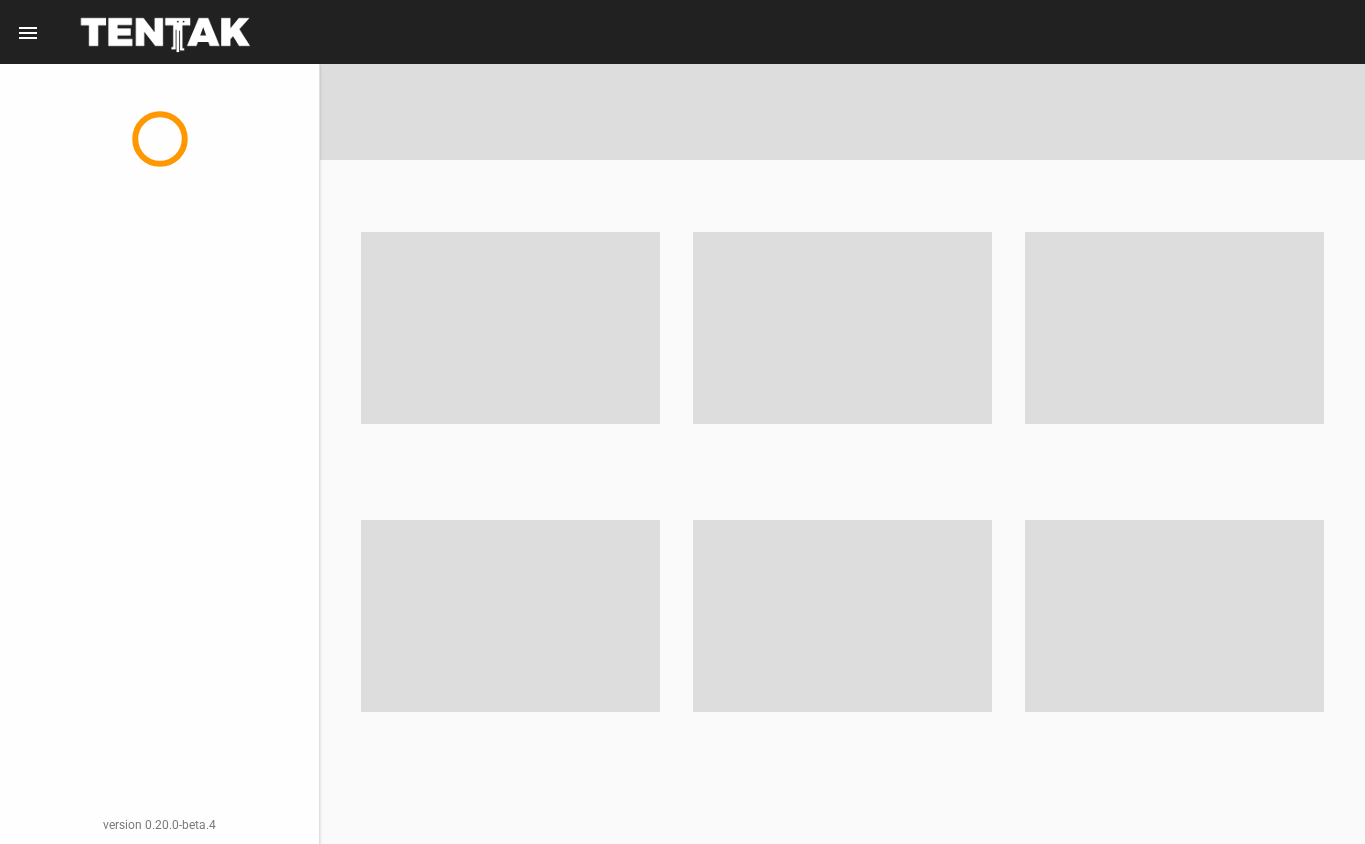 scroll, scrollTop: 0, scrollLeft: 0, axis: both 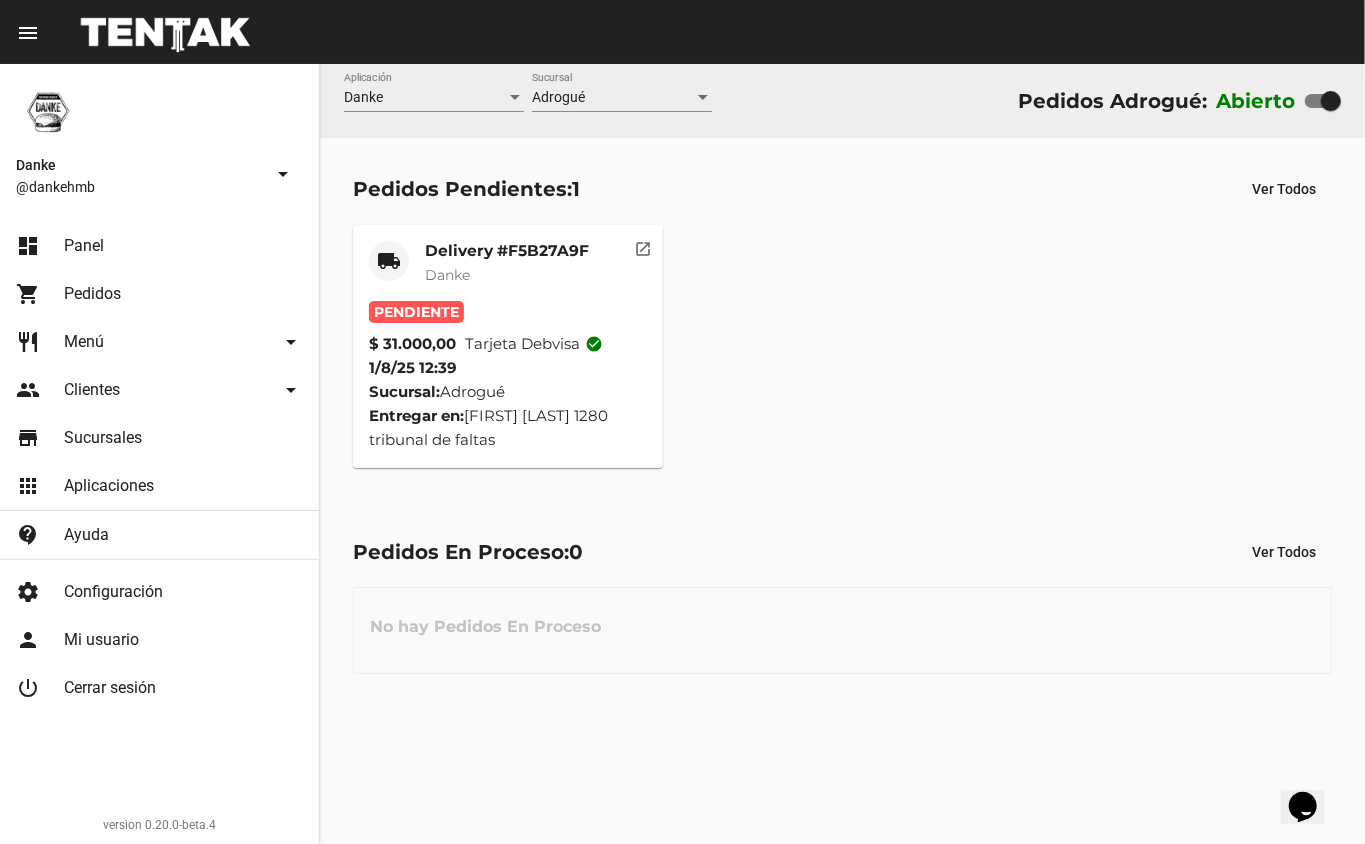 click on "Delivery #F5B27A9F" 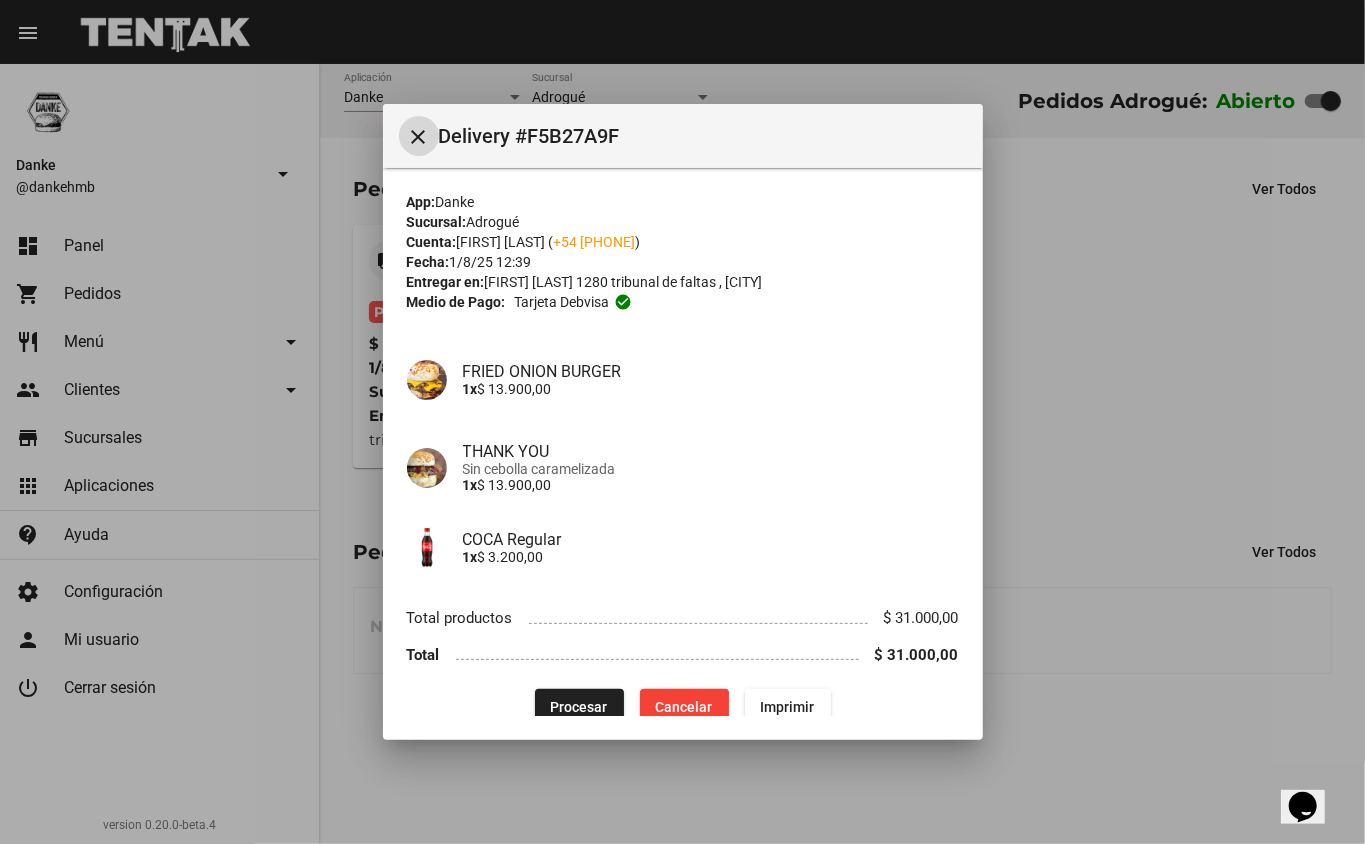 type 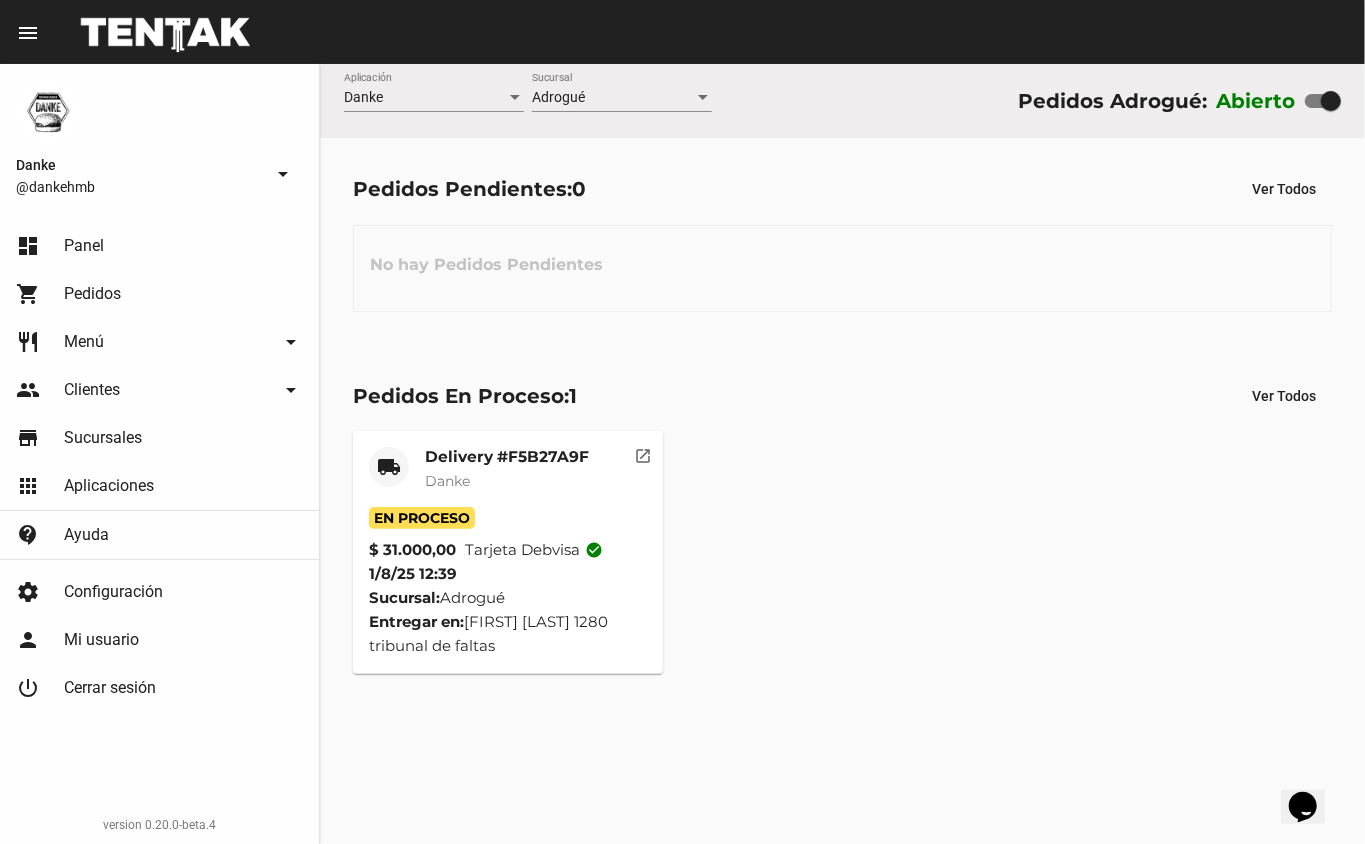 click on "Delivery #F5B27A9F" 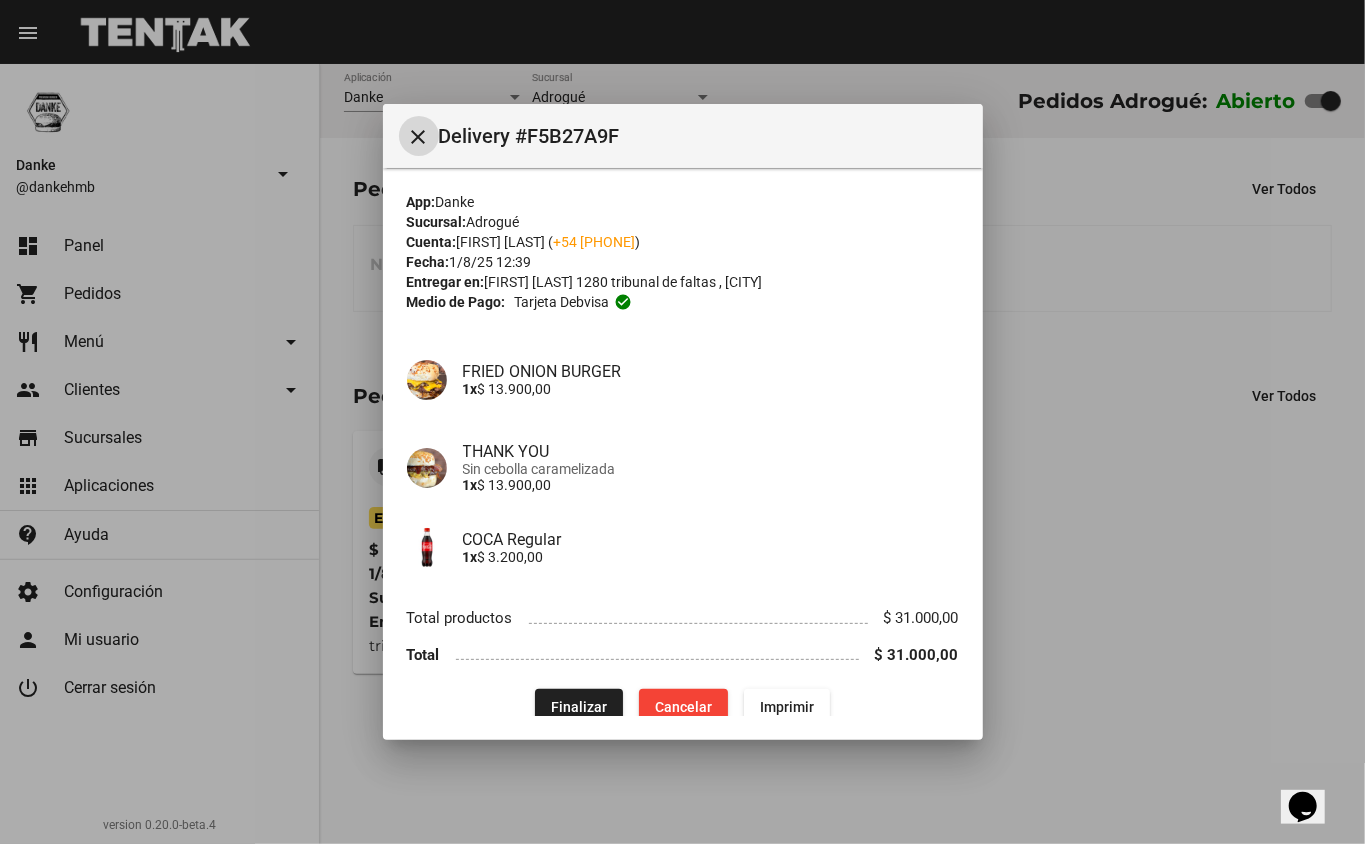 click at bounding box center [682, 422] 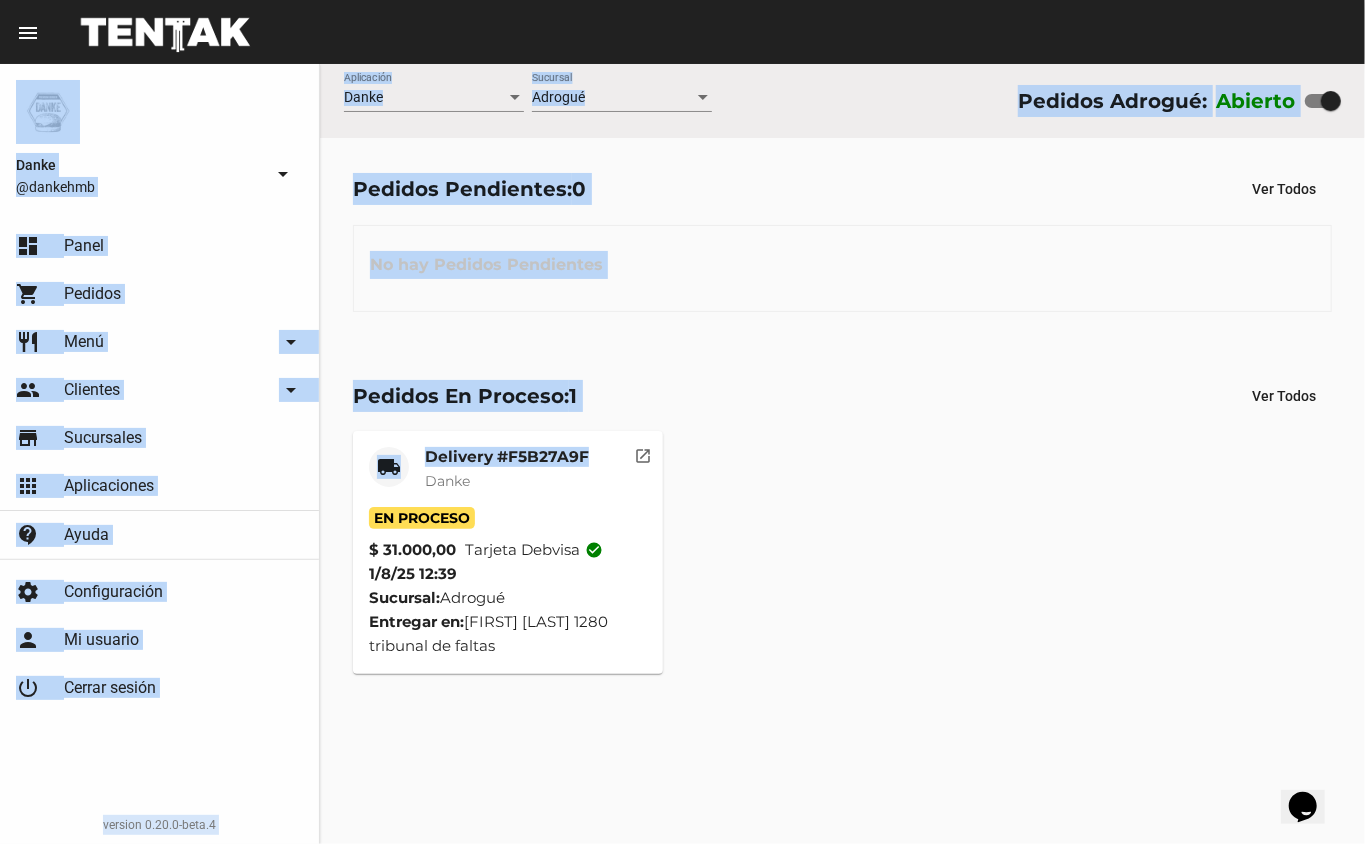 drag, startPoint x: 632, startPoint y: 429, endPoint x: 1024, endPoint y: 2, distance: 579.64905 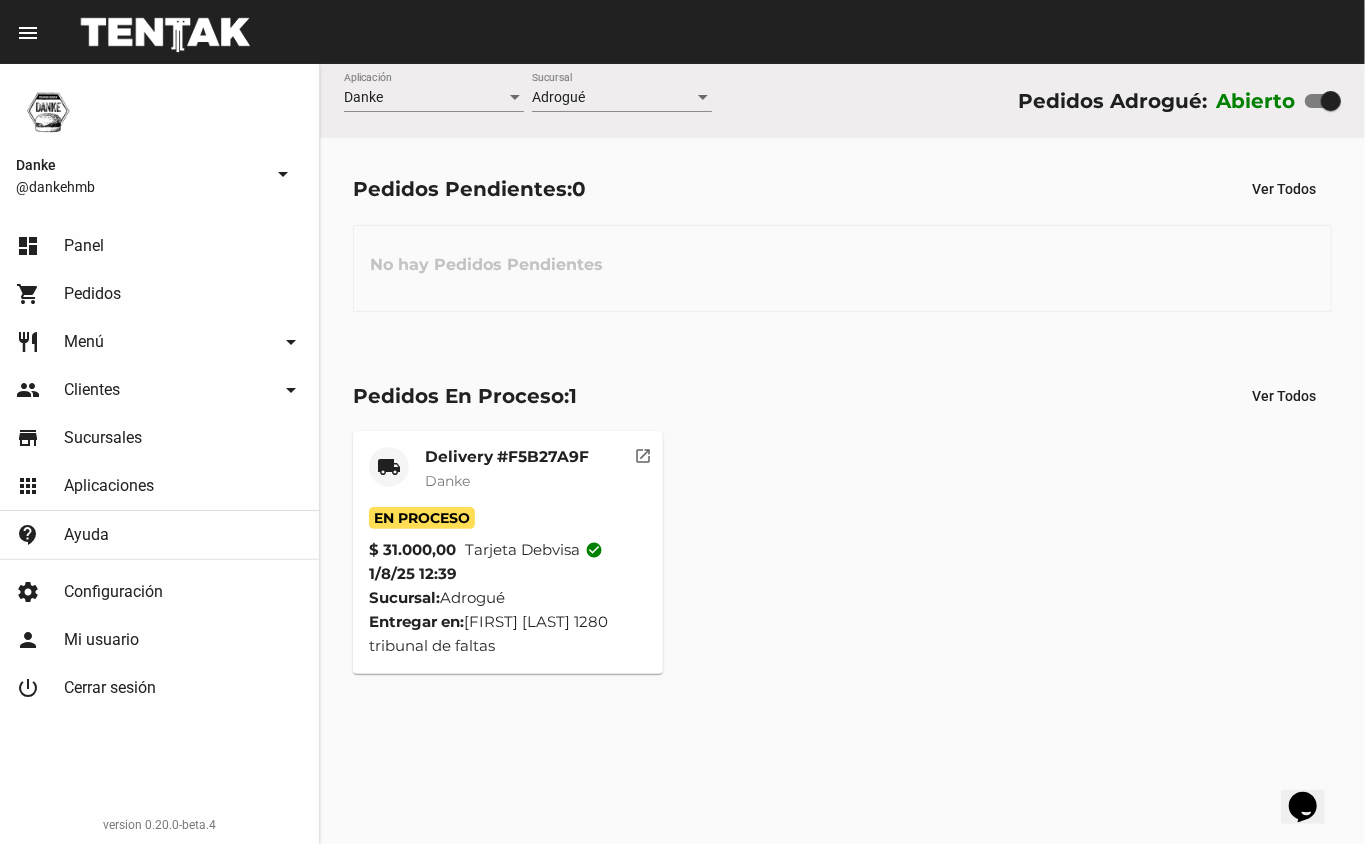 click on "local_shipping Delivery #F5B27A9F Danke En Proceso $ 31.000,00 Tarjeta debvisa check_circle 1/8/25 12:39 Sucursal:  Adrogué  Entregar en:  Leonardo Rosales 1280 tribunal de faltas   open_in_new" 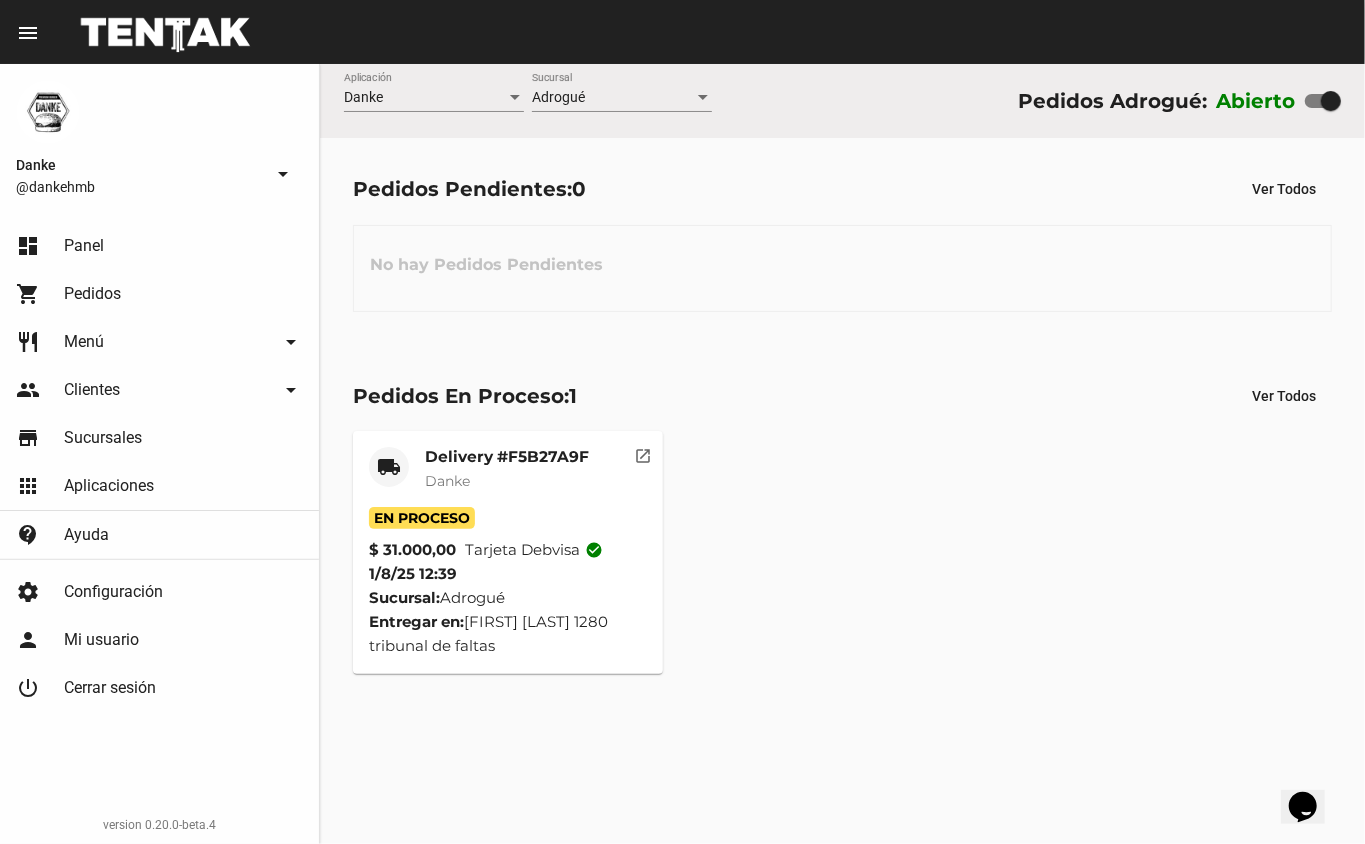 click on "Delivery #F5B27A9F" 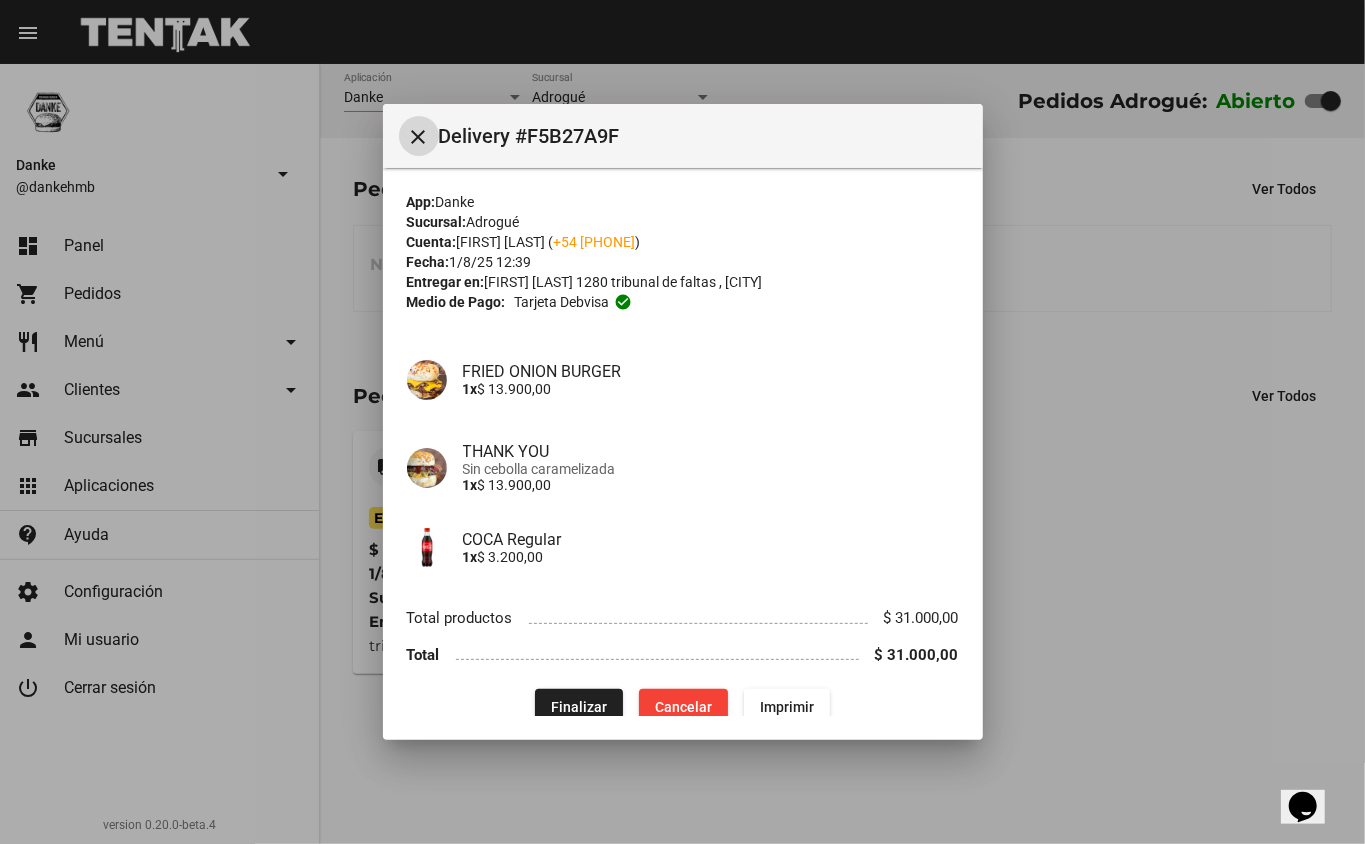 type 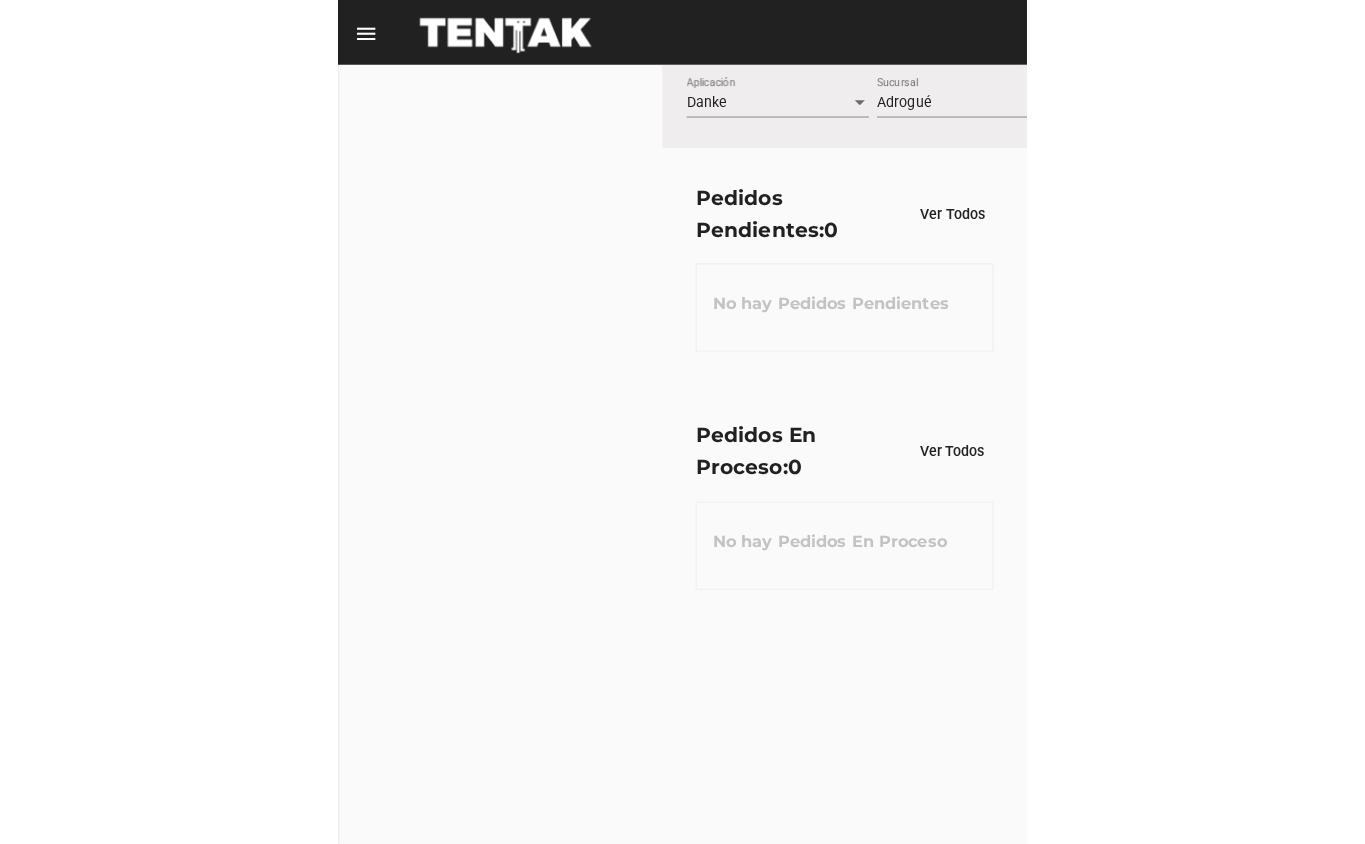scroll, scrollTop: 0, scrollLeft: 0, axis: both 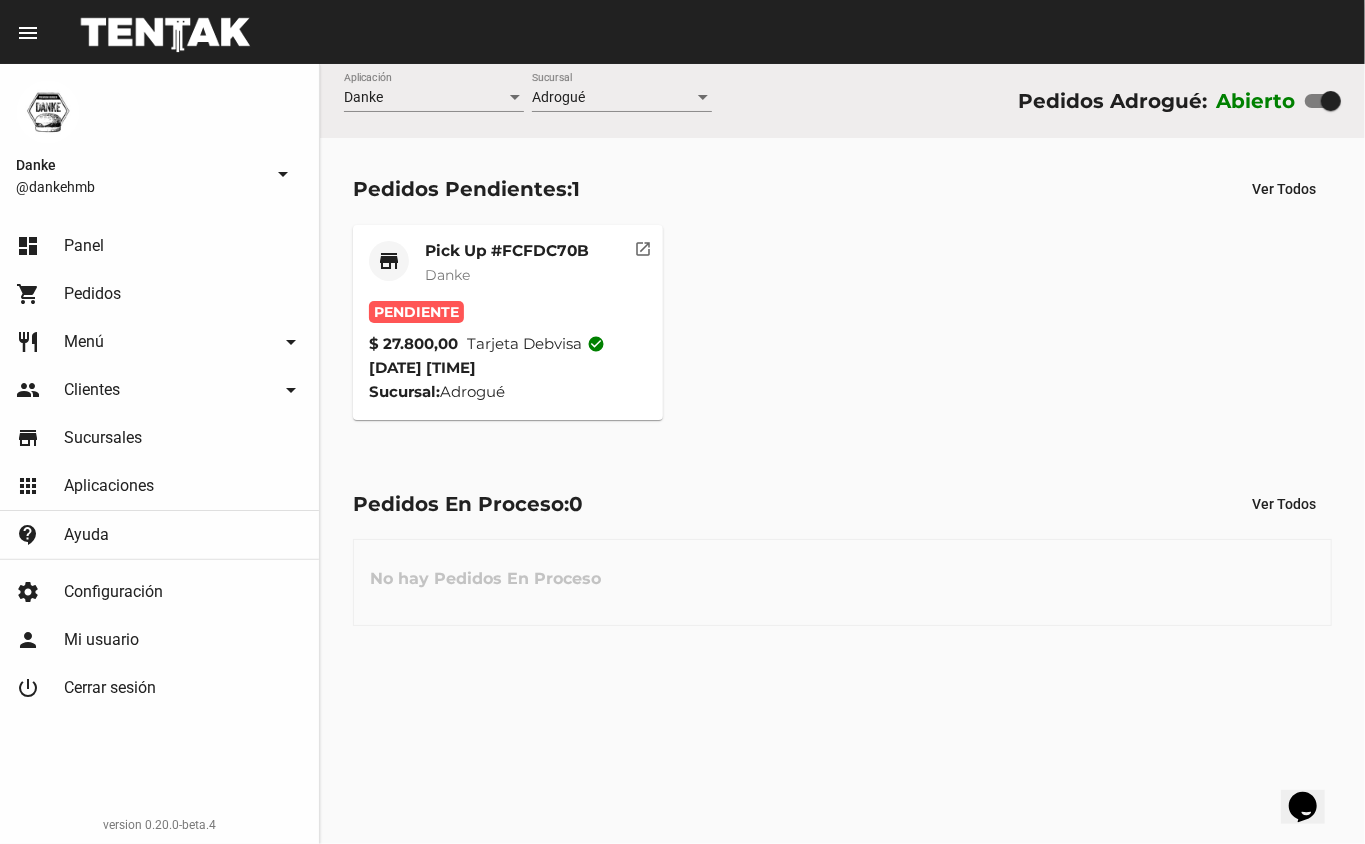 click on "Sucursal:  Adrogué" 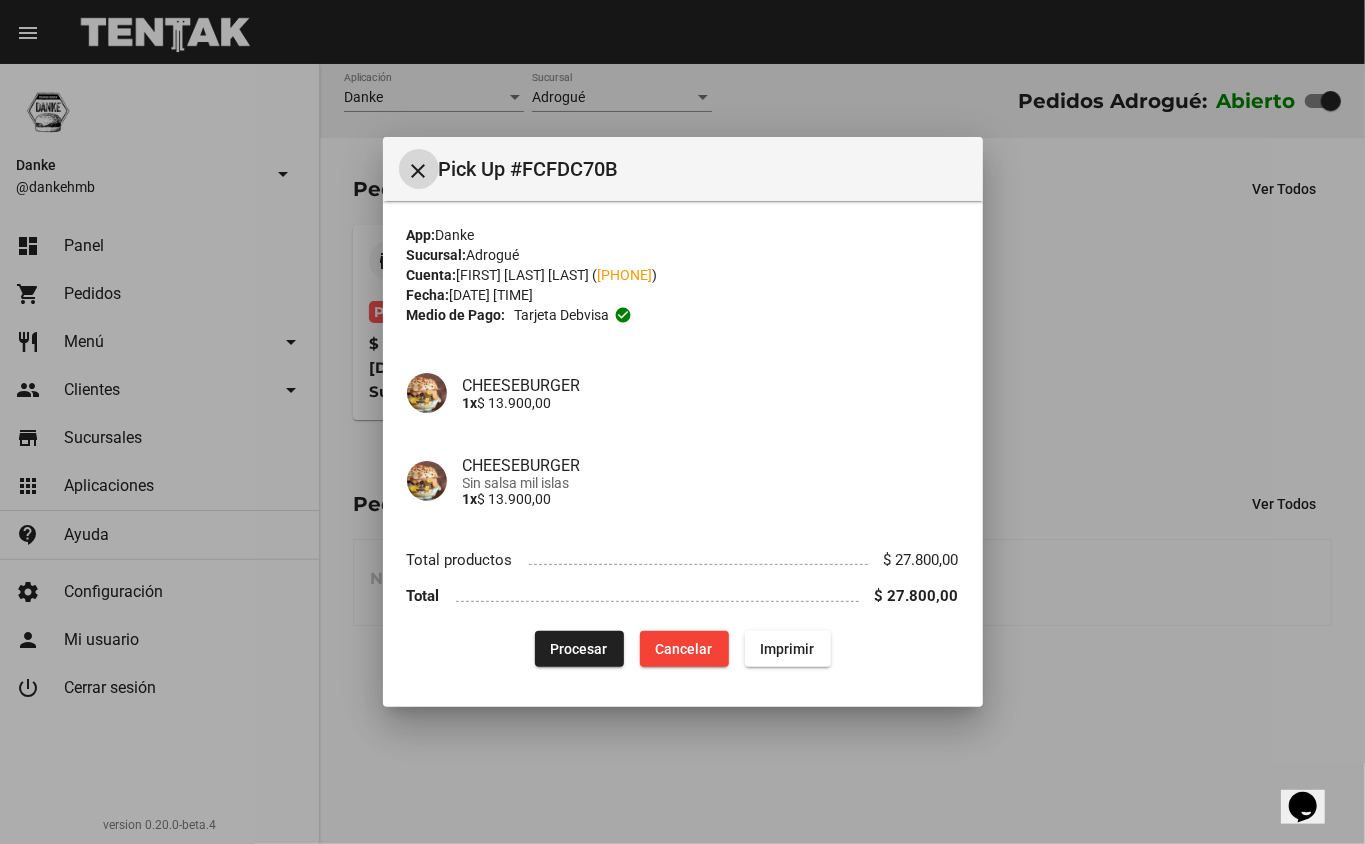 type 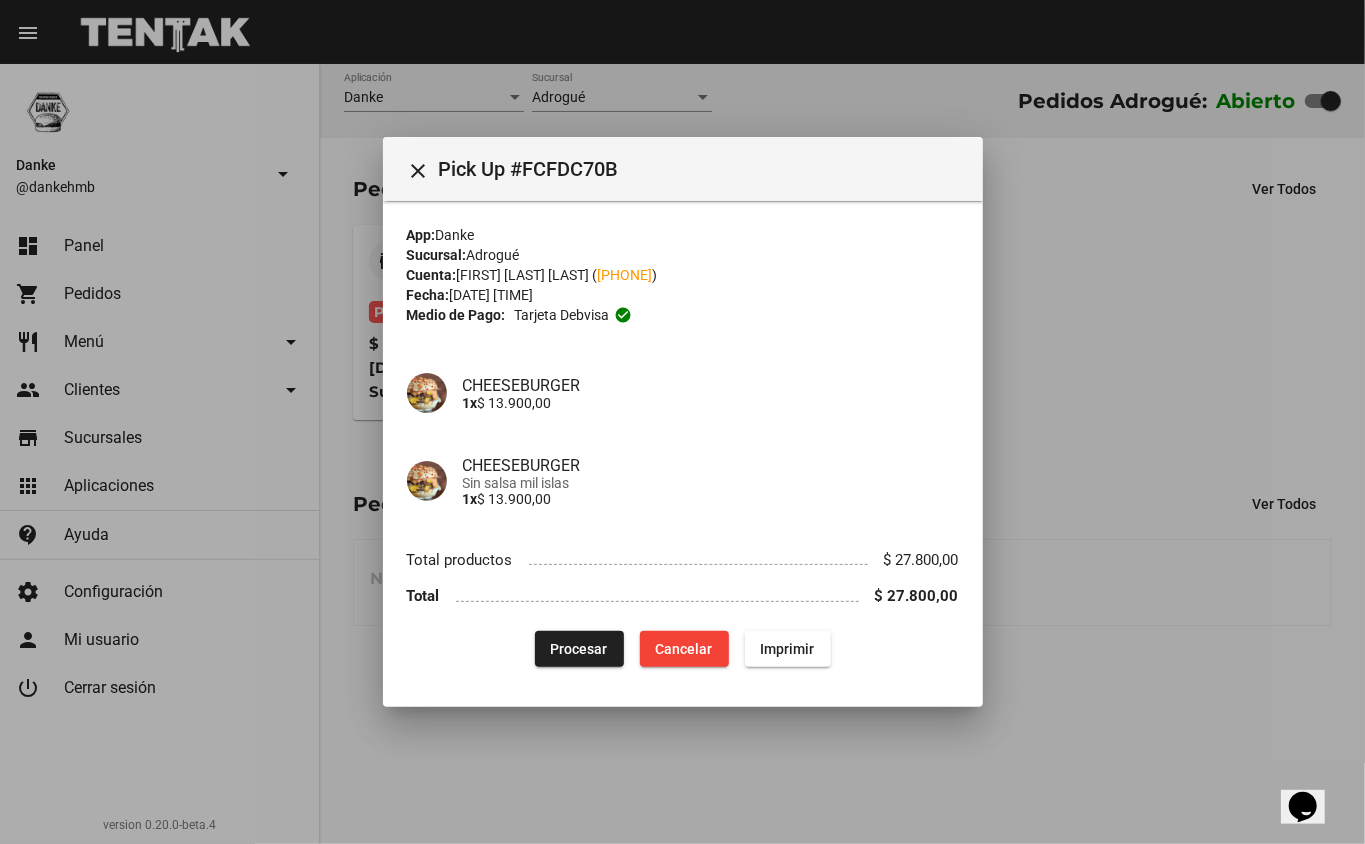 click on "Procesar" 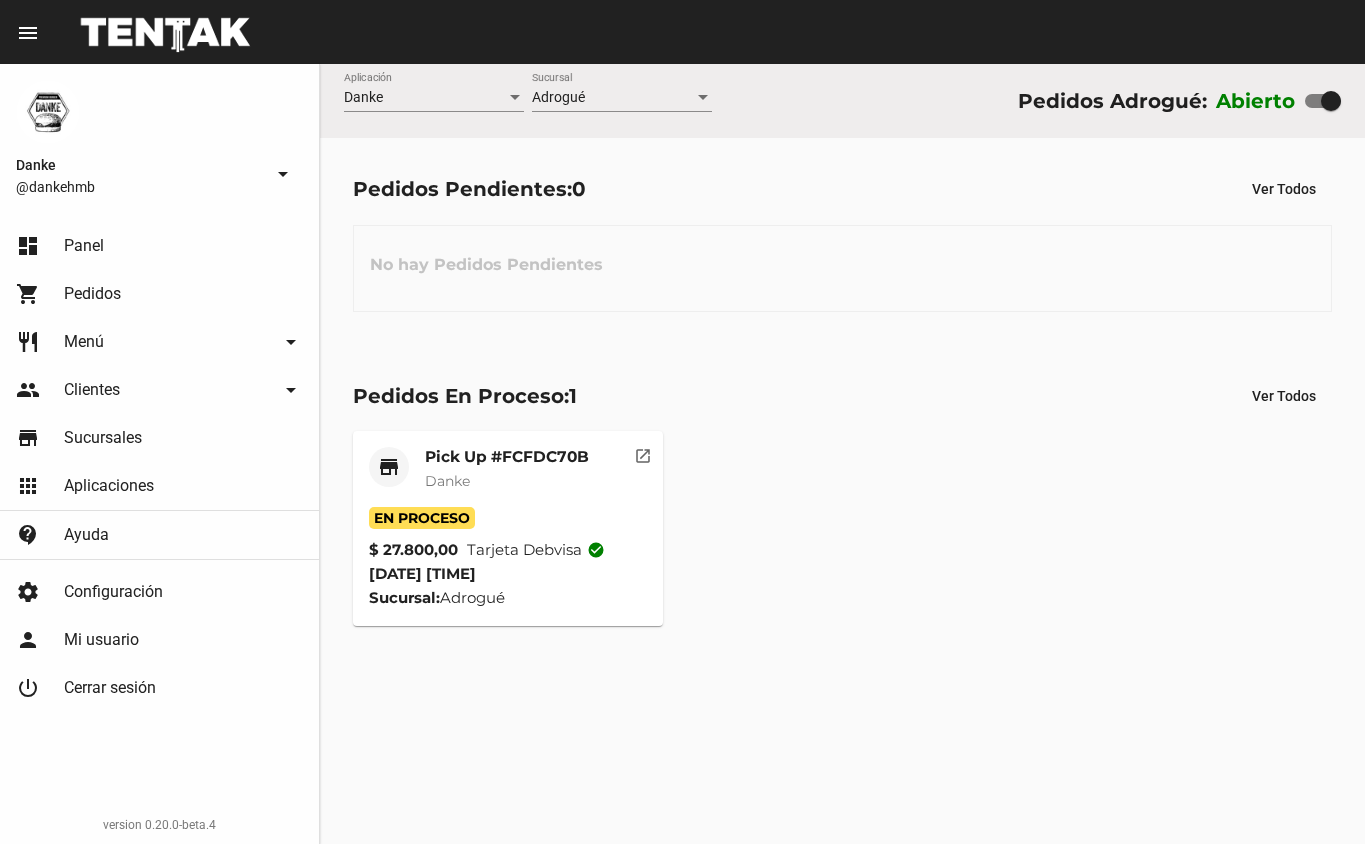 scroll, scrollTop: 0, scrollLeft: 0, axis: both 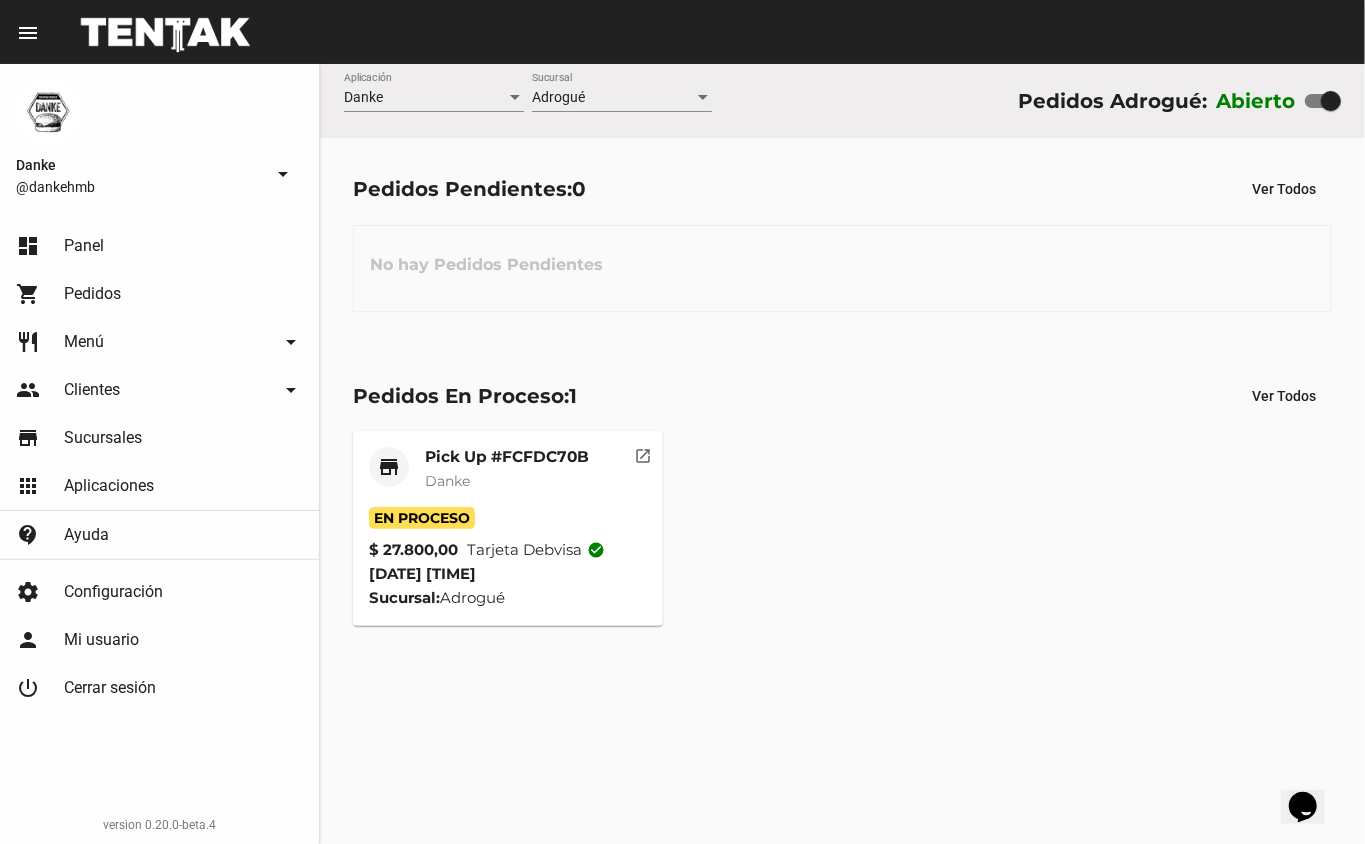 click on "Pick Up #[HEXCODE] Danke" 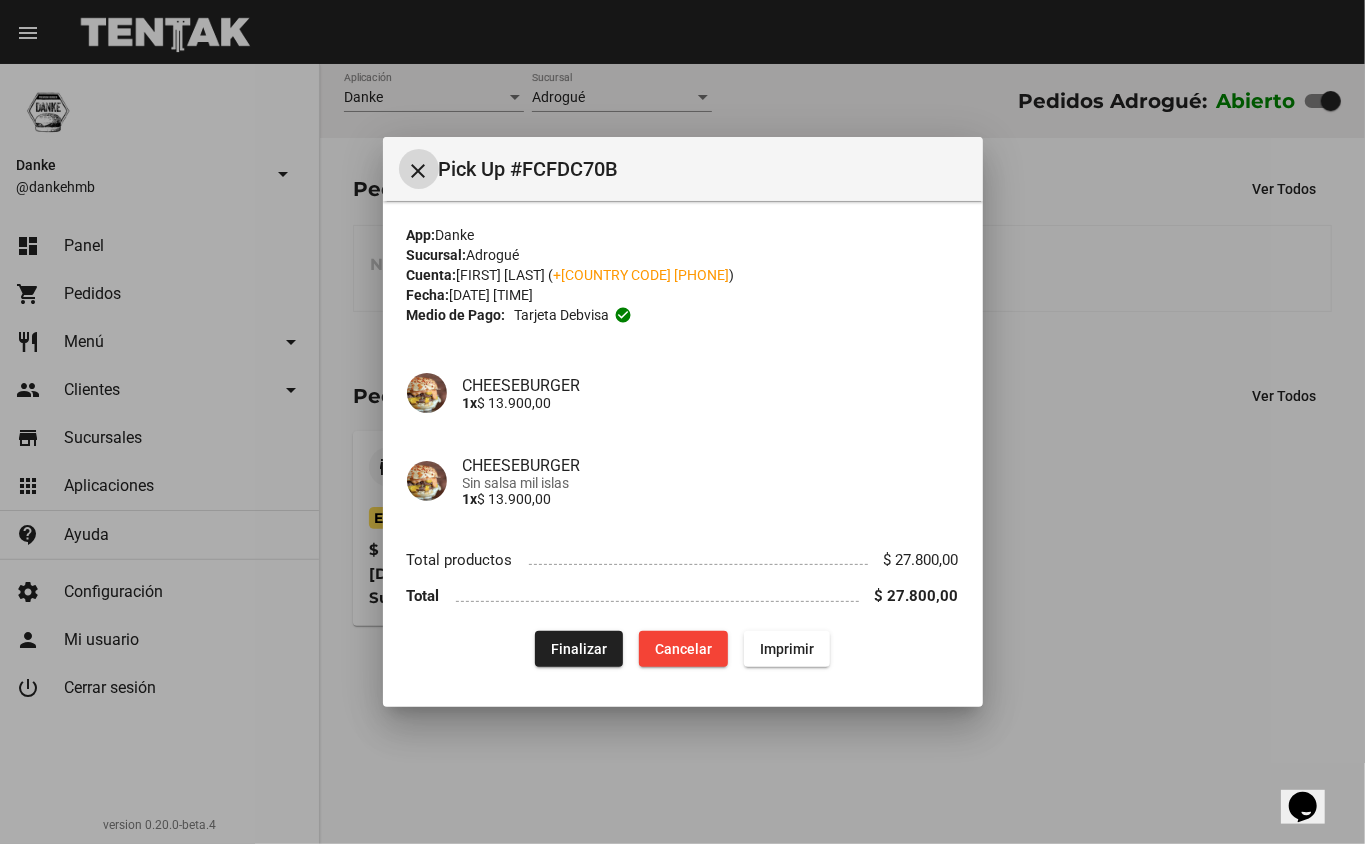 click on "Finalizar" 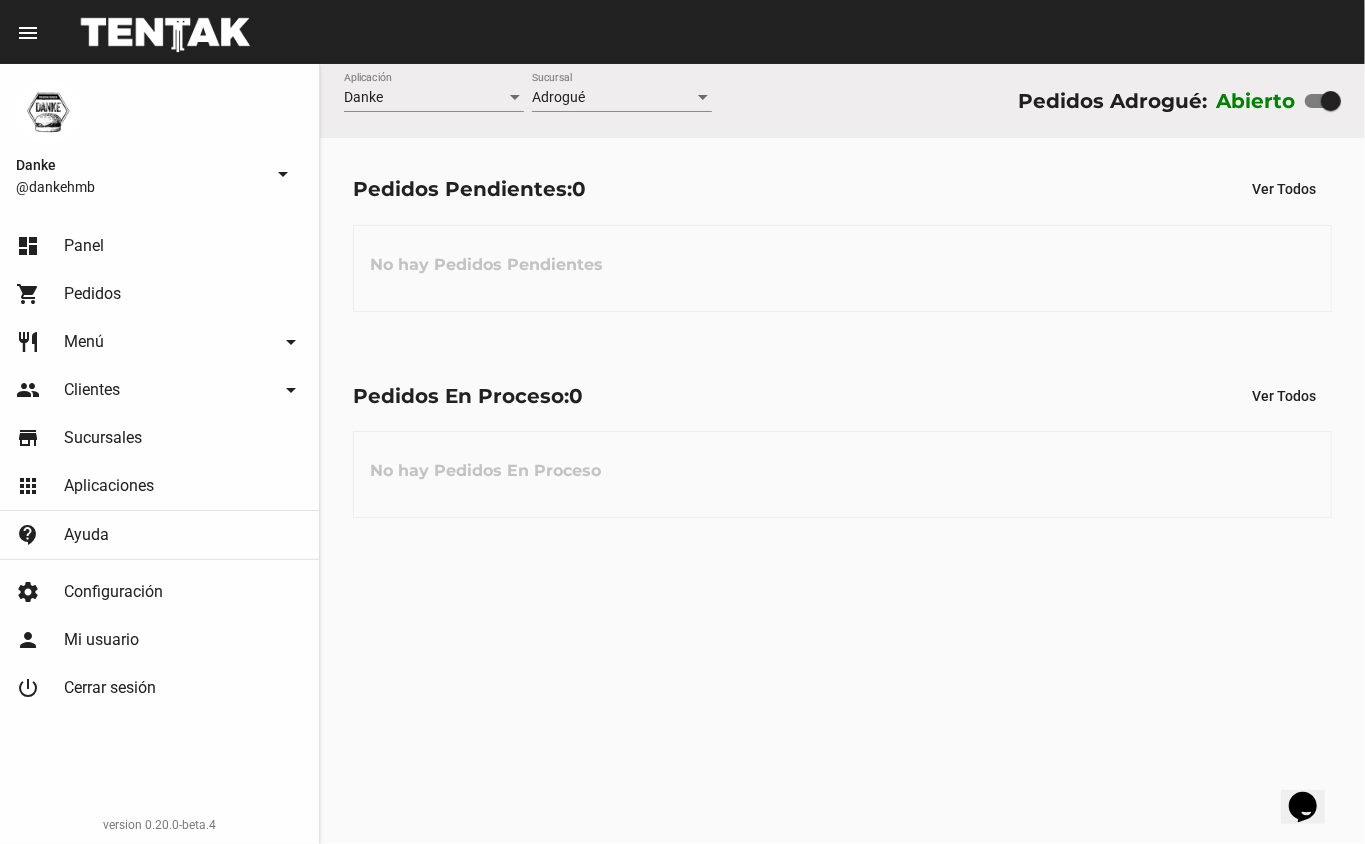 click on "restaurant Menú arrow_drop_down" 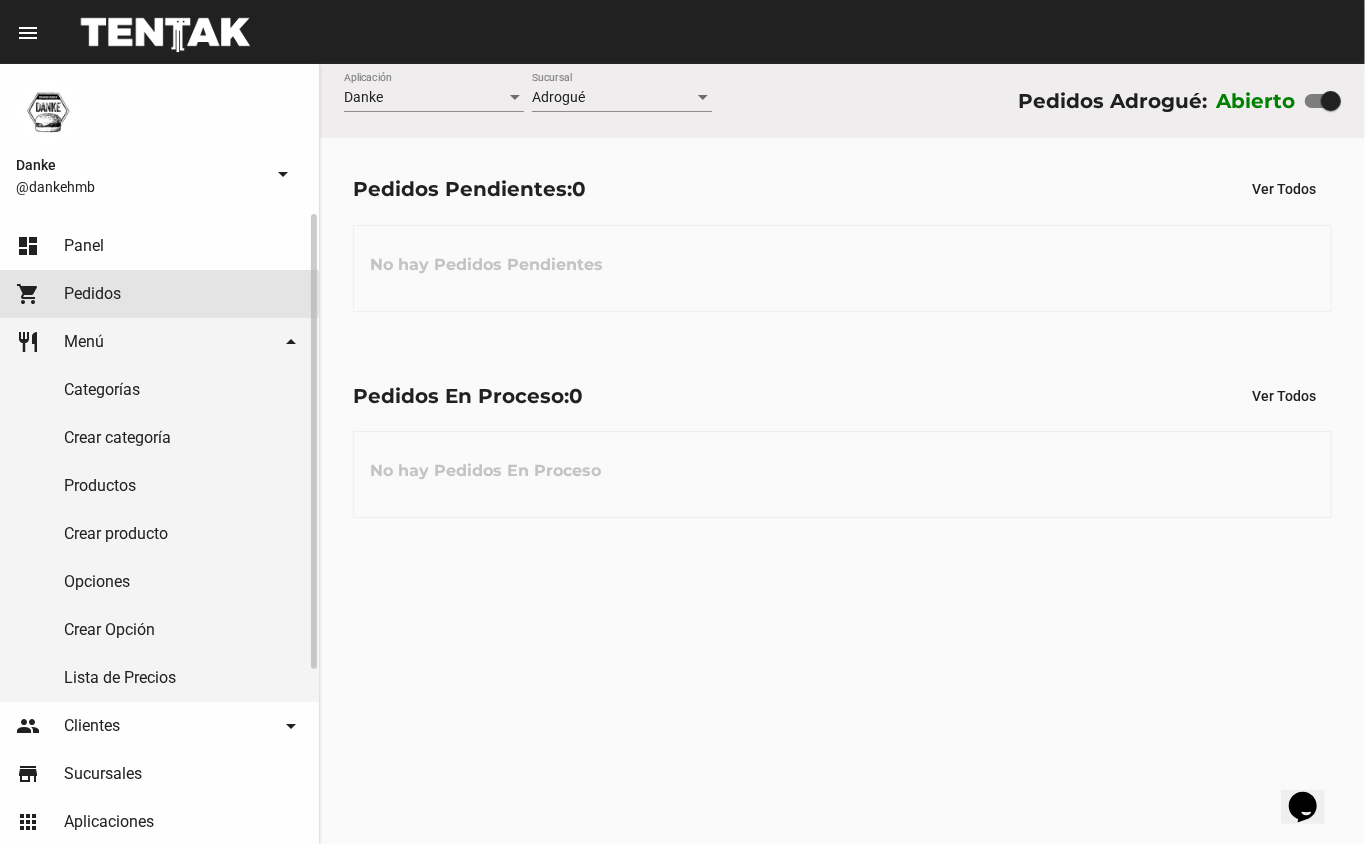 click on "Pedidos" 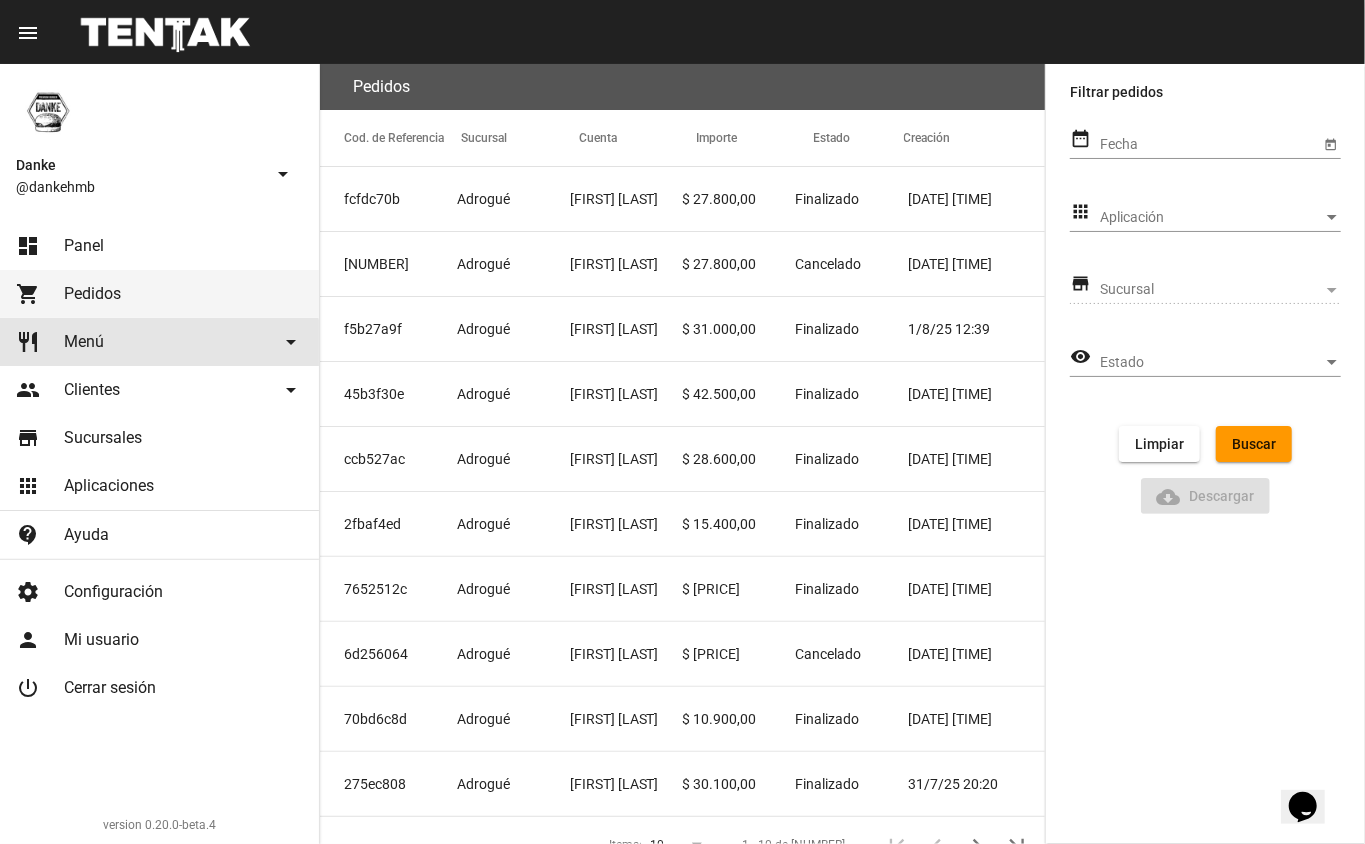 click on "restaurant Menú arrow_drop_down" 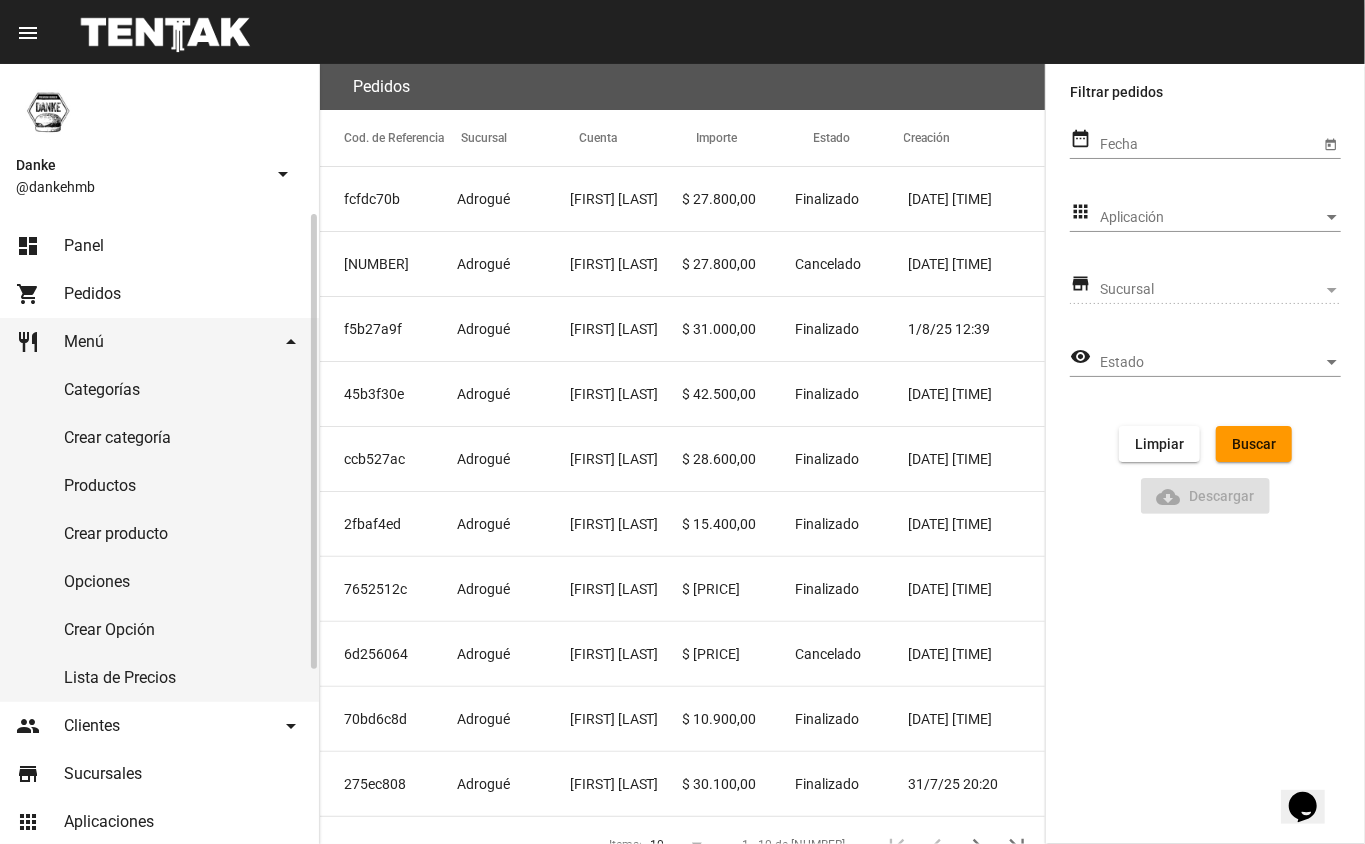 click on "Categorías" 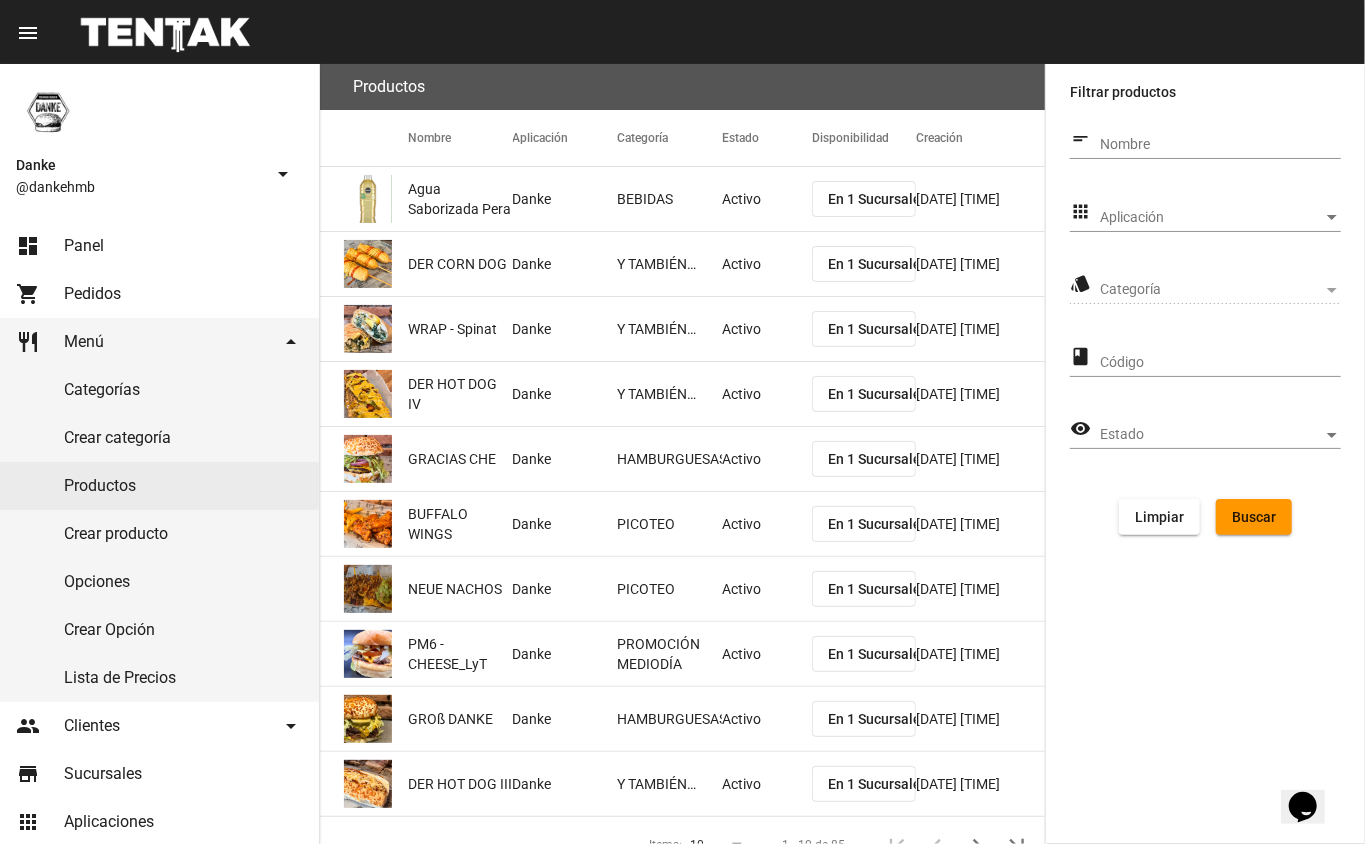 click on "Aplicación" at bounding box center [1211, 218] 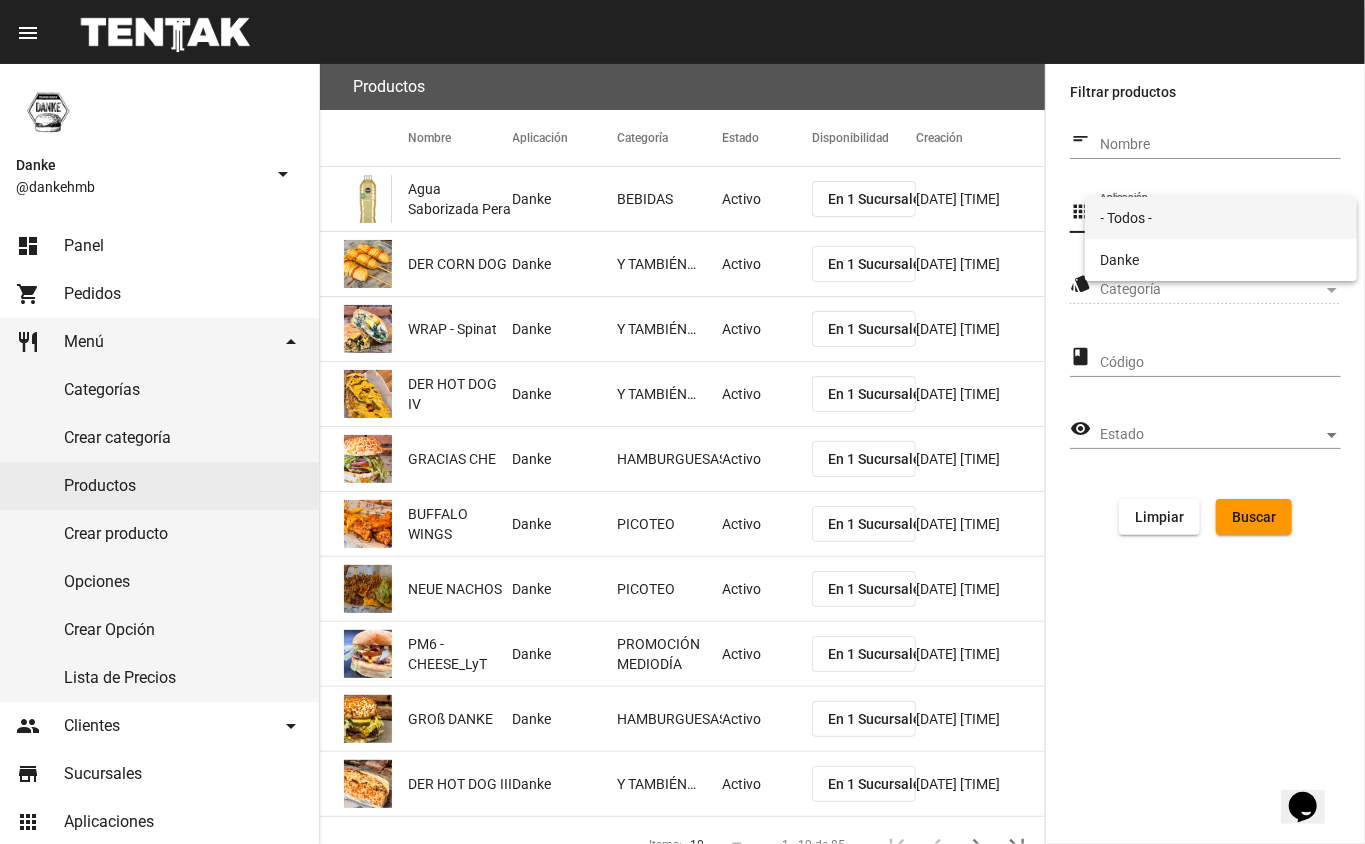 click on "- Todos -" at bounding box center [1221, 218] 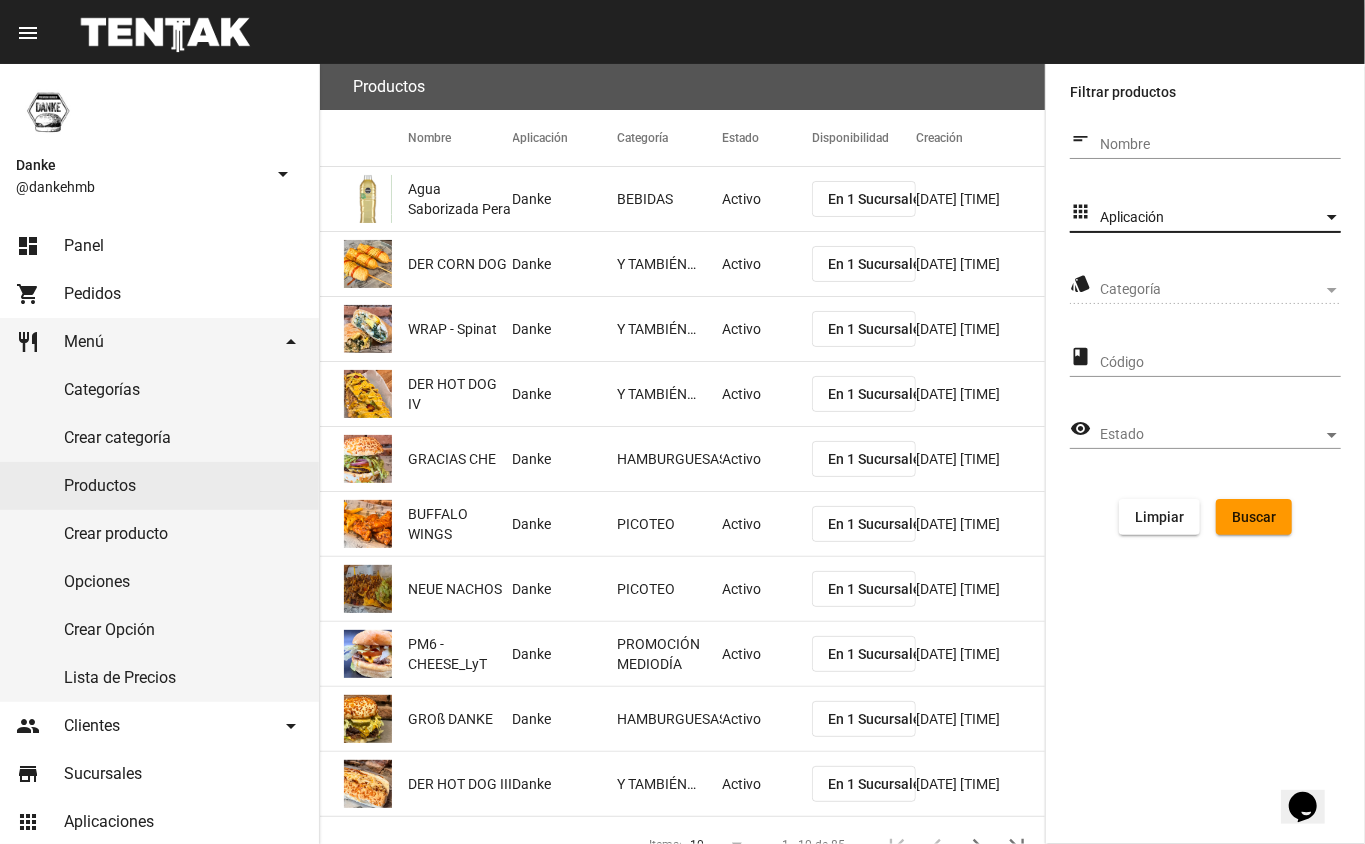 click on "Categoría" at bounding box center [1211, 290] 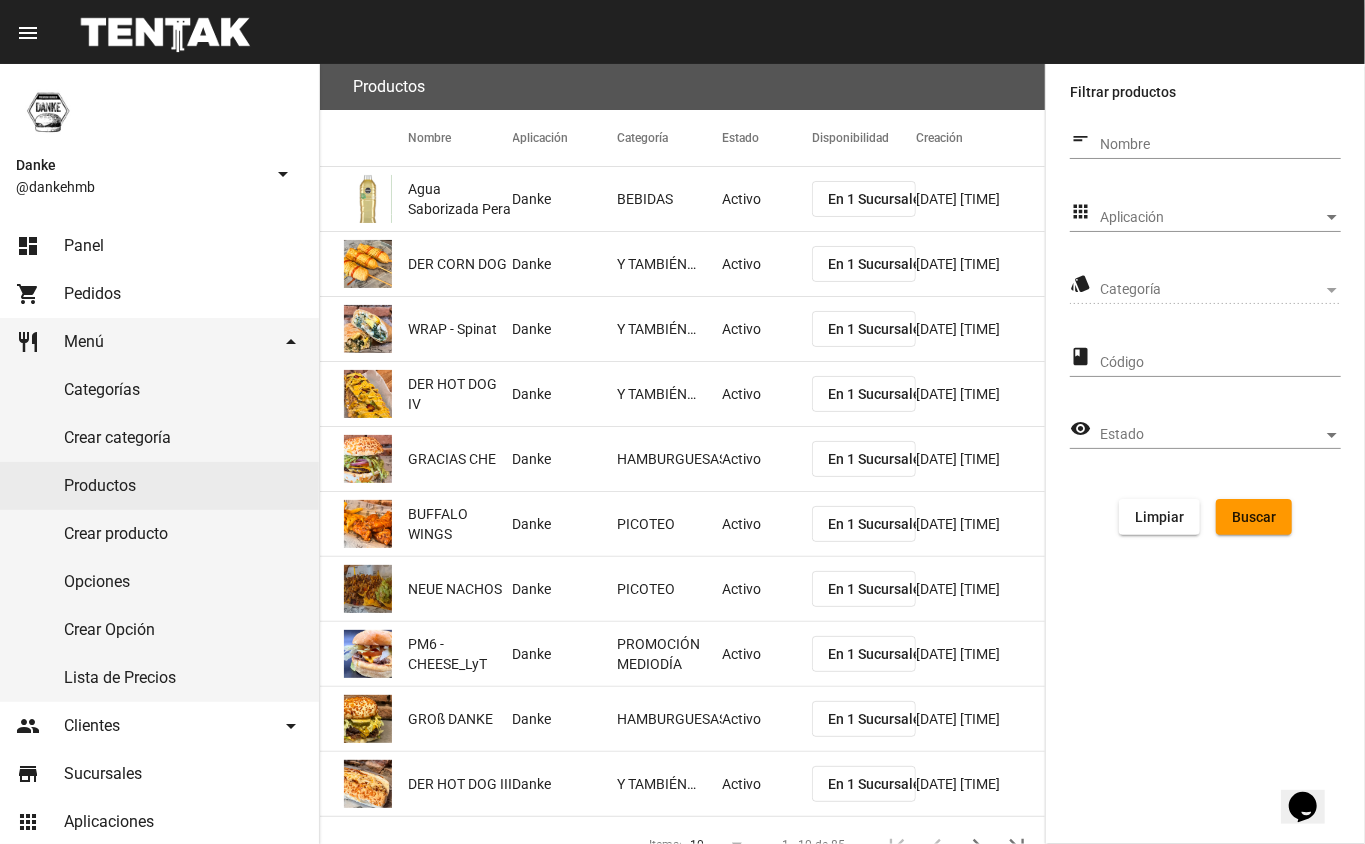 click at bounding box center [1332, 290] 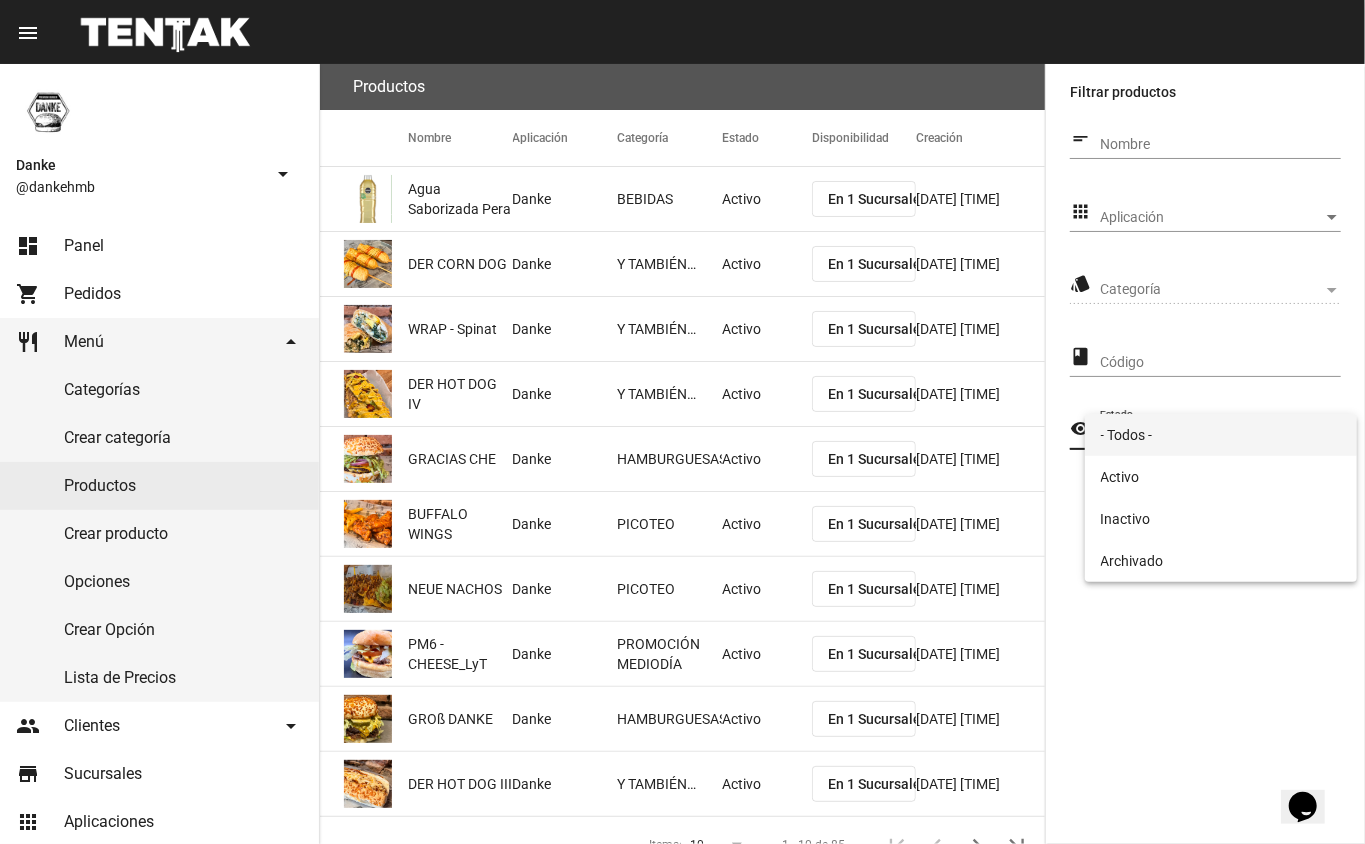 click on "- Todos -" at bounding box center [1221, 435] 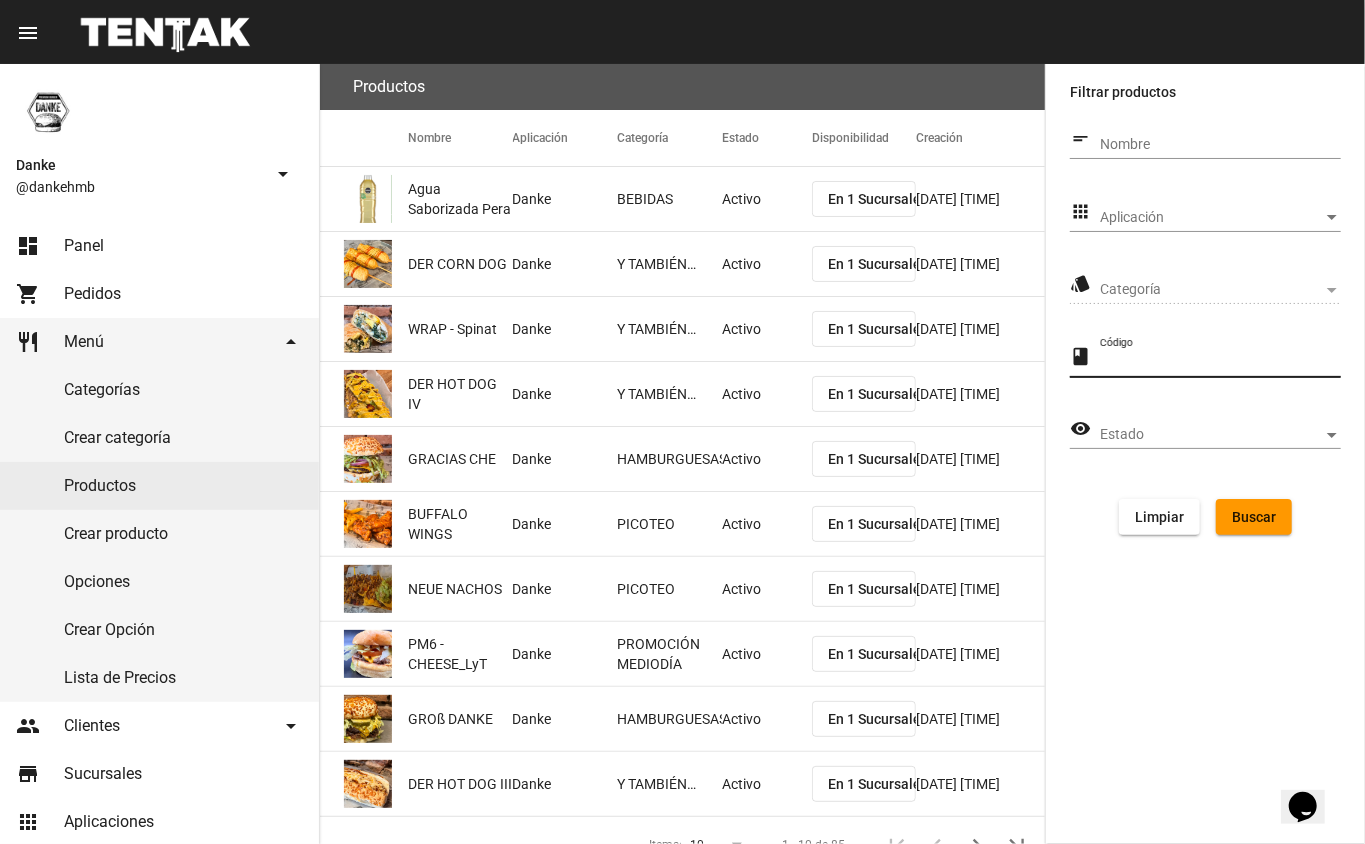 click on "Código" at bounding box center [1220, 363] 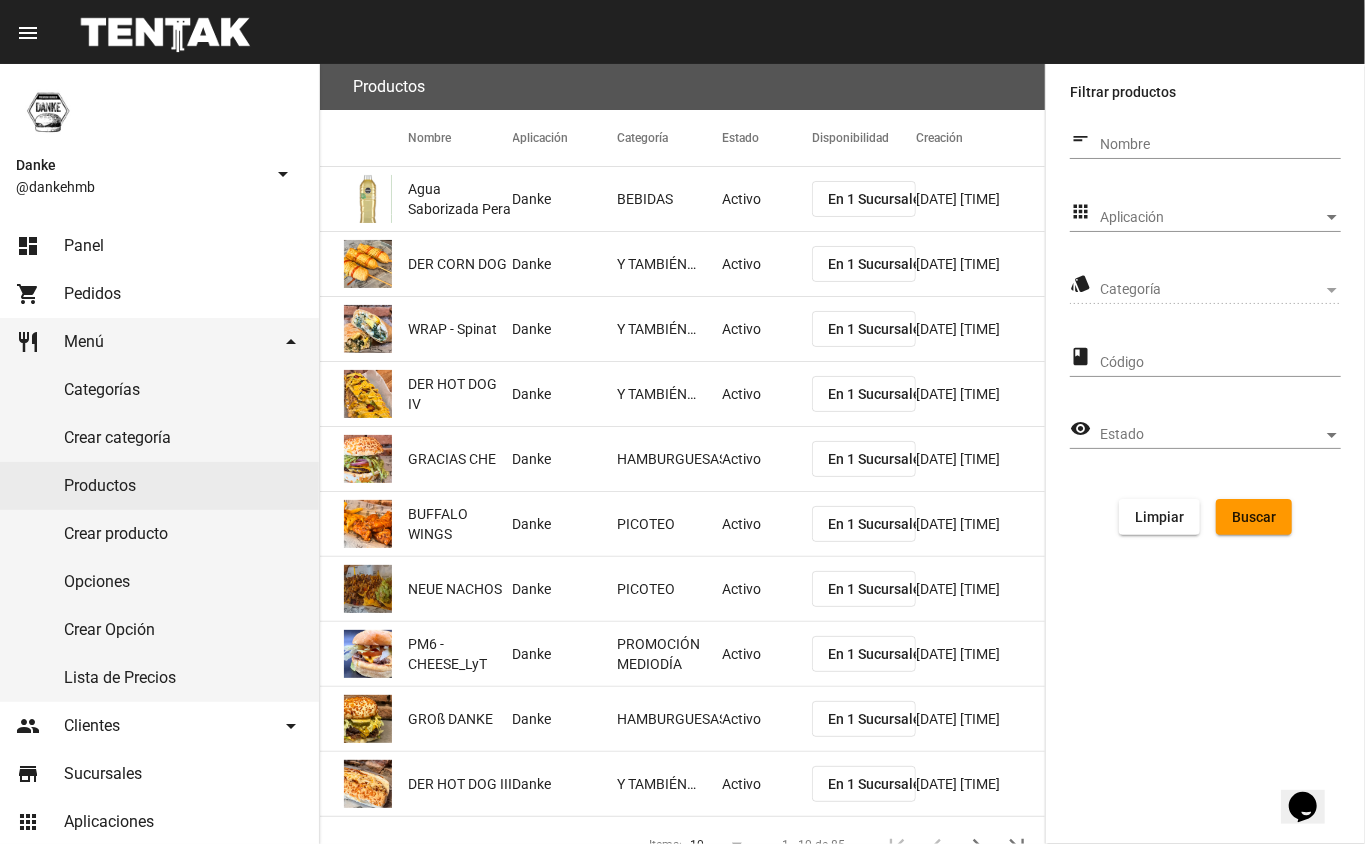 click on "Categoría" at bounding box center (1211, 290) 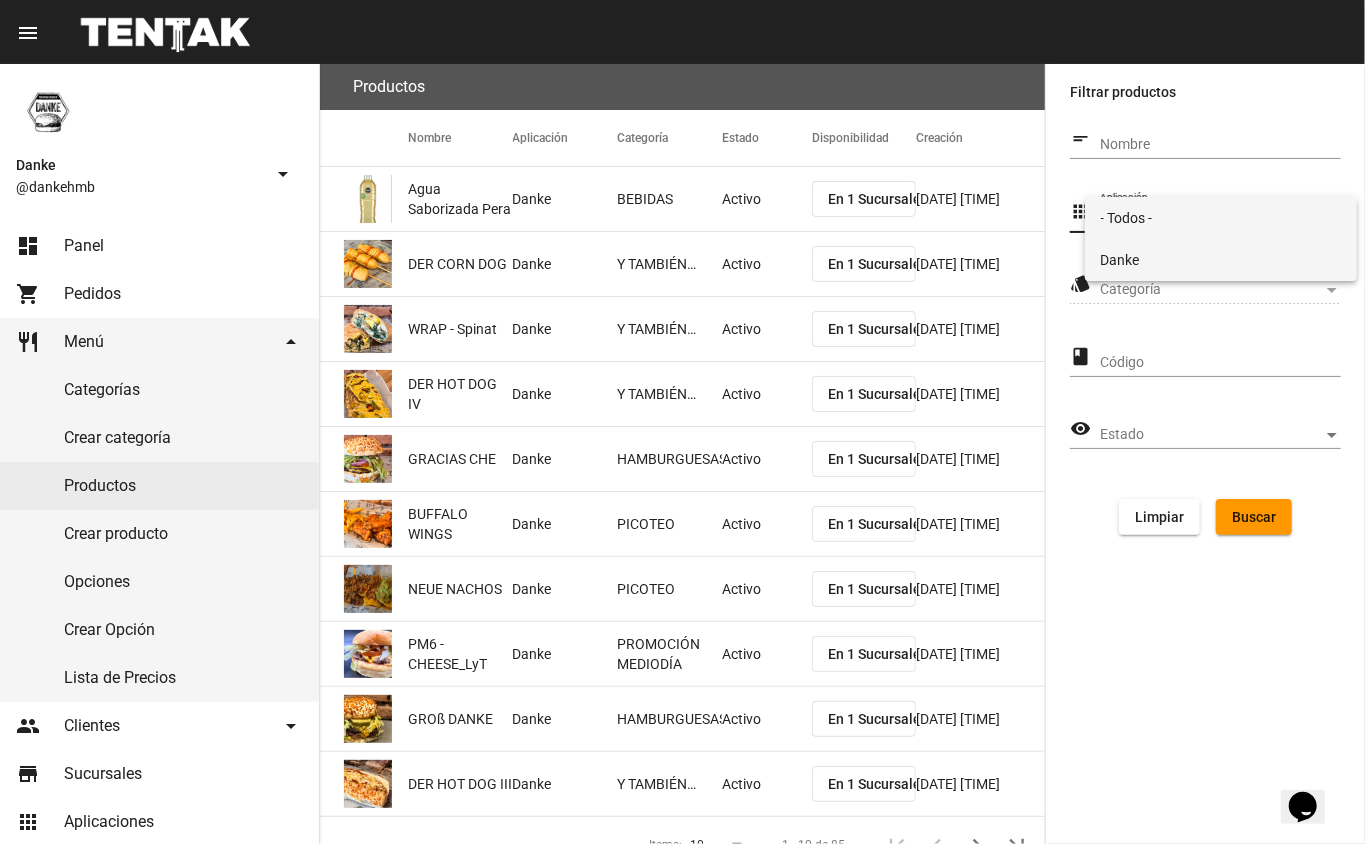 click on "Danke" at bounding box center (1221, 260) 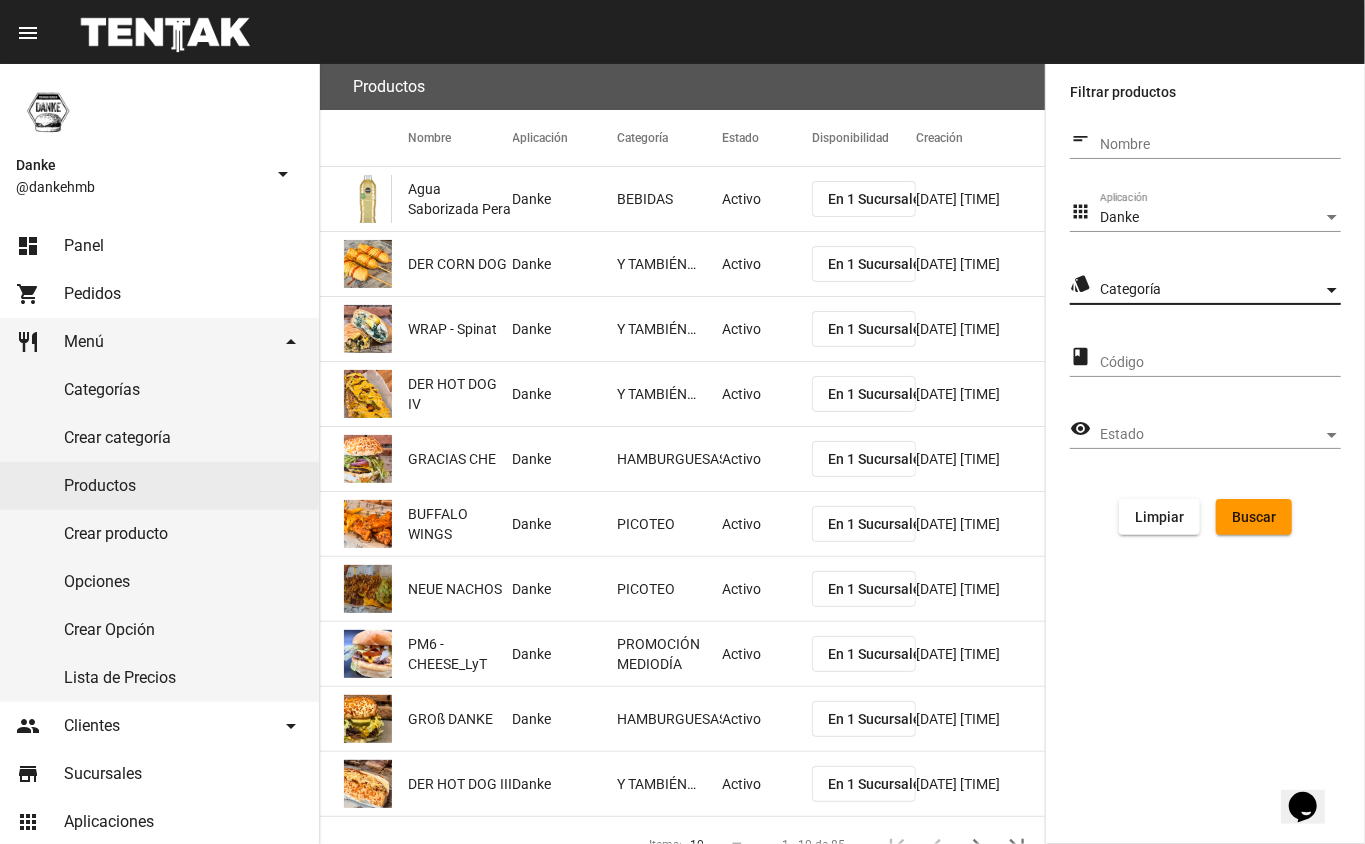 click on "Categoría" at bounding box center [1211, 290] 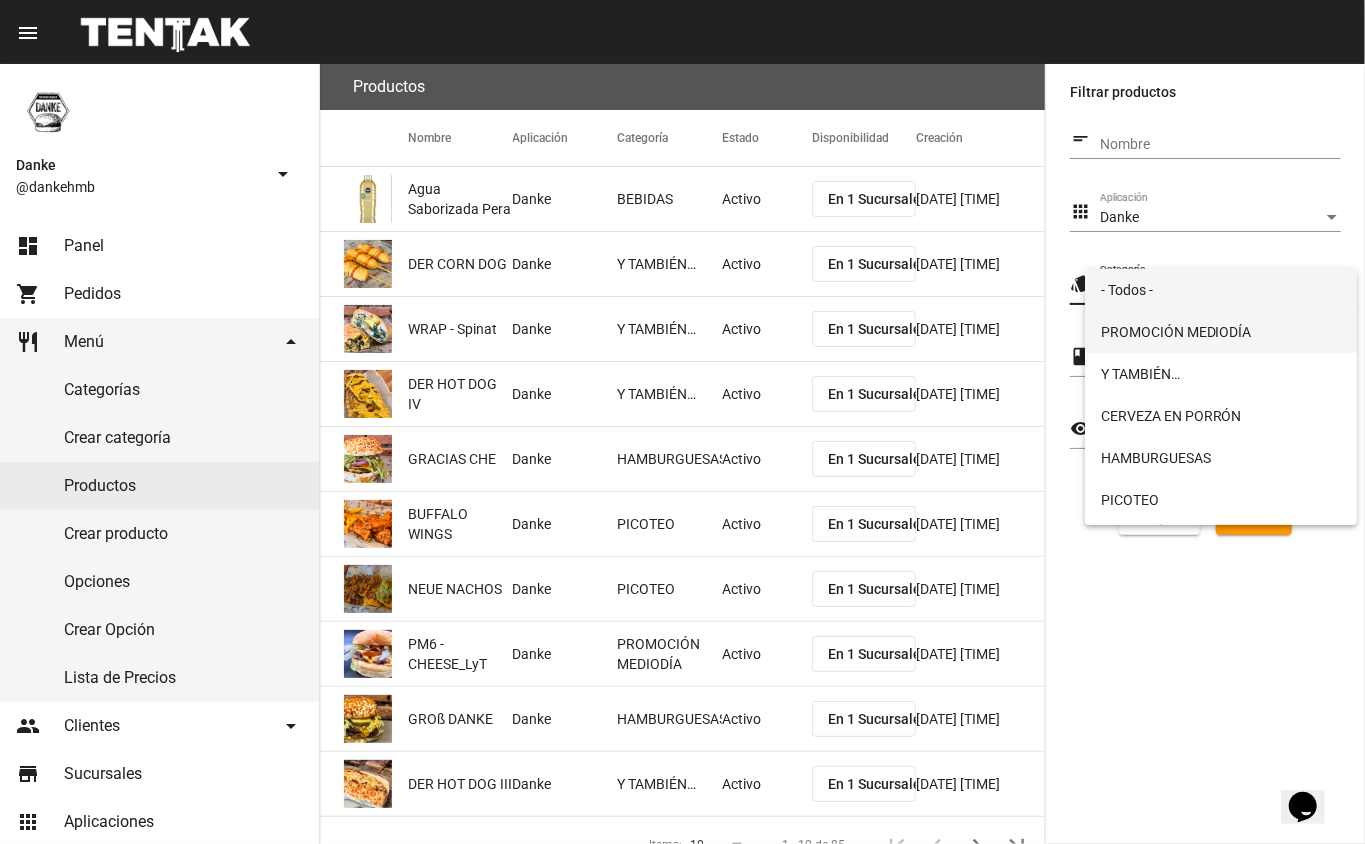 click on "PROMOCIÓN MEDIODÍA" at bounding box center [1221, 332] 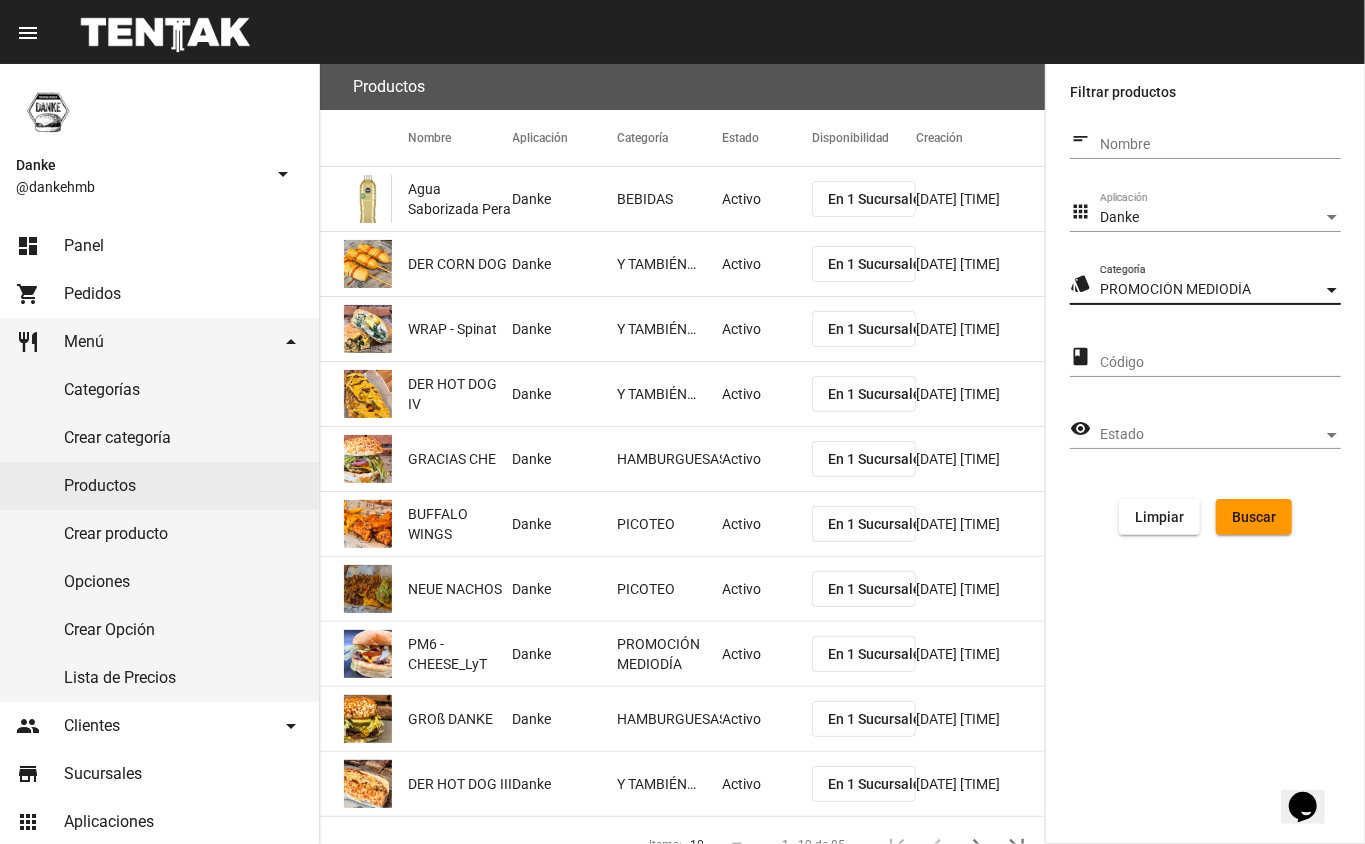 click on "Buscar" 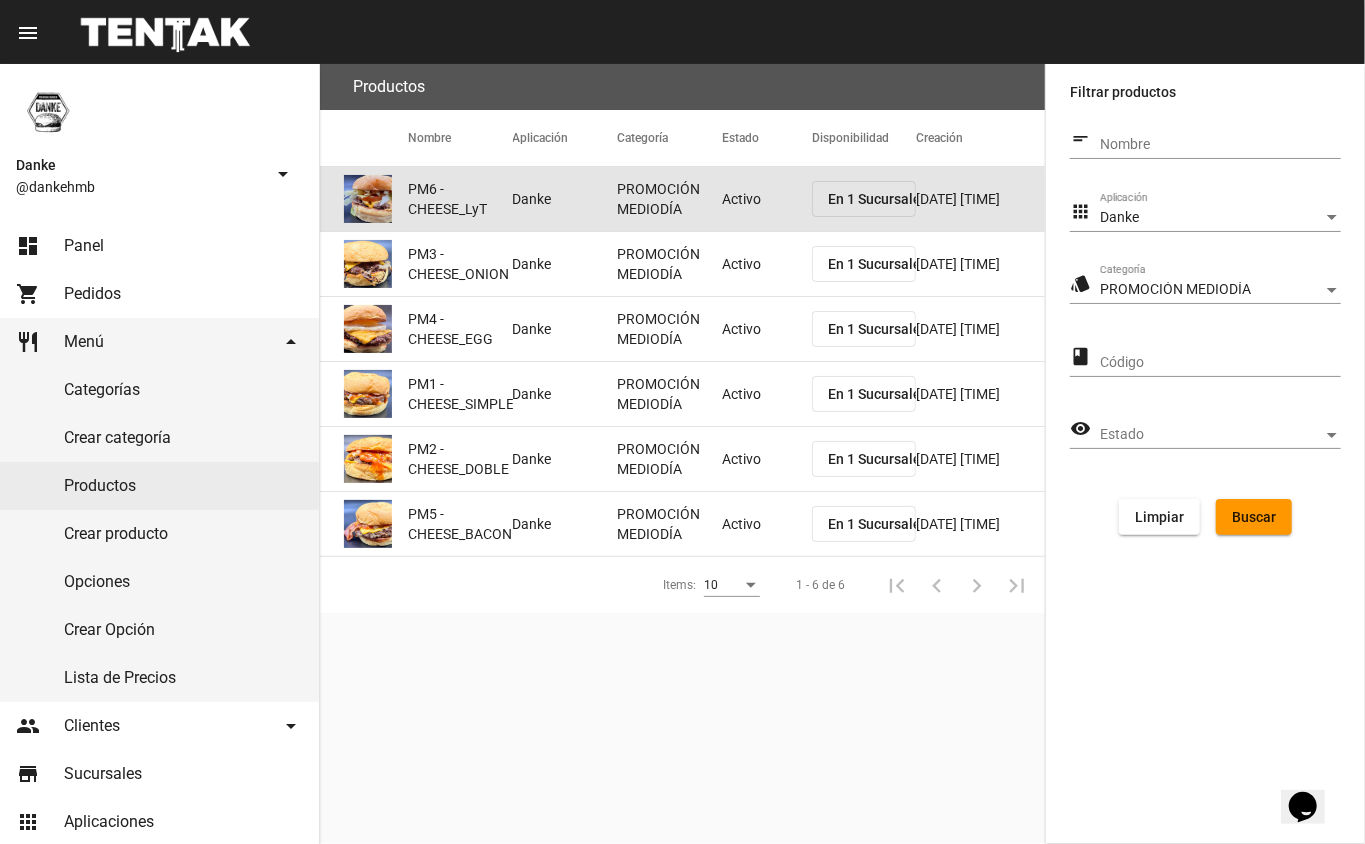 click on "Danke" 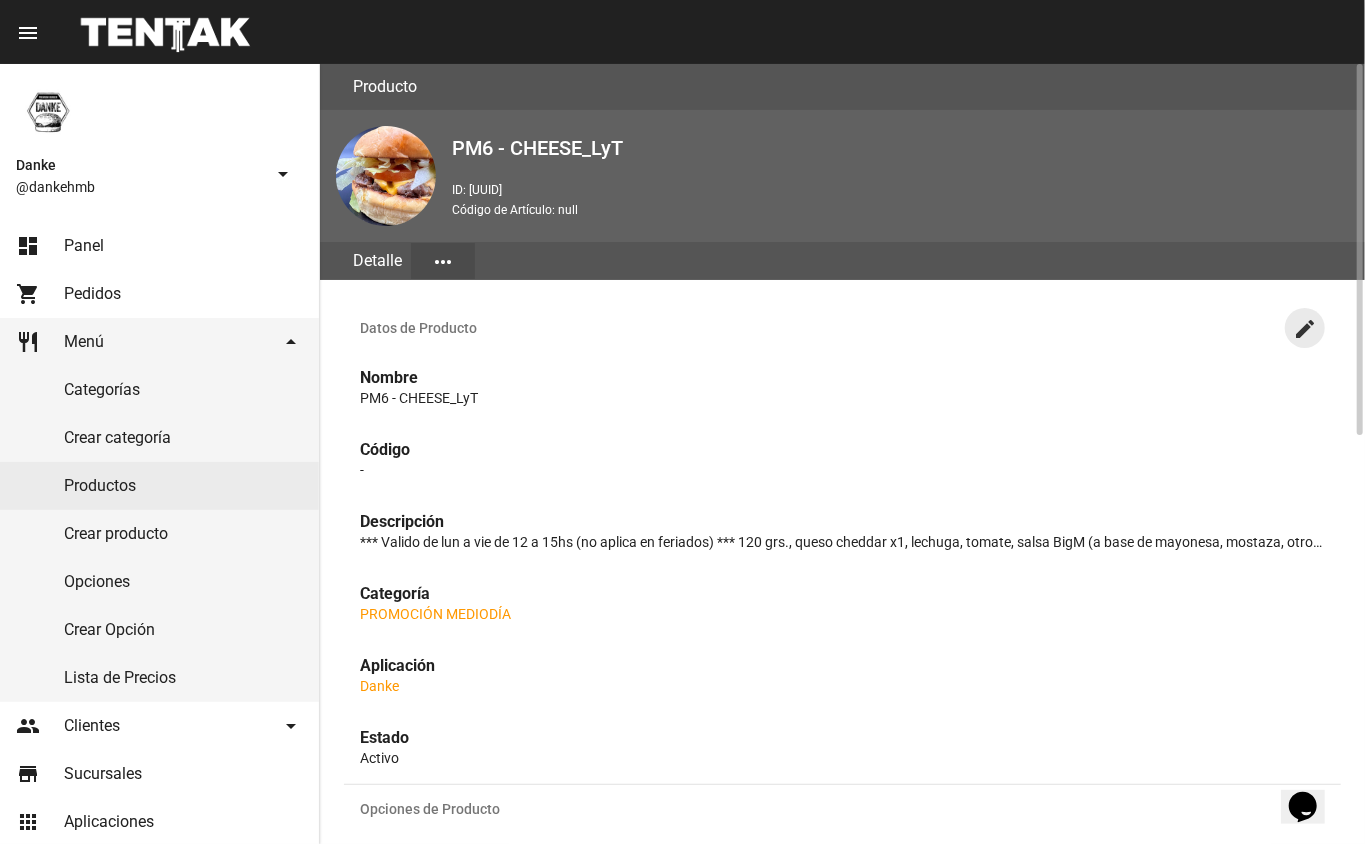 click on "create" 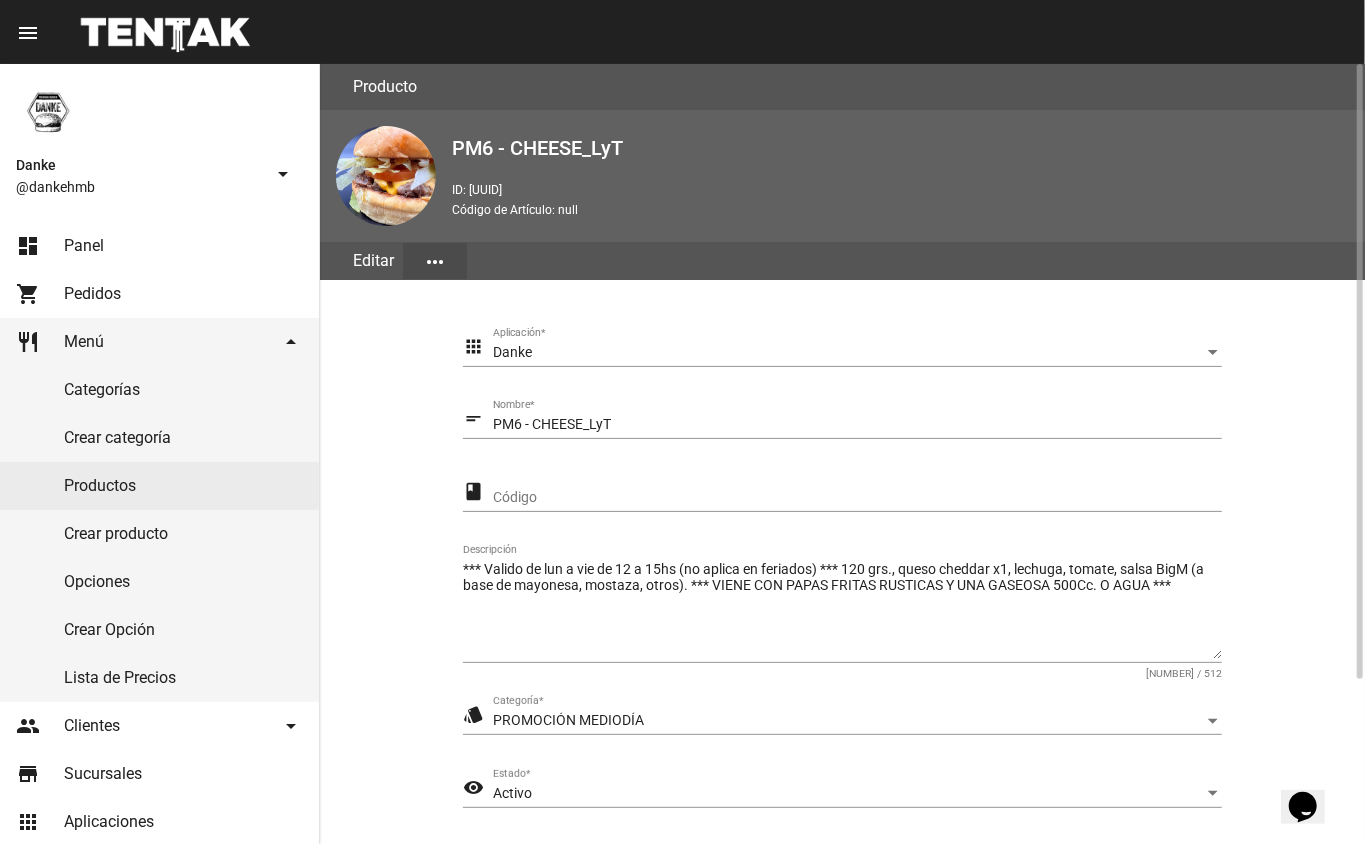 click on "Activo Estado  *" 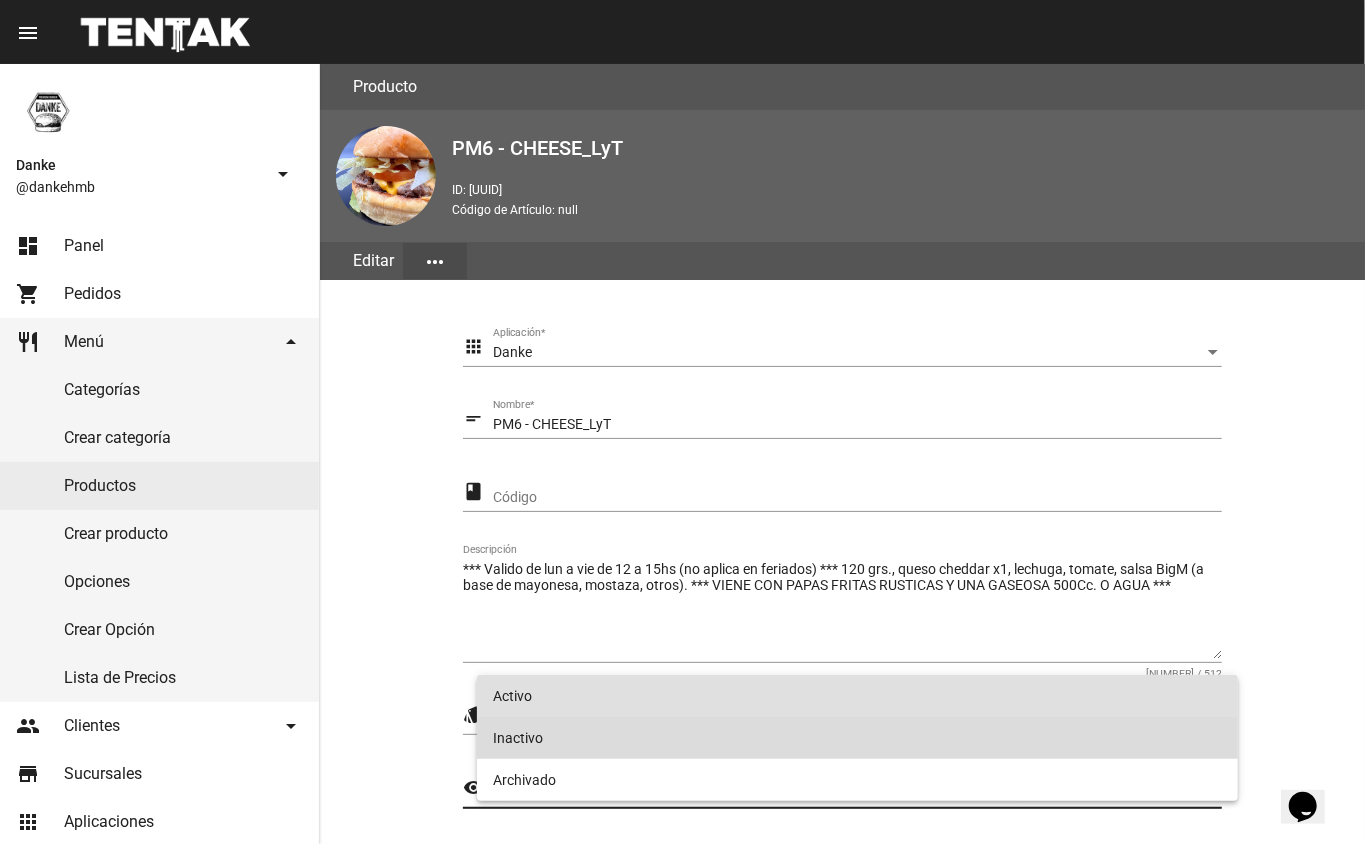 click on "Inactivo" at bounding box center (858, 738) 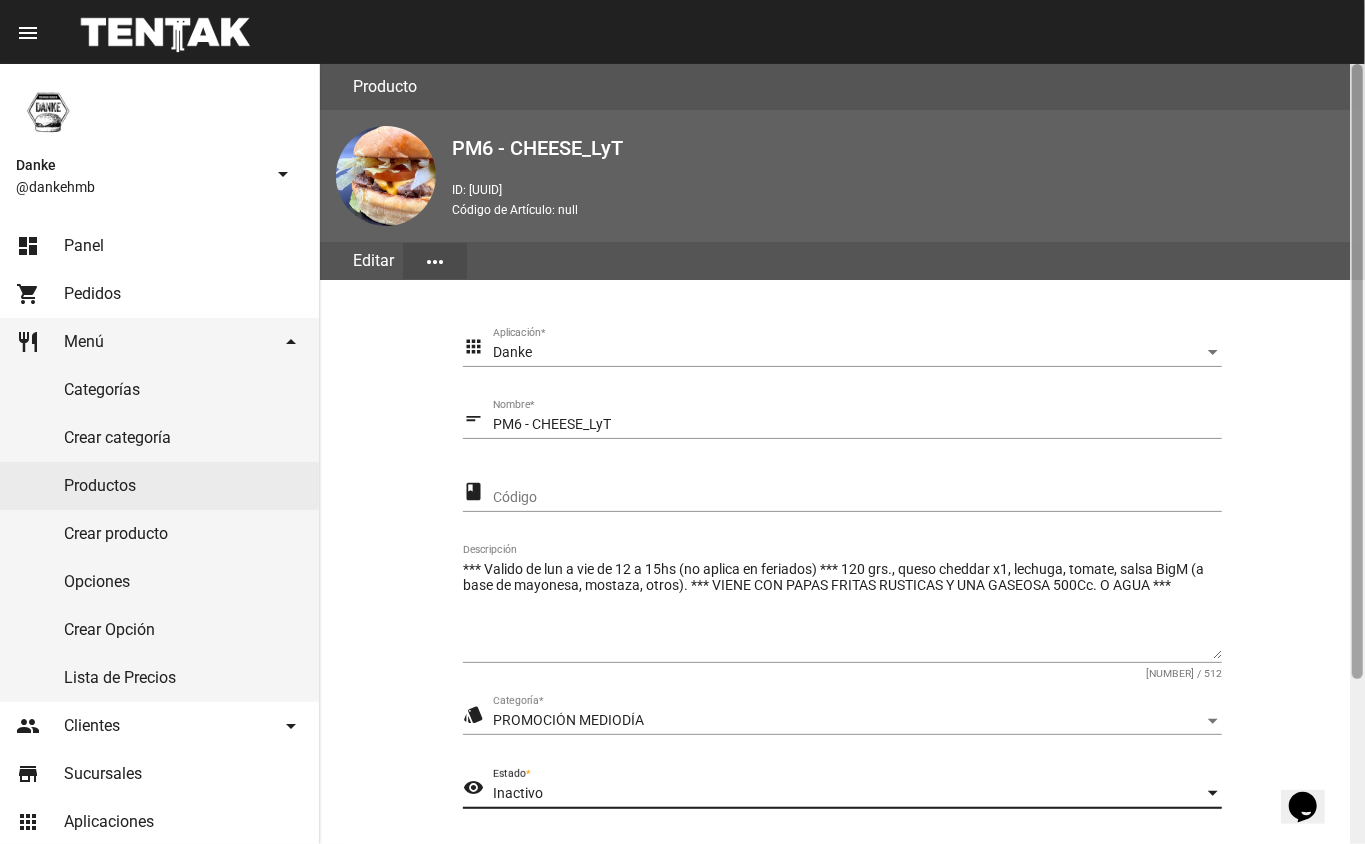 scroll, scrollTop: 209, scrollLeft: 0, axis: vertical 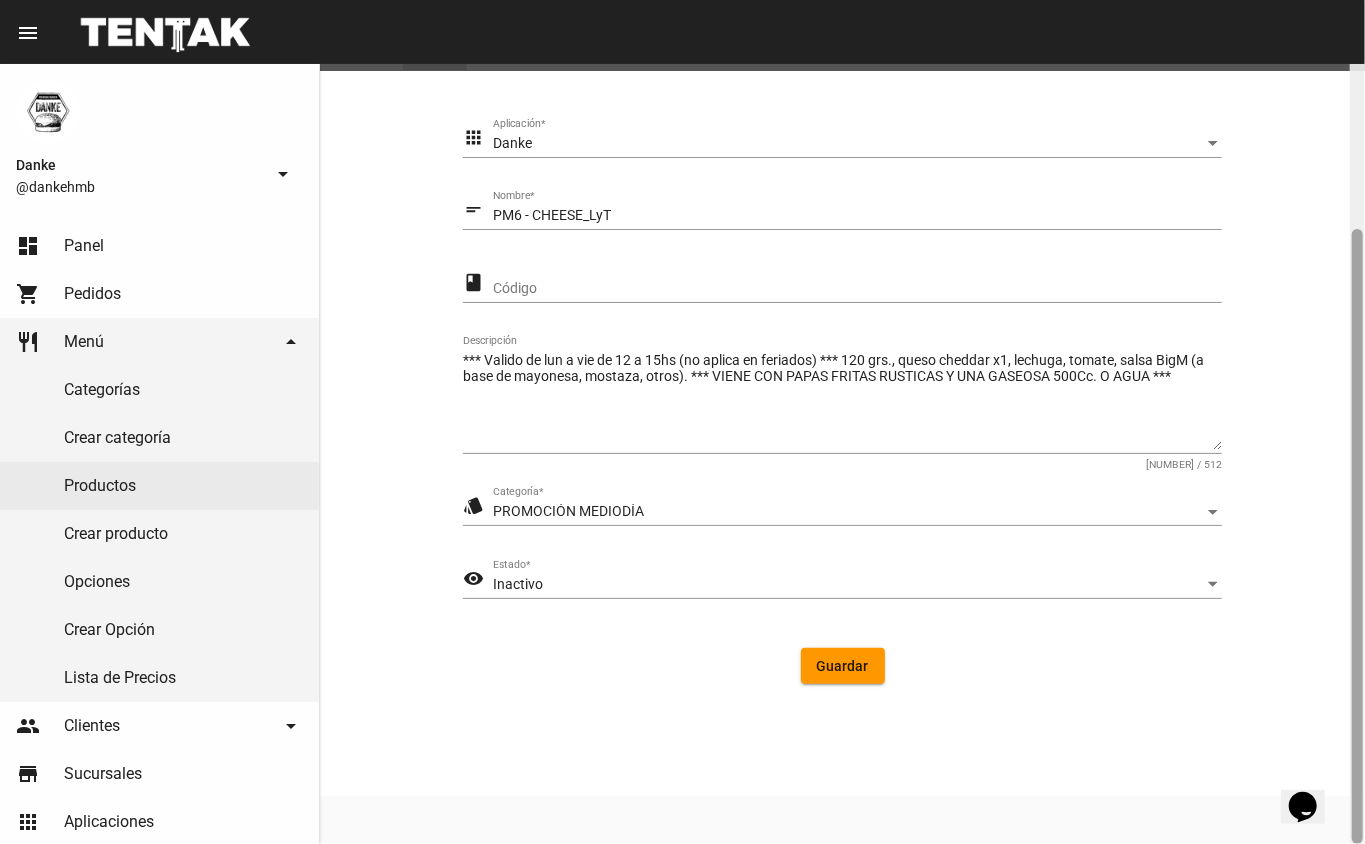 drag, startPoint x: 1364, startPoint y: 292, endPoint x: 1364, endPoint y: 349, distance: 57 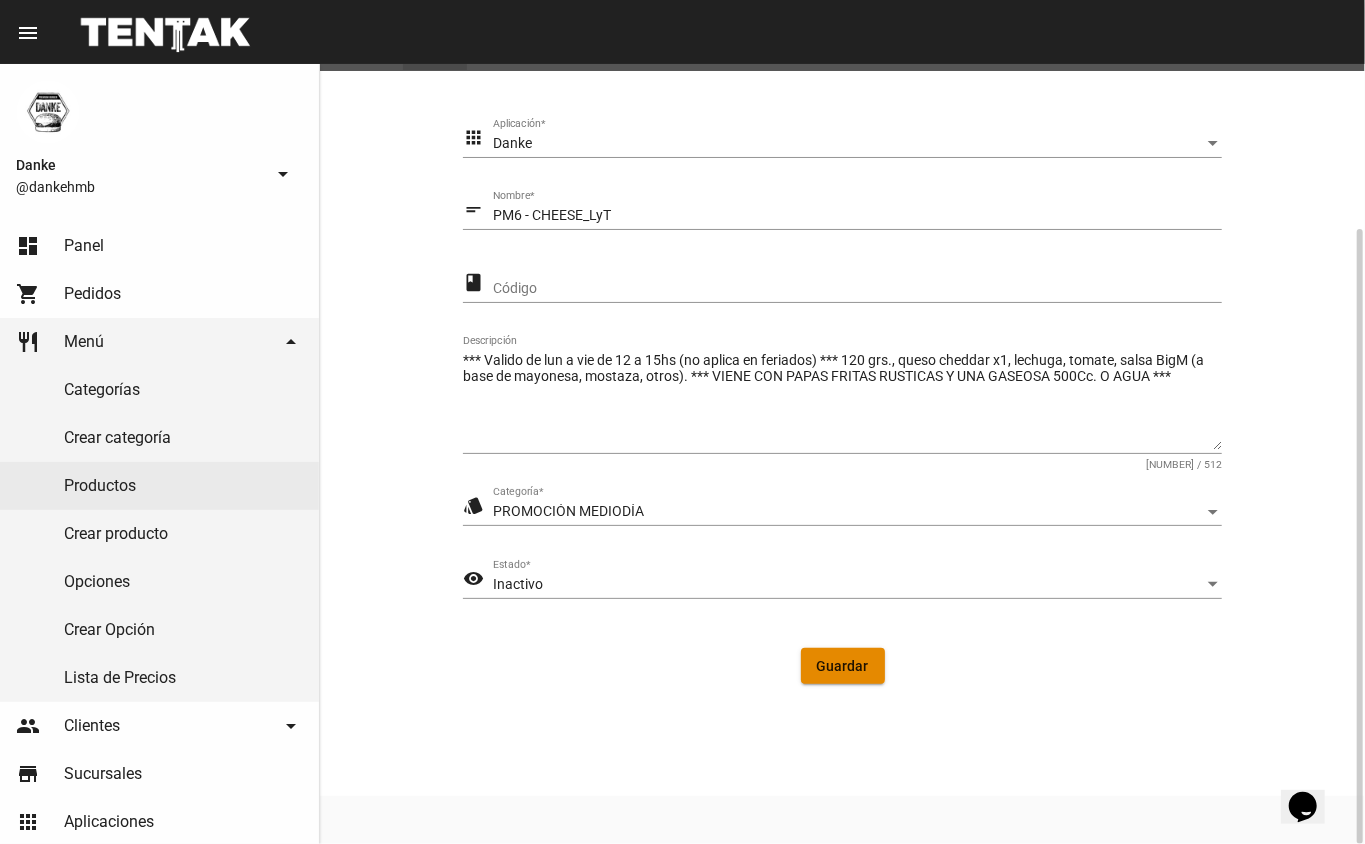 click on "Guardar" 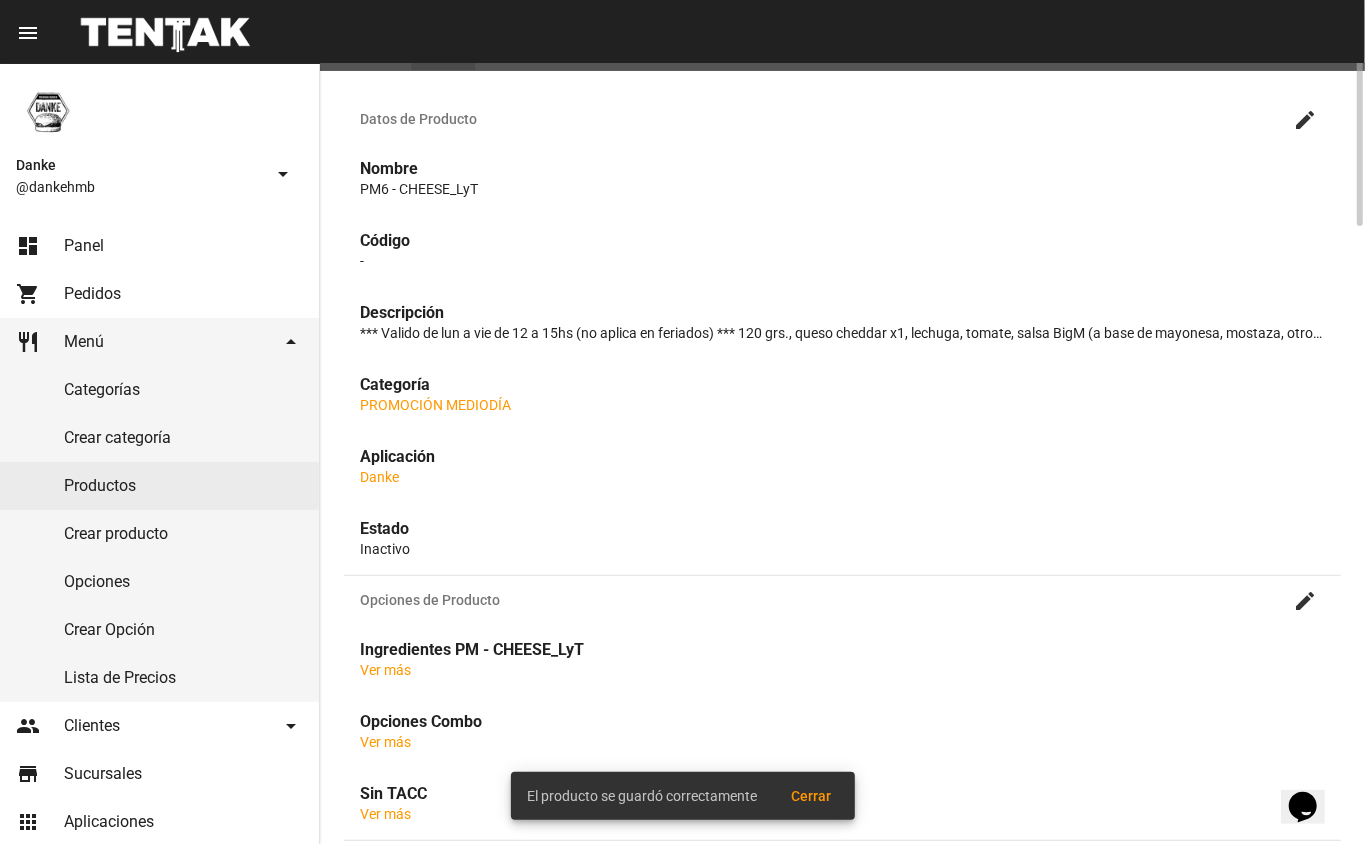 scroll, scrollTop: 0, scrollLeft: 0, axis: both 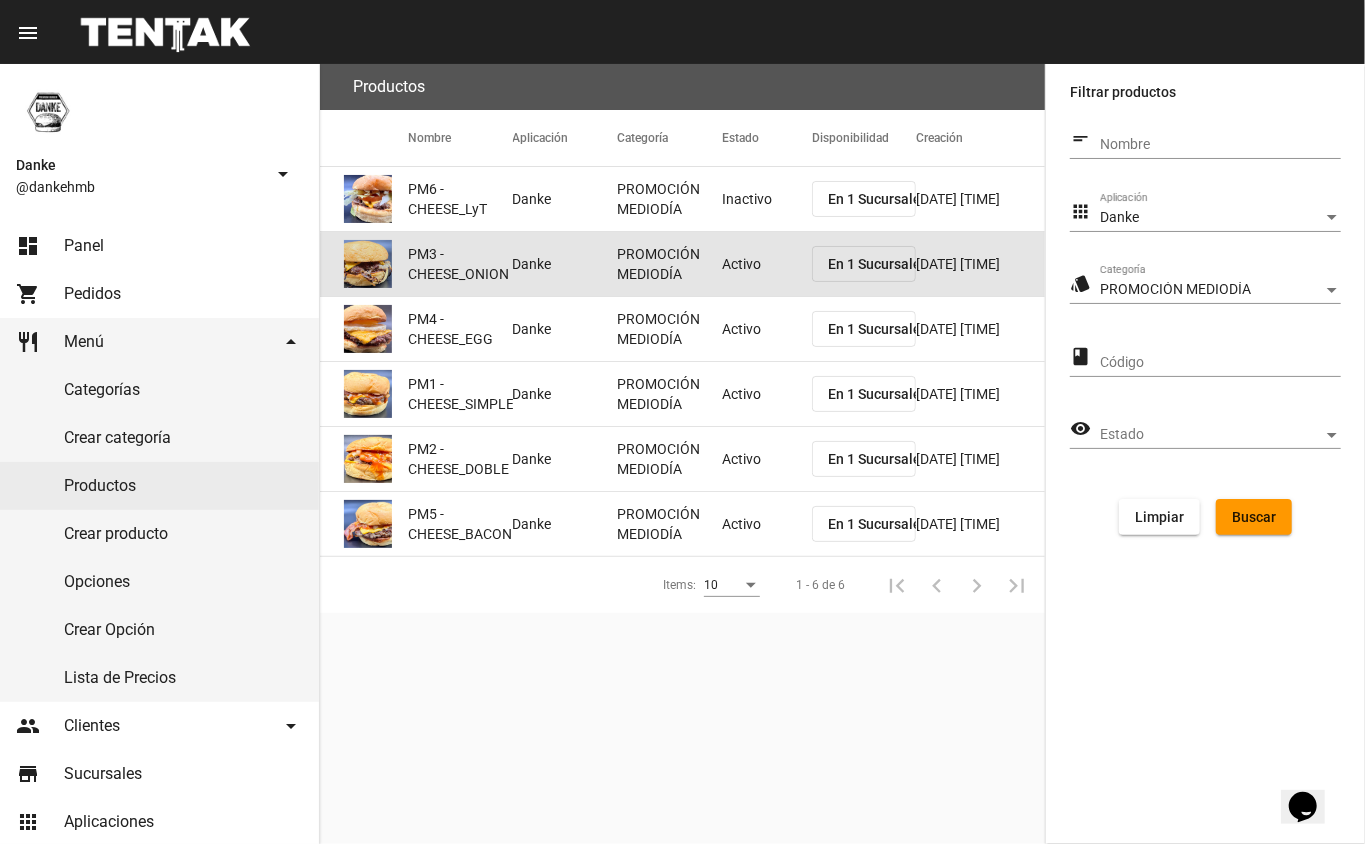 click on "Activo" 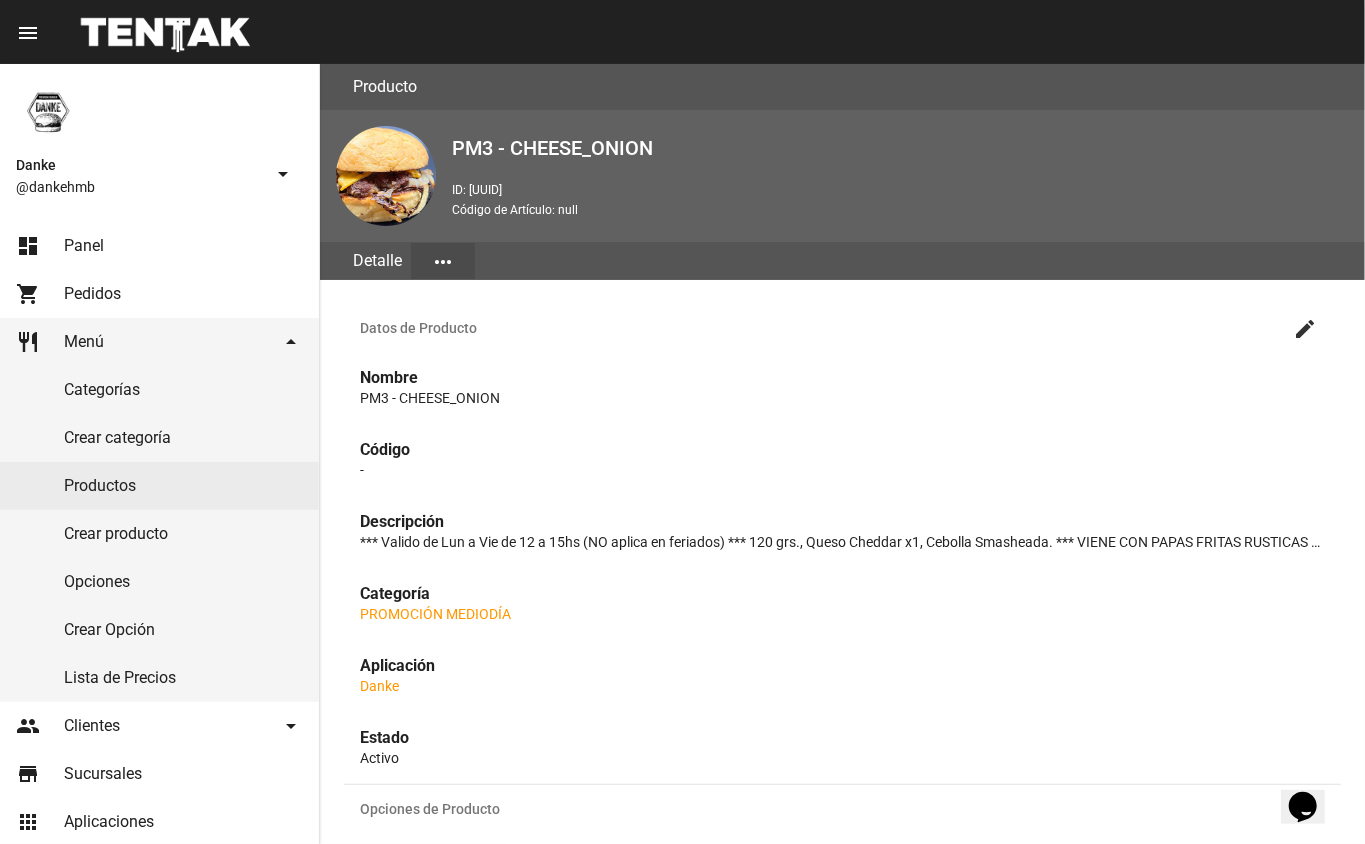 scroll, scrollTop: 780, scrollLeft: 0, axis: vertical 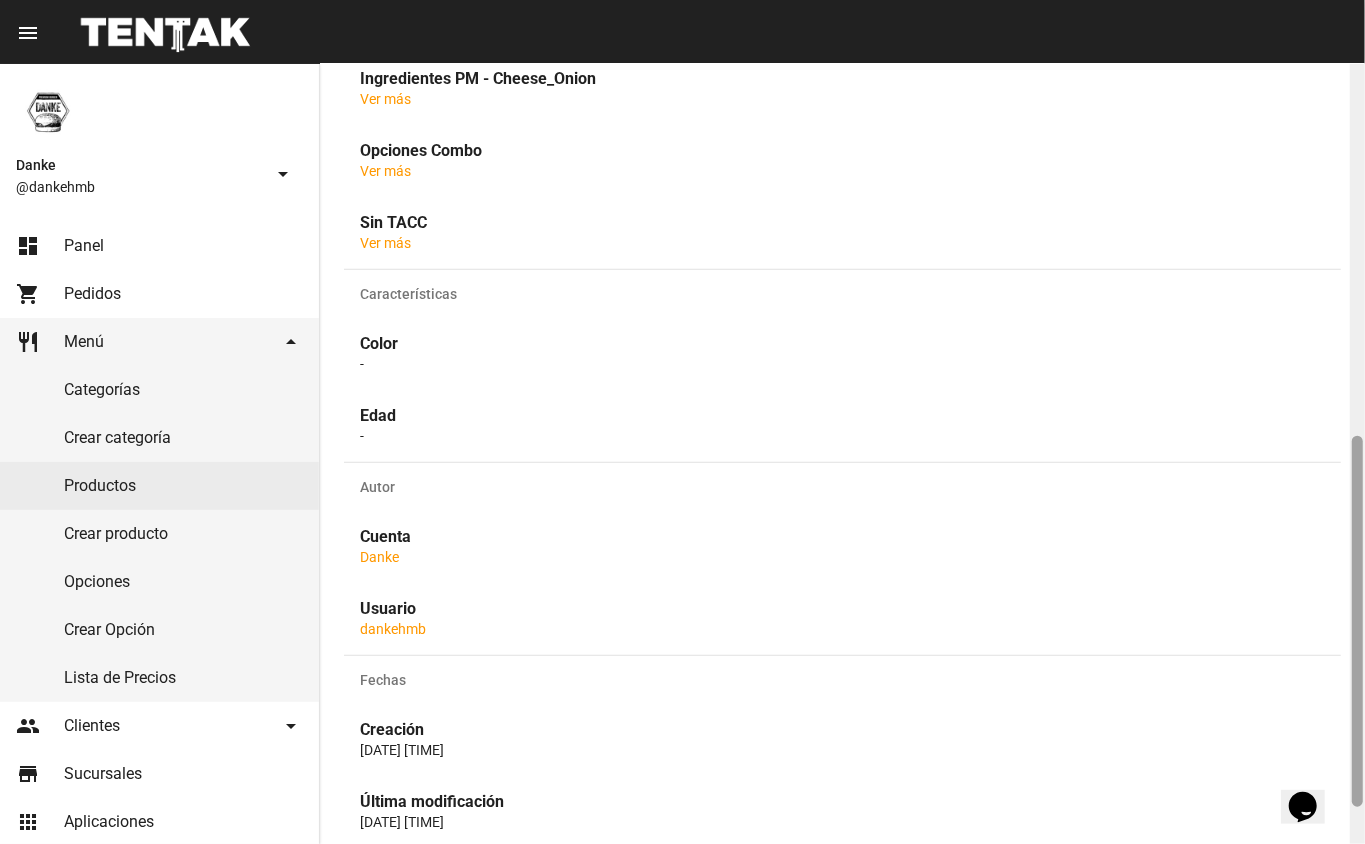 drag, startPoint x: 1364, startPoint y: 412, endPoint x: 1364, endPoint y: 438, distance: 26 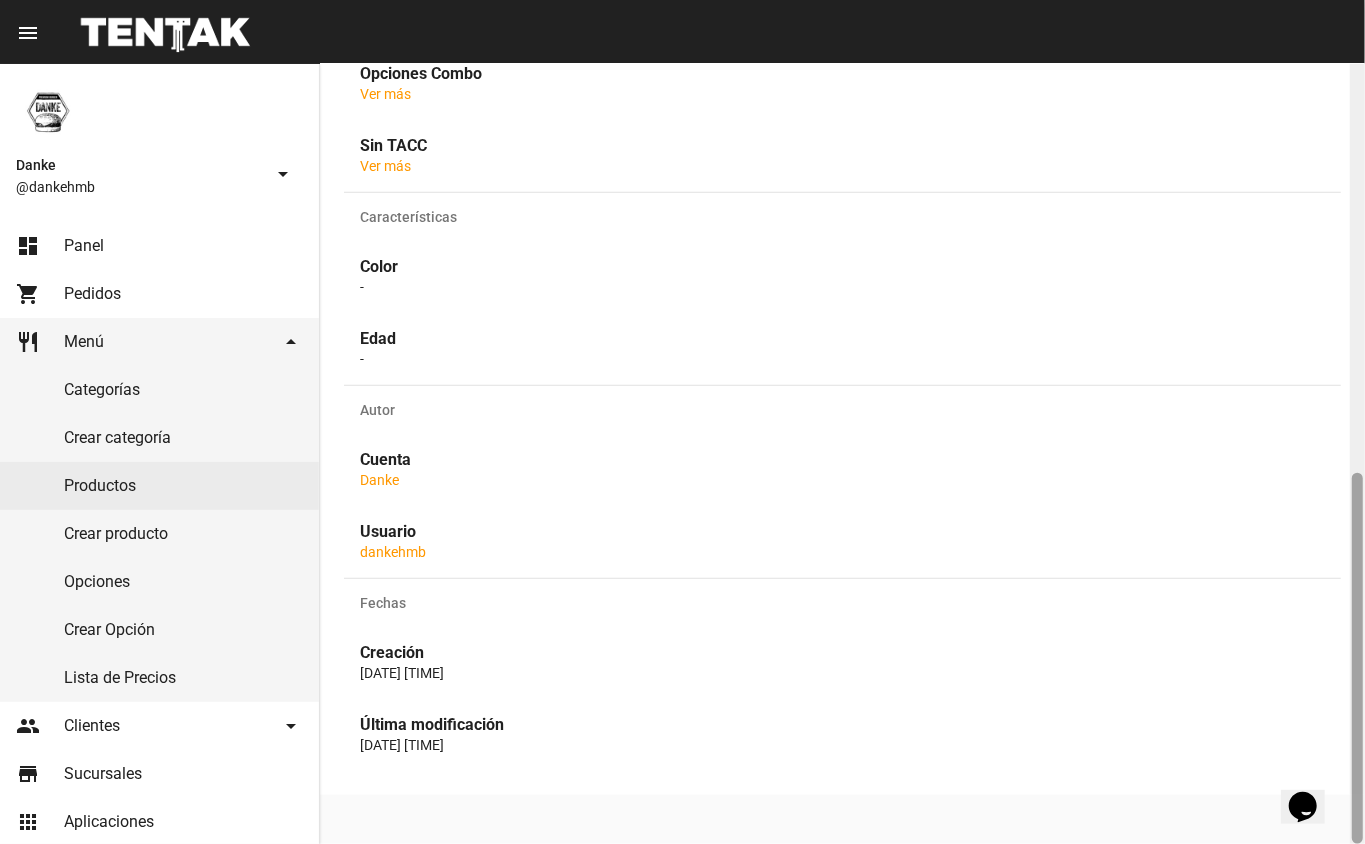 drag, startPoint x: 1364, startPoint y: 530, endPoint x: 1364, endPoint y: 332, distance: 198 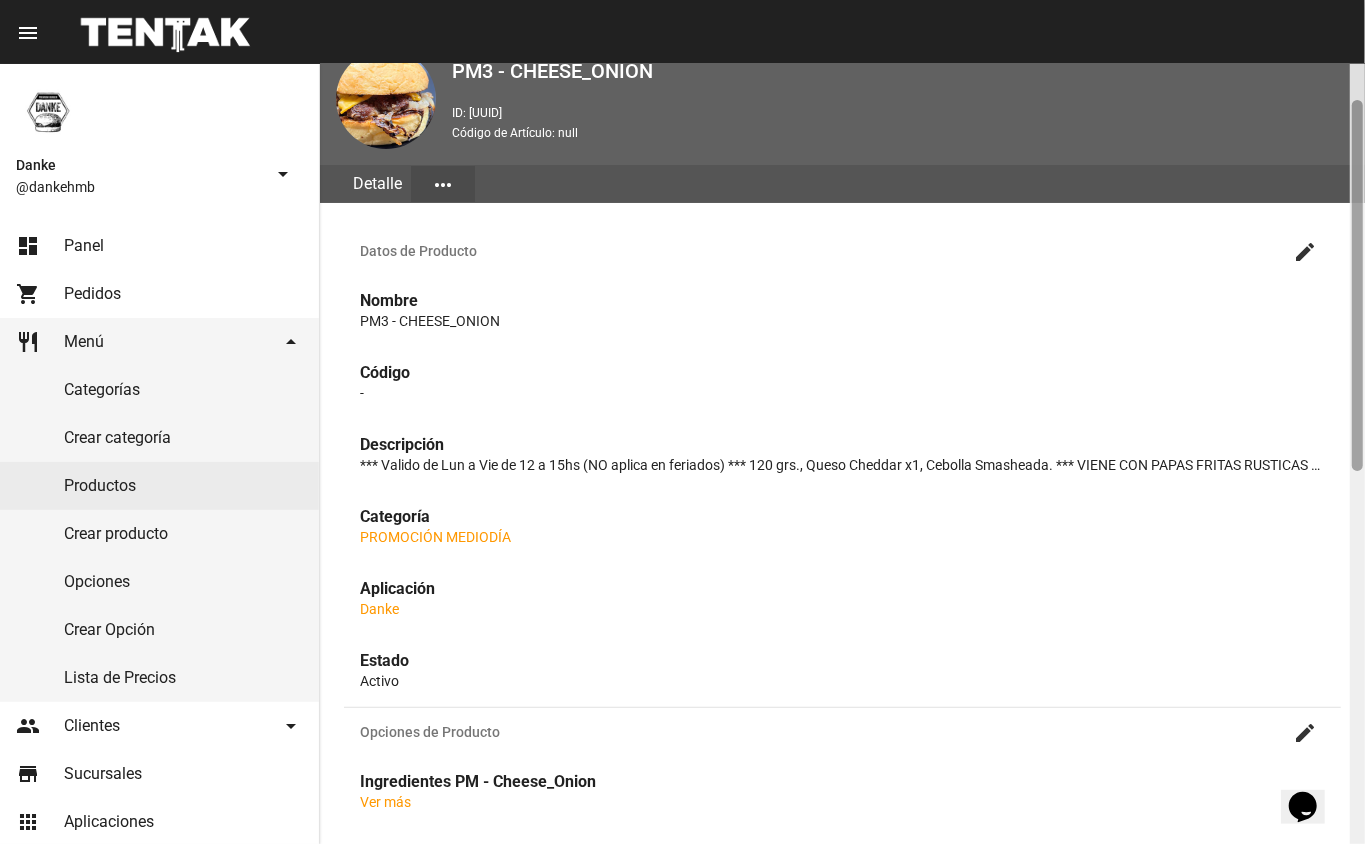 click 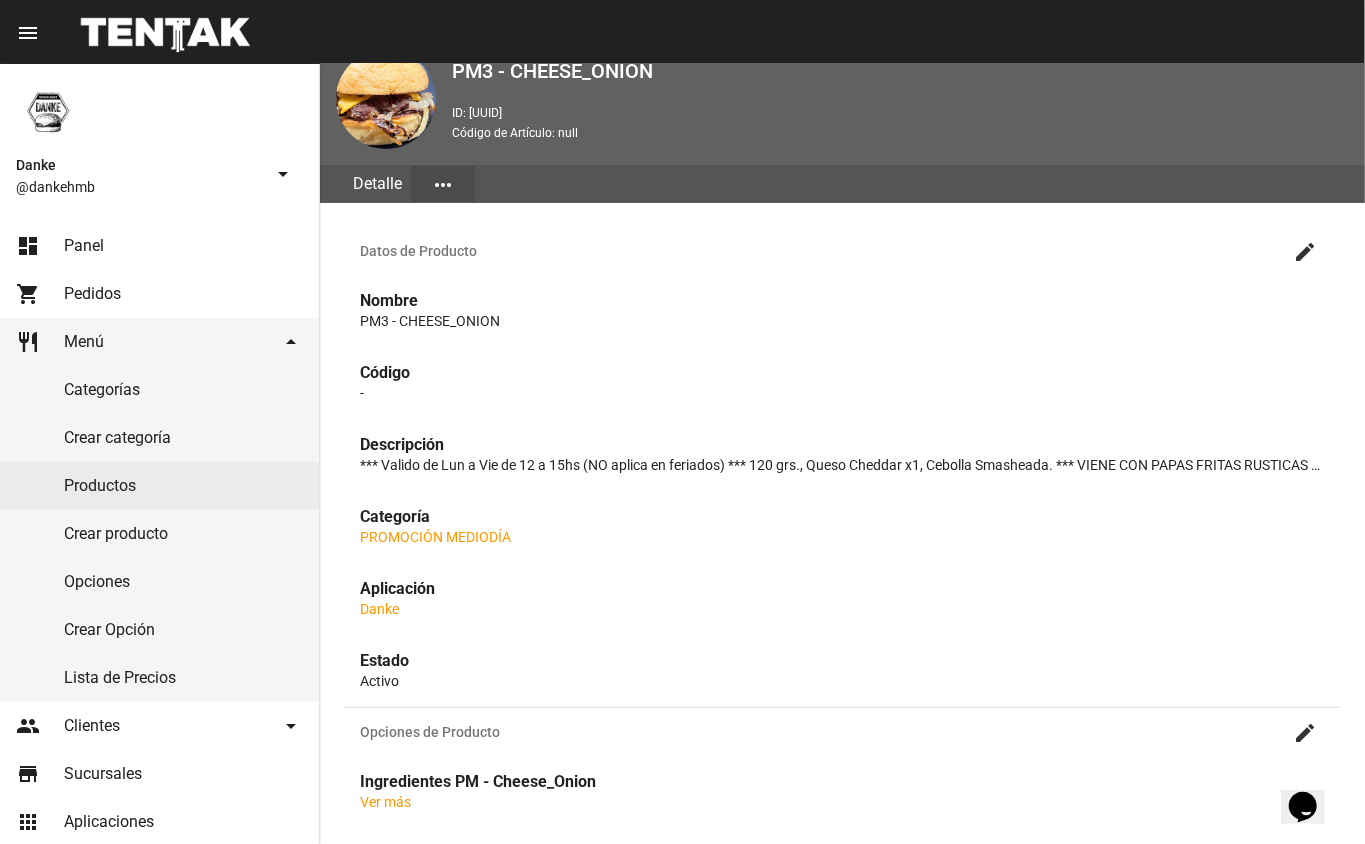 click on "create" 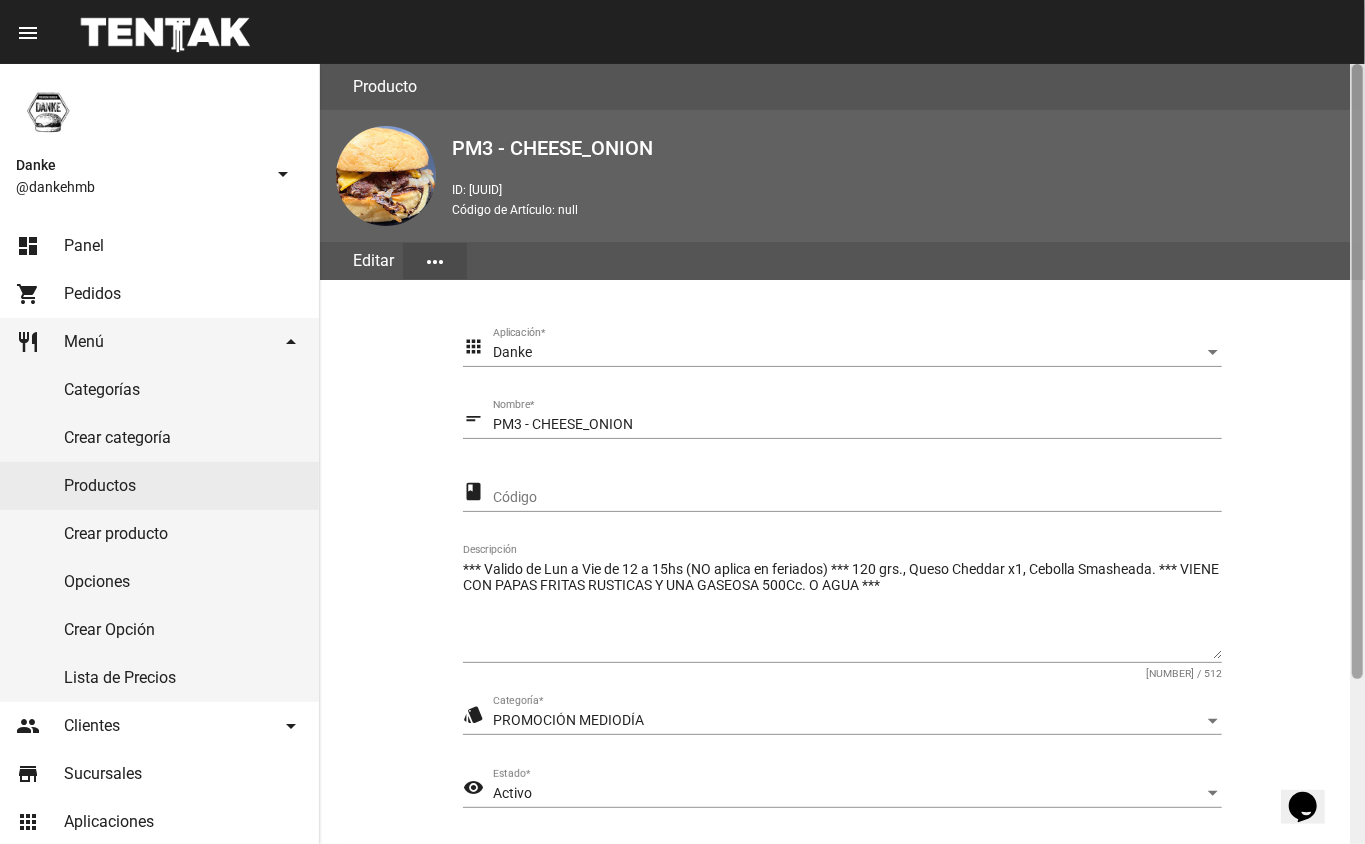 scroll, scrollTop: 209, scrollLeft: 0, axis: vertical 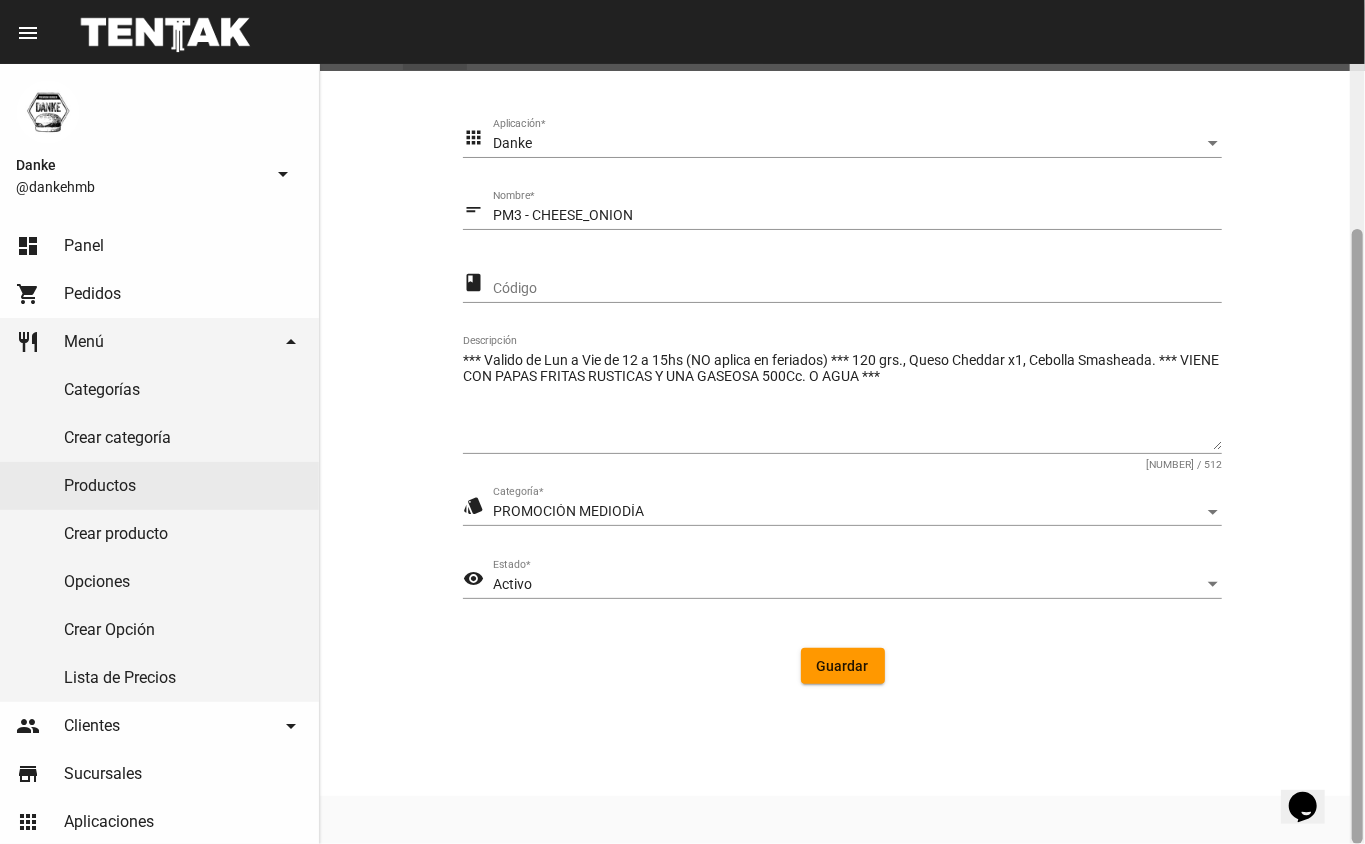 click 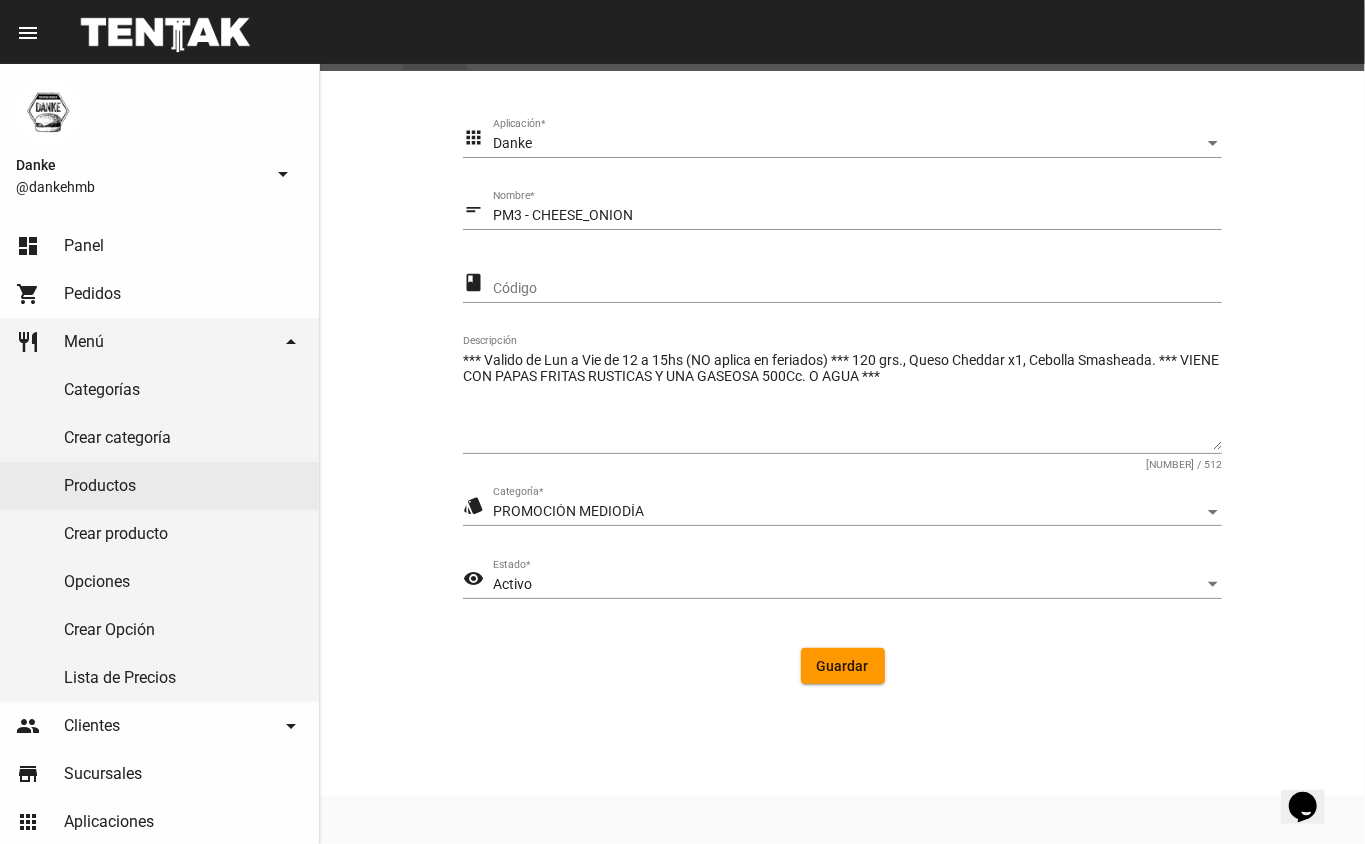click on "Activo Estado  *" 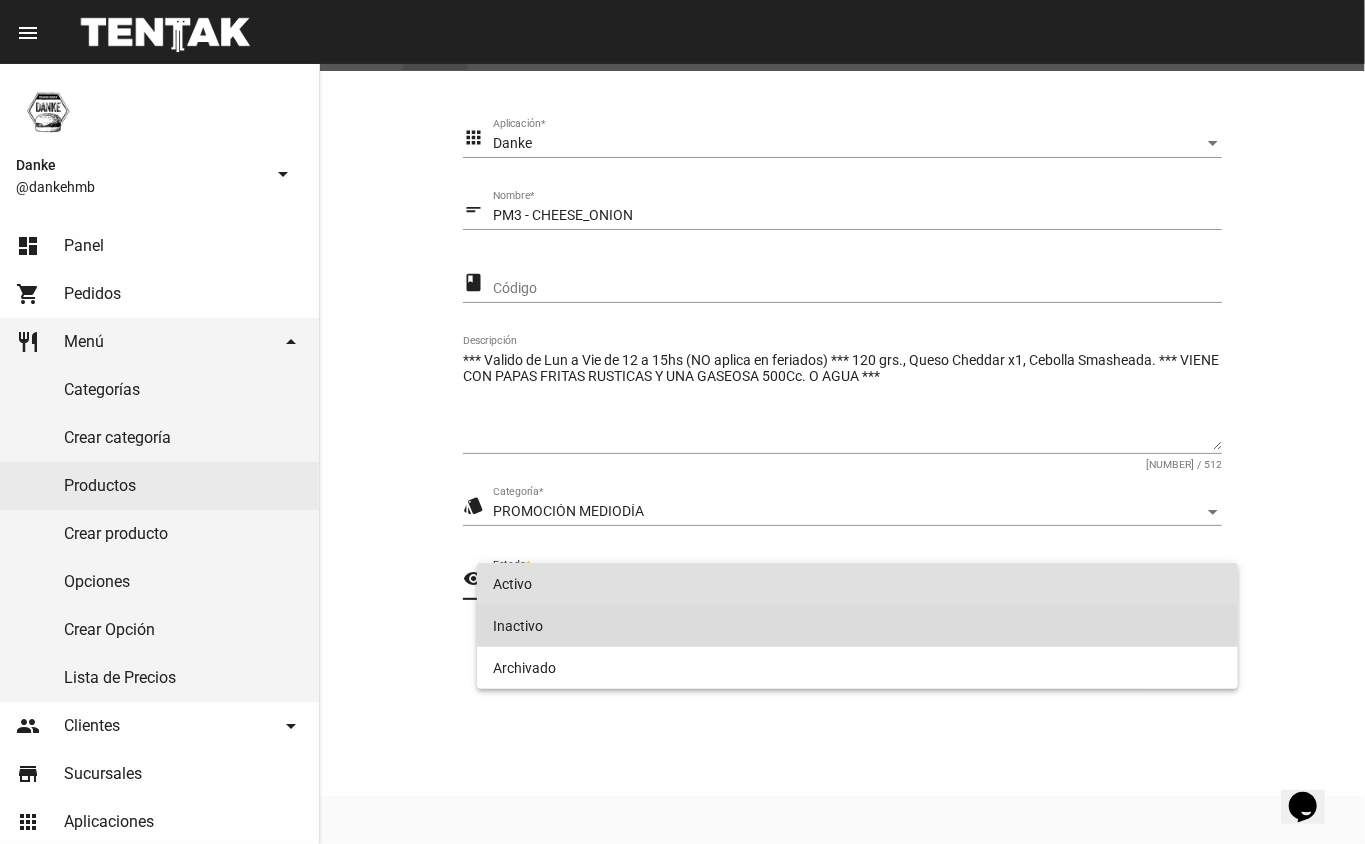 click on "Inactivo" at bounding box center [858, 626] 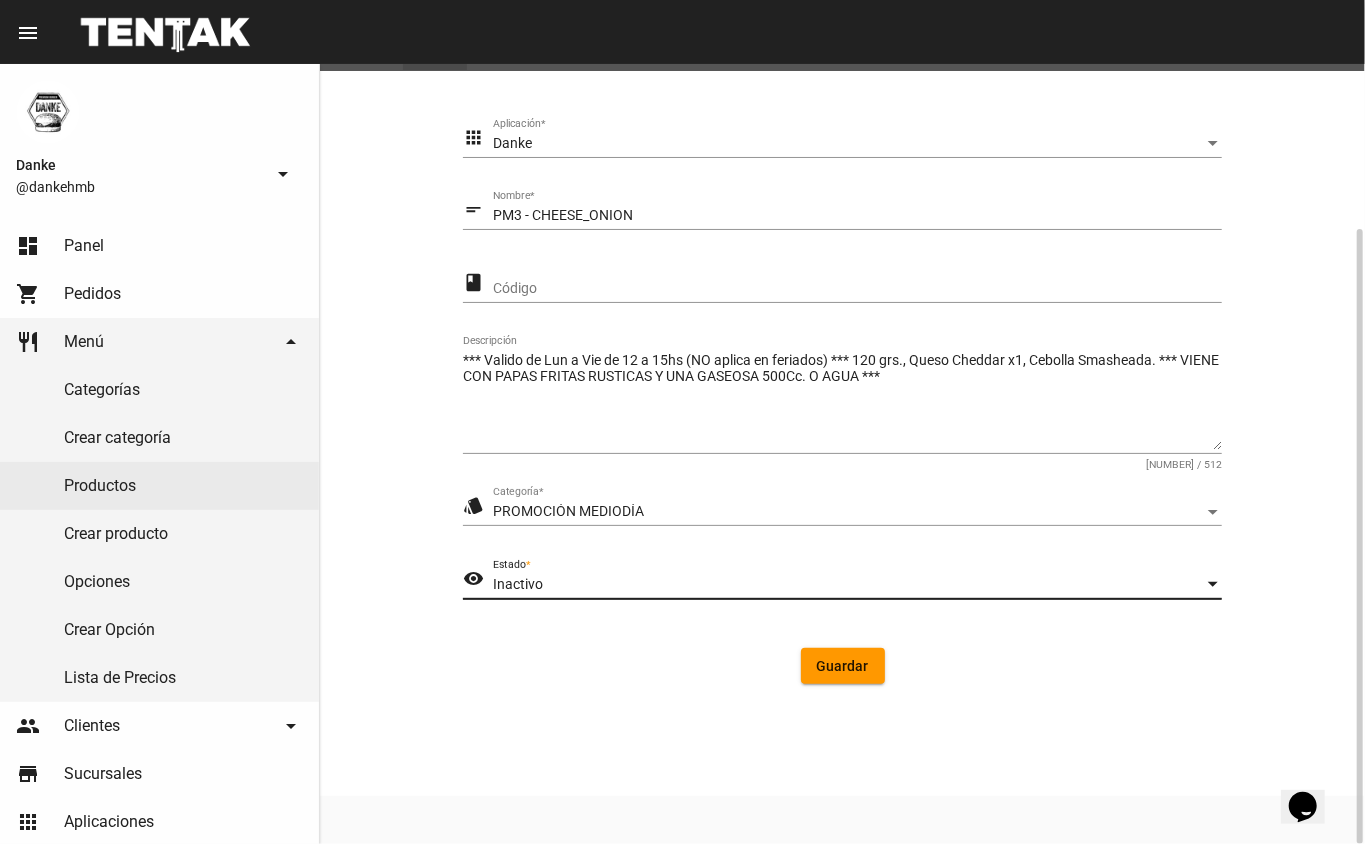 click on "Guardar" 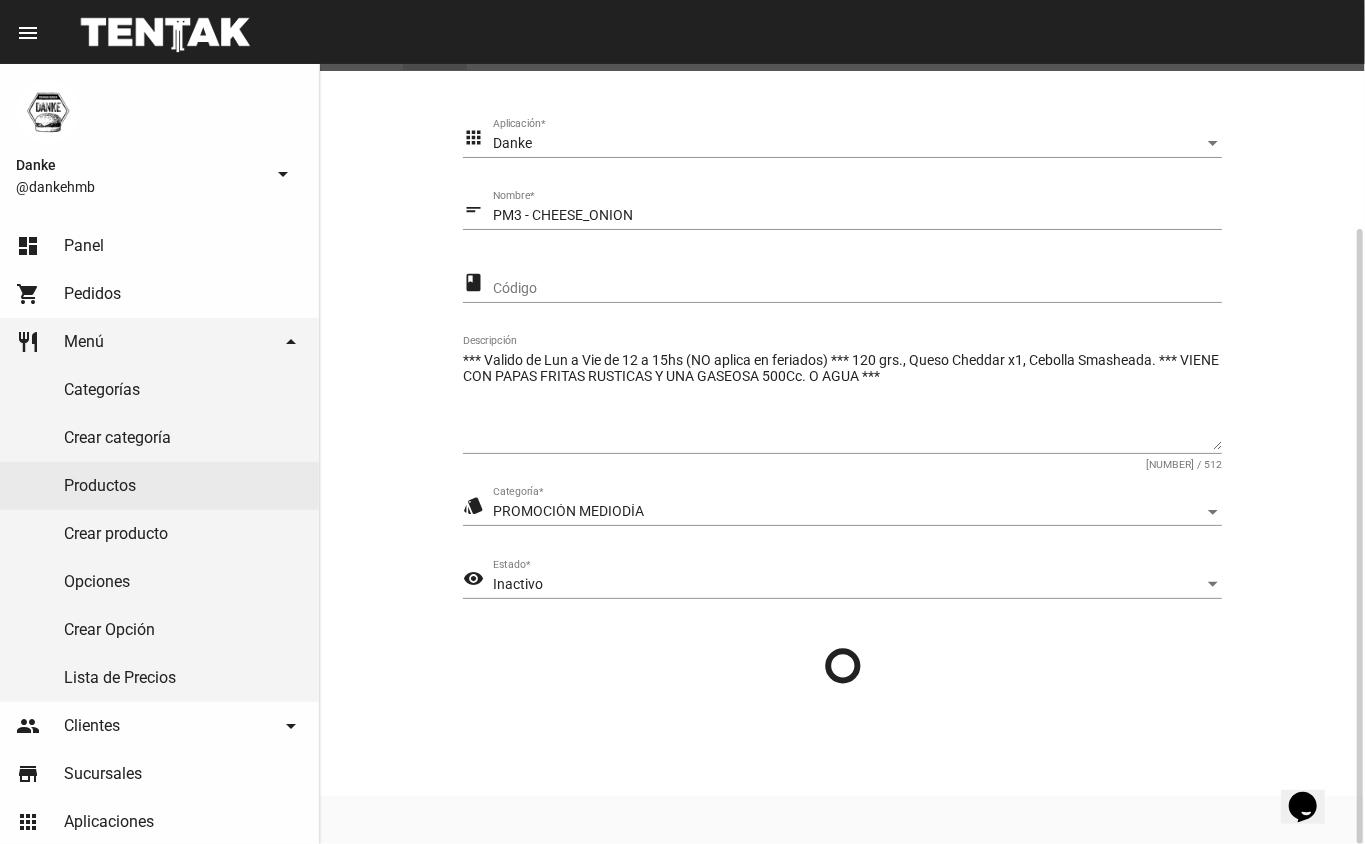 scroll, scrollTop: 0, scrollLeft: 0, axis: both 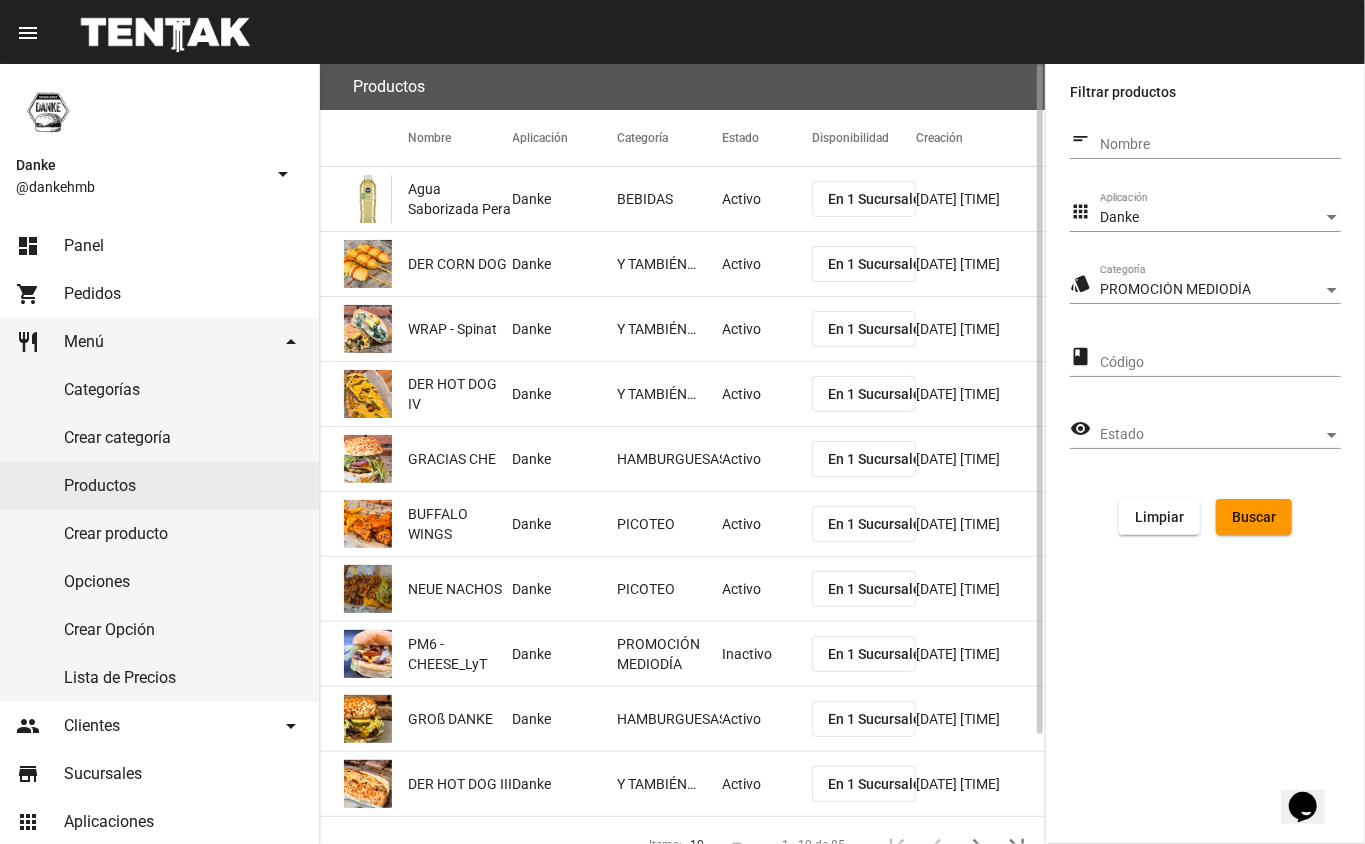 click on "Buscar" 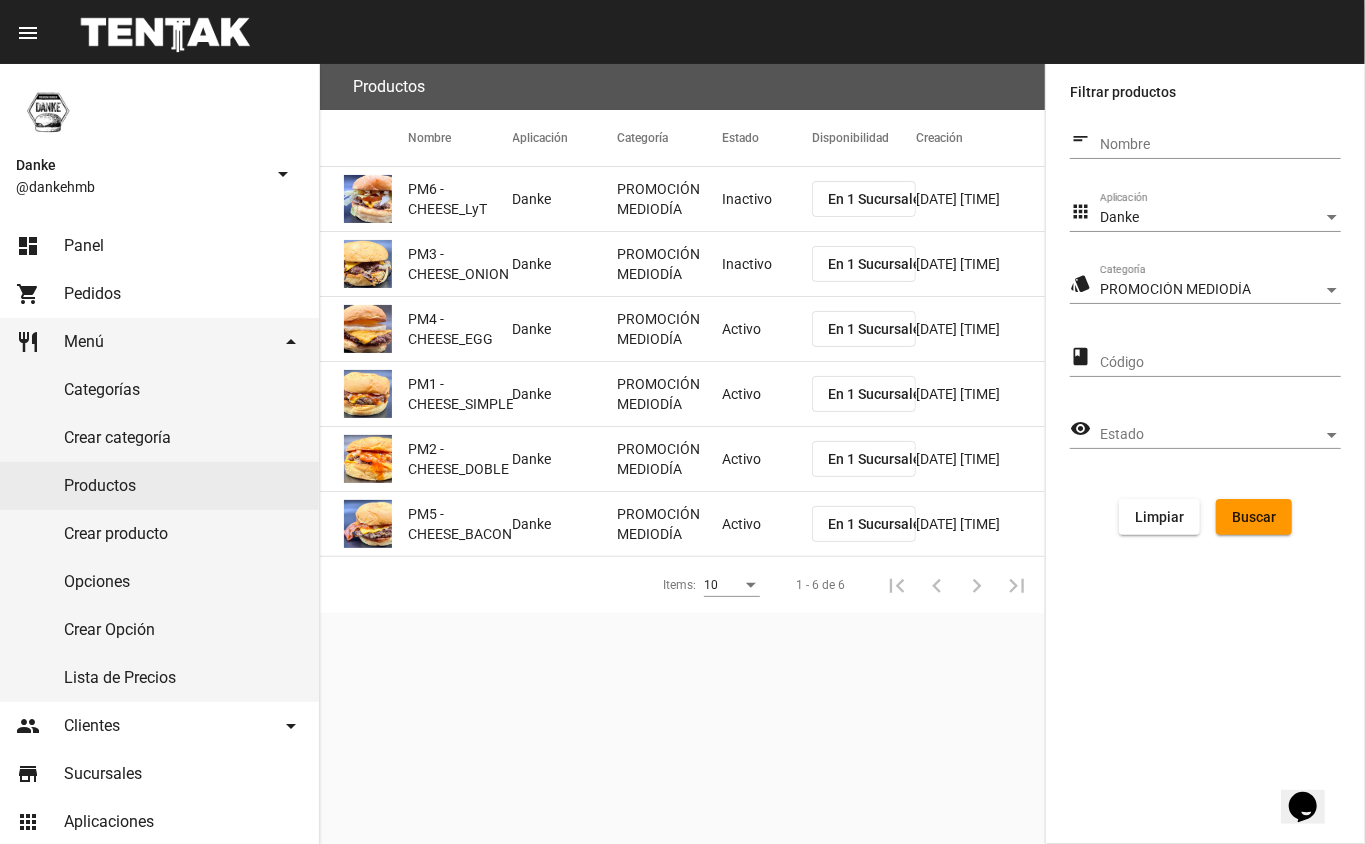 click on "Activo" 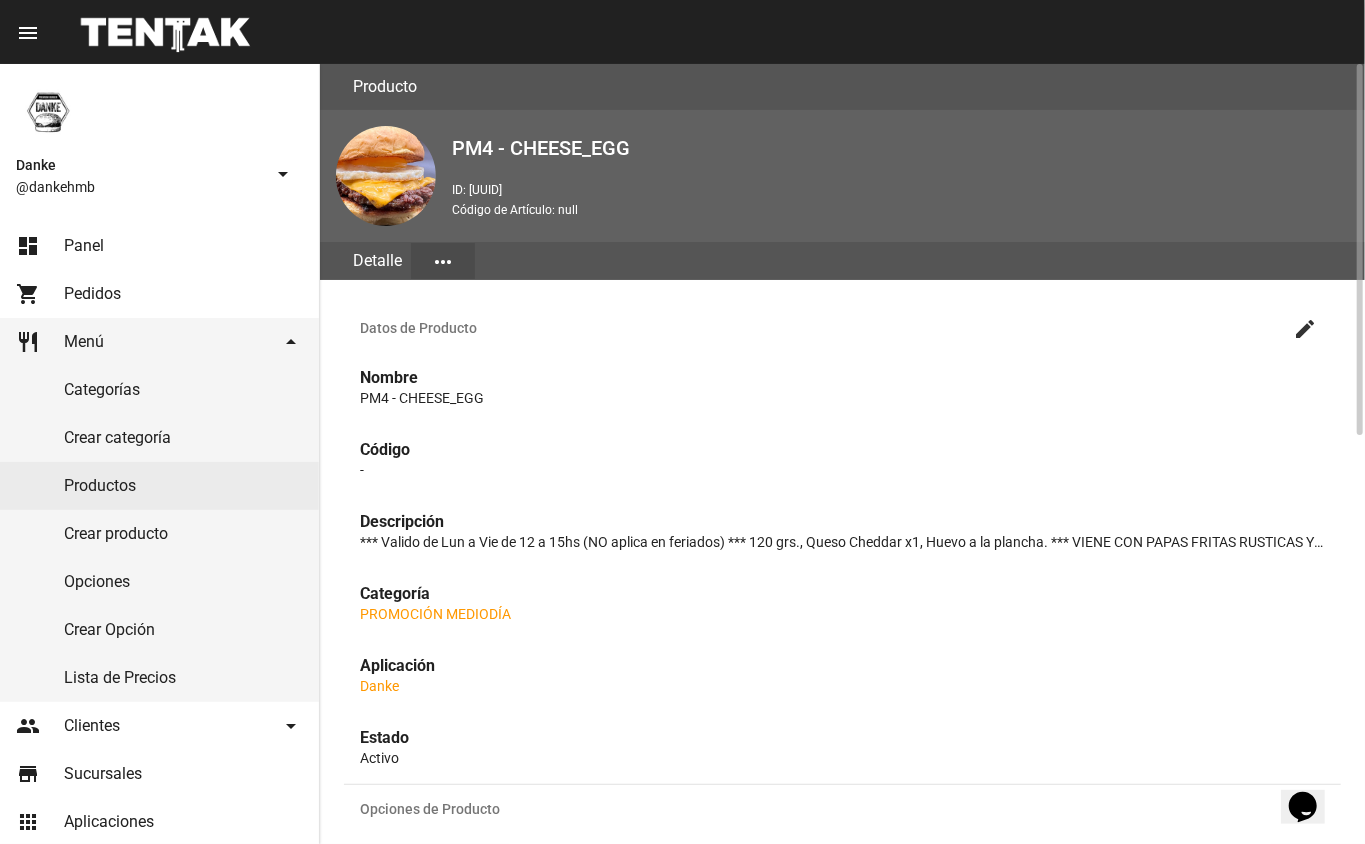 click on "create" 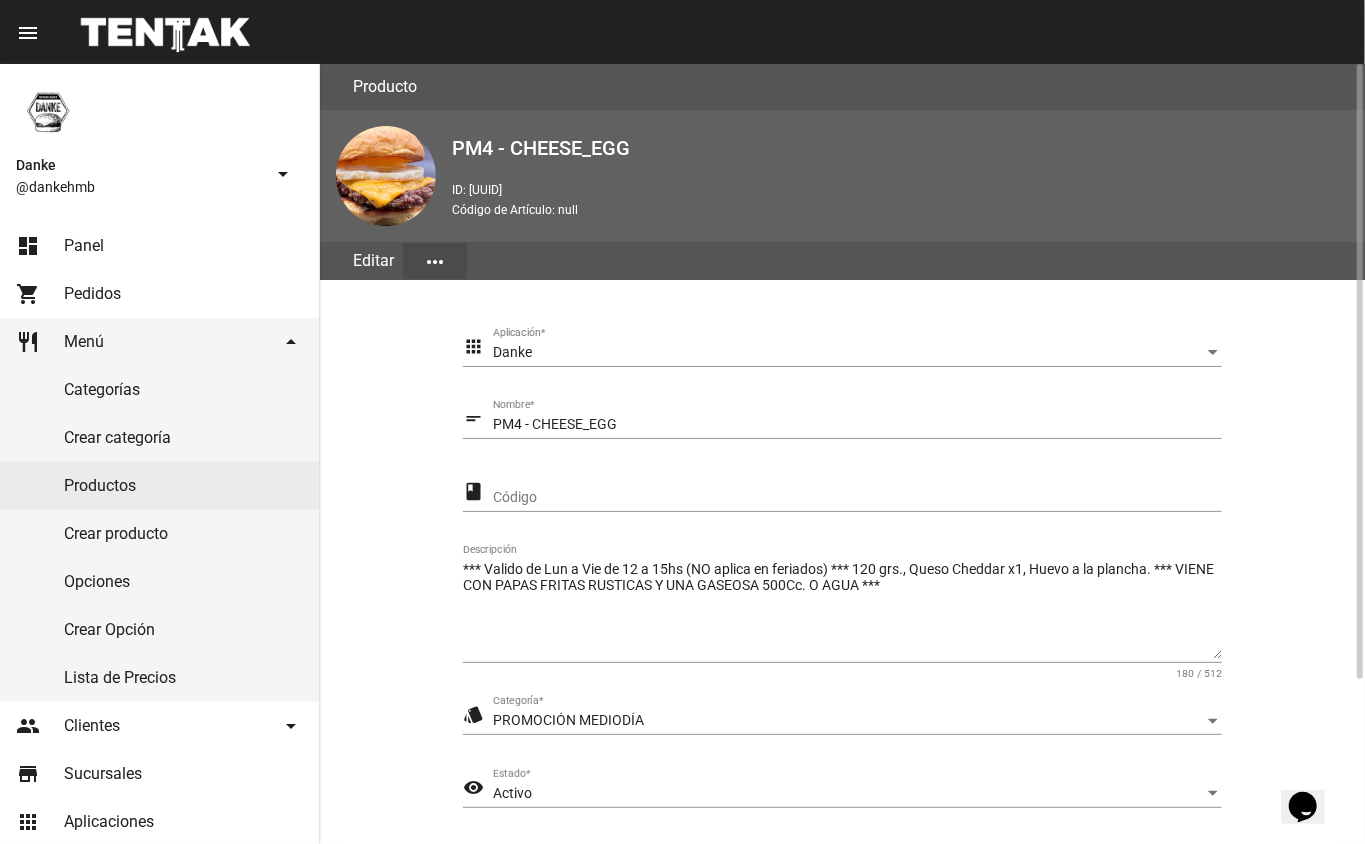 click on "Activo" at bounding box center (848, 794) 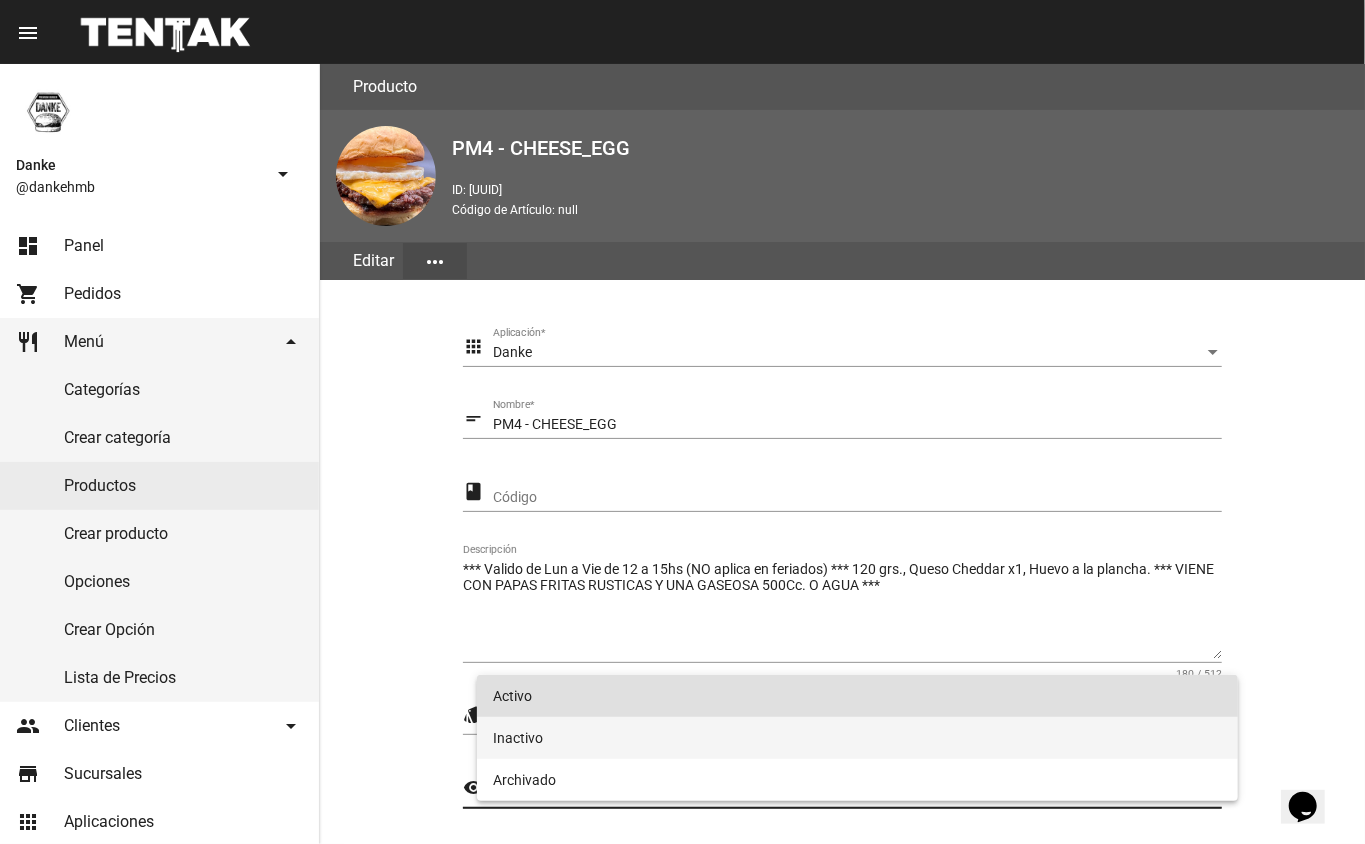 click on "Inactivo" at bounding box center [858, 738] 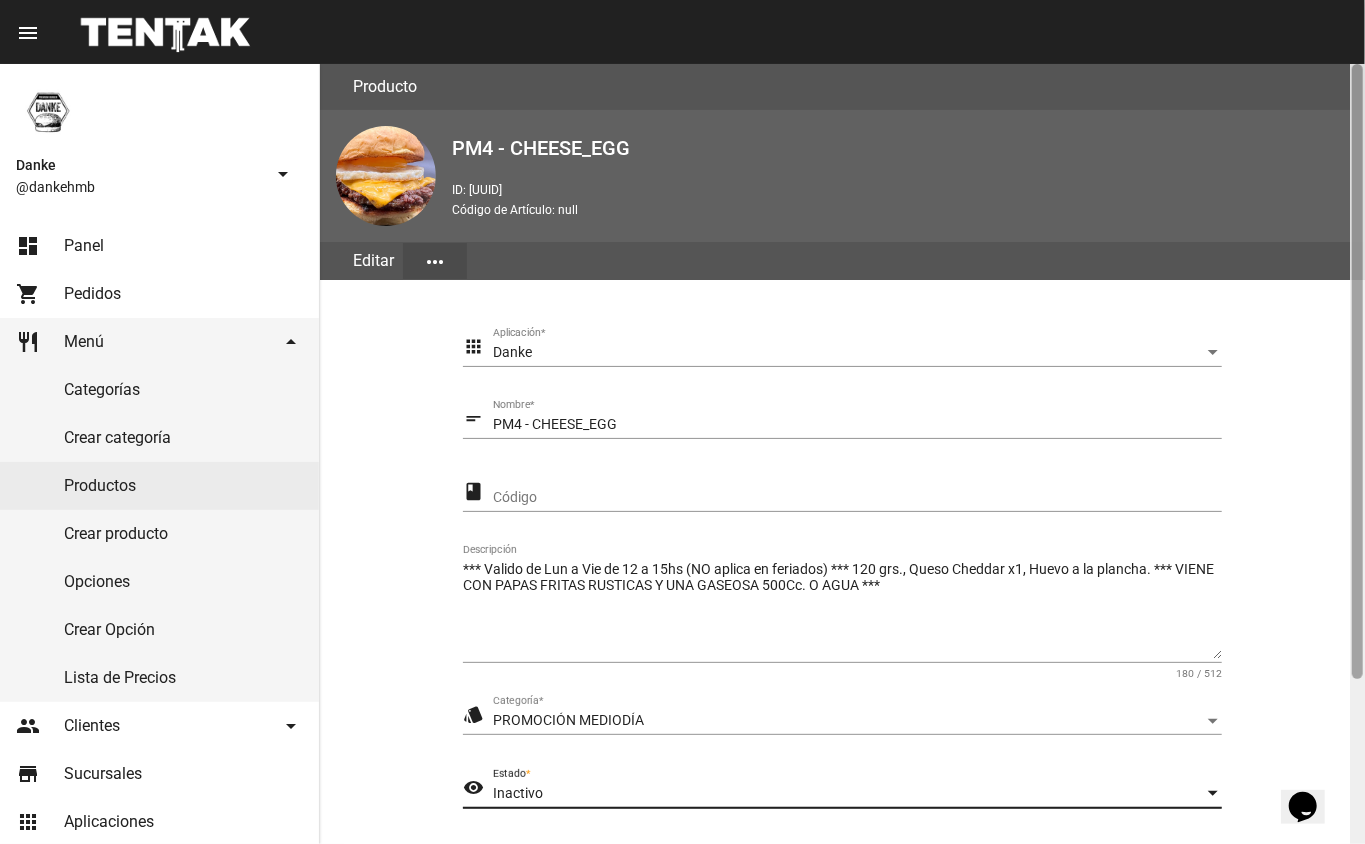 scroll, scrollTop: 209, scrollLeft: 0, axis: vertical 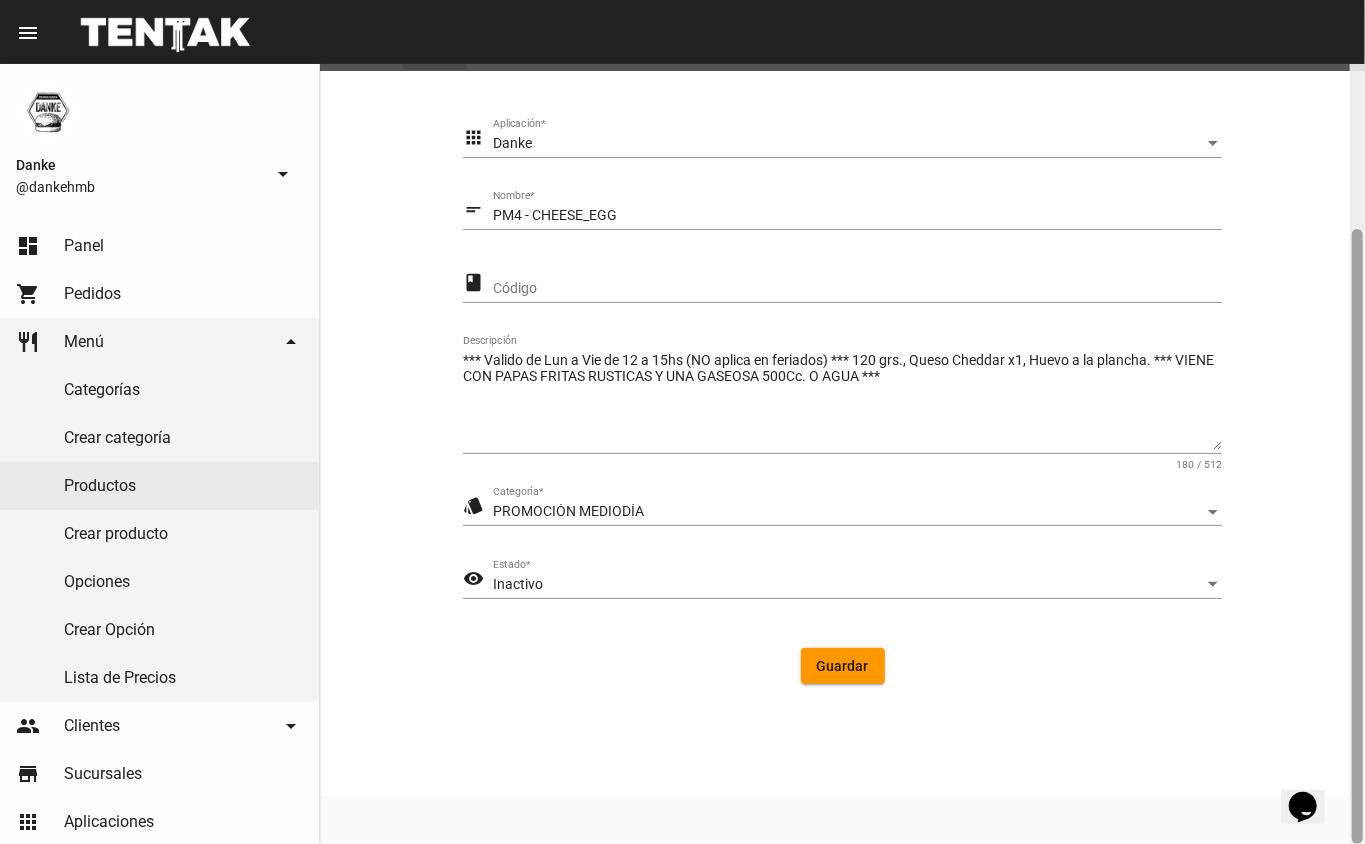drag, startPoint x: 1364, startPoint y: 276, endPoint x: 1364, endPoint y: 298, distance: 22 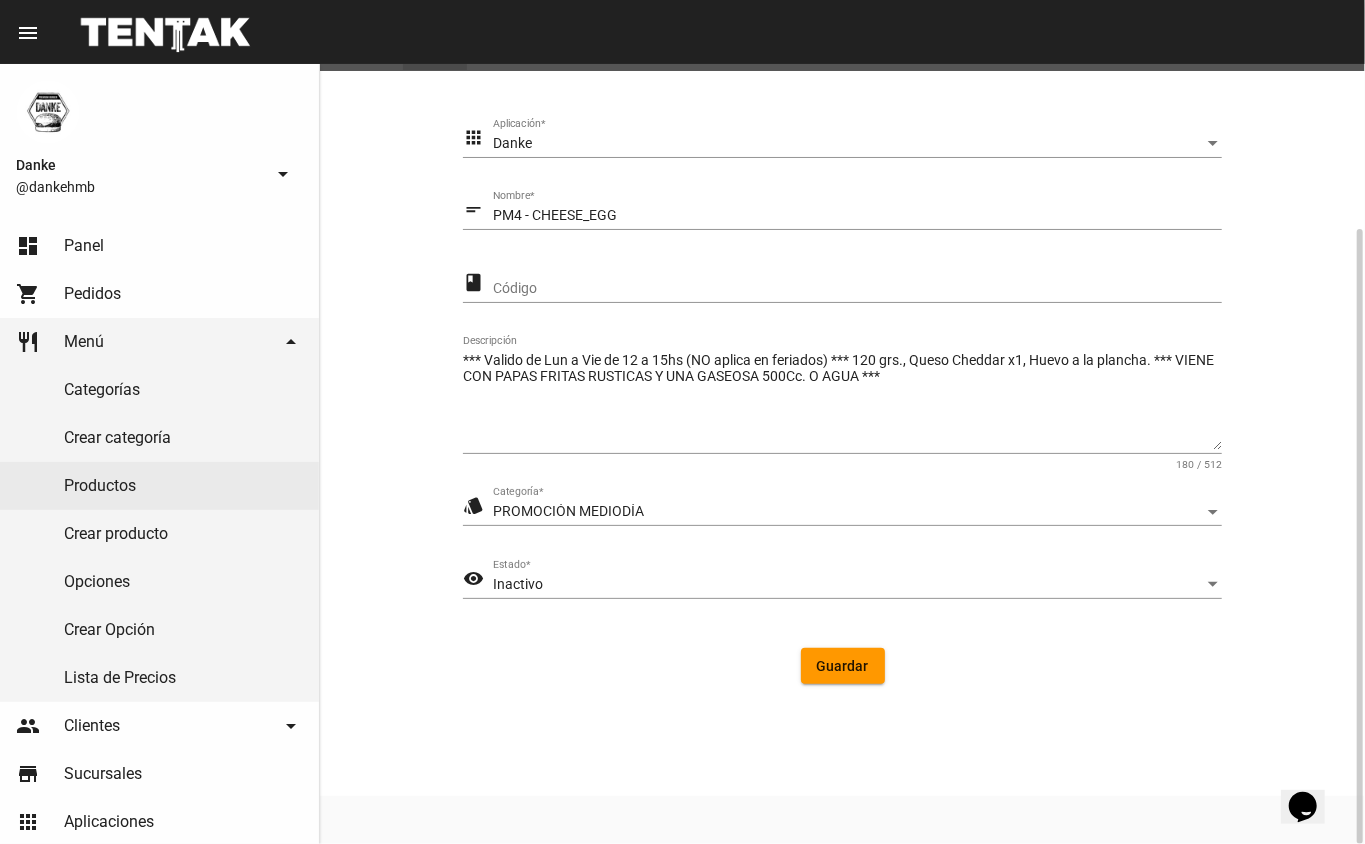 click on "Guardar" 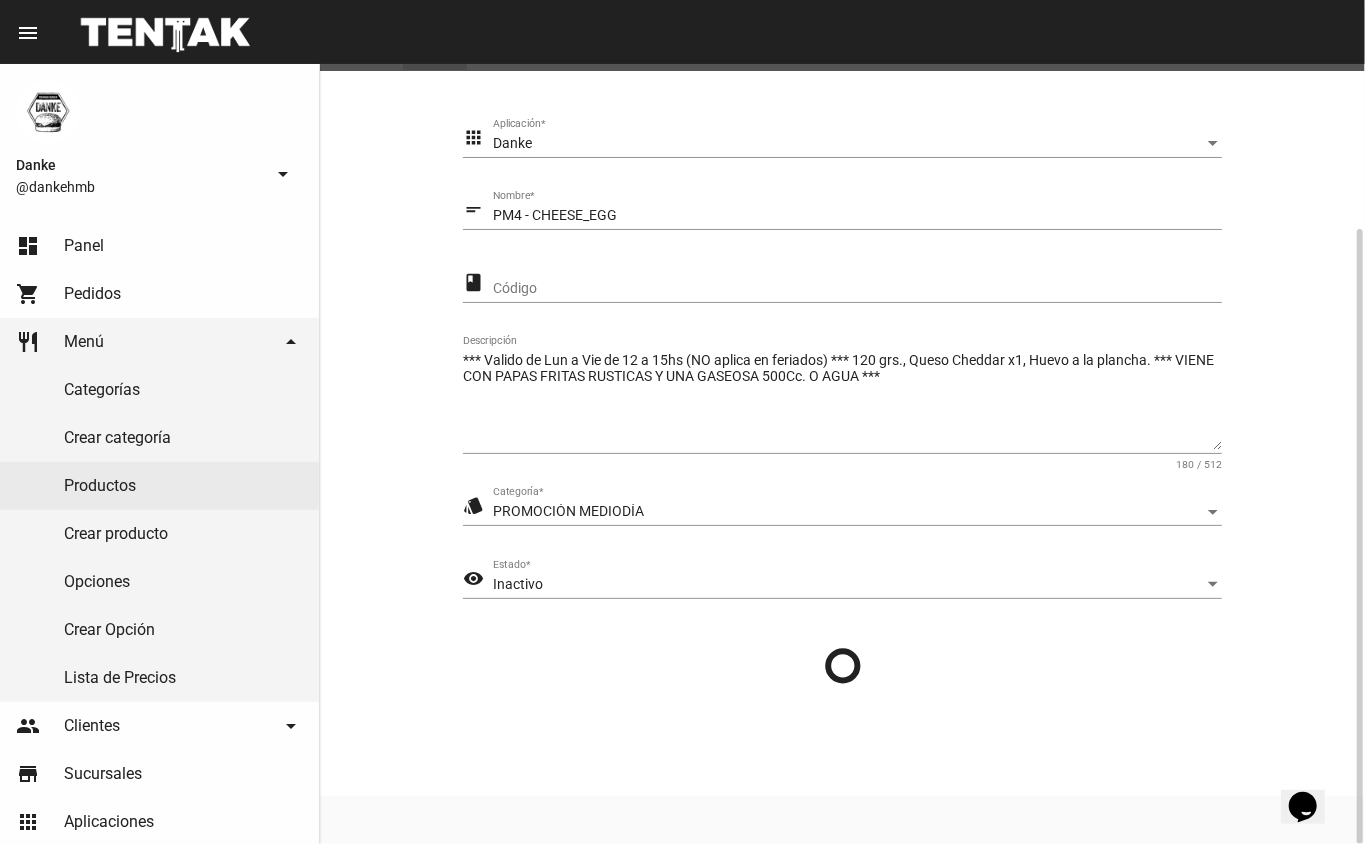 scroll, scrollTop: 0, scrollLeft: 0, axis: both 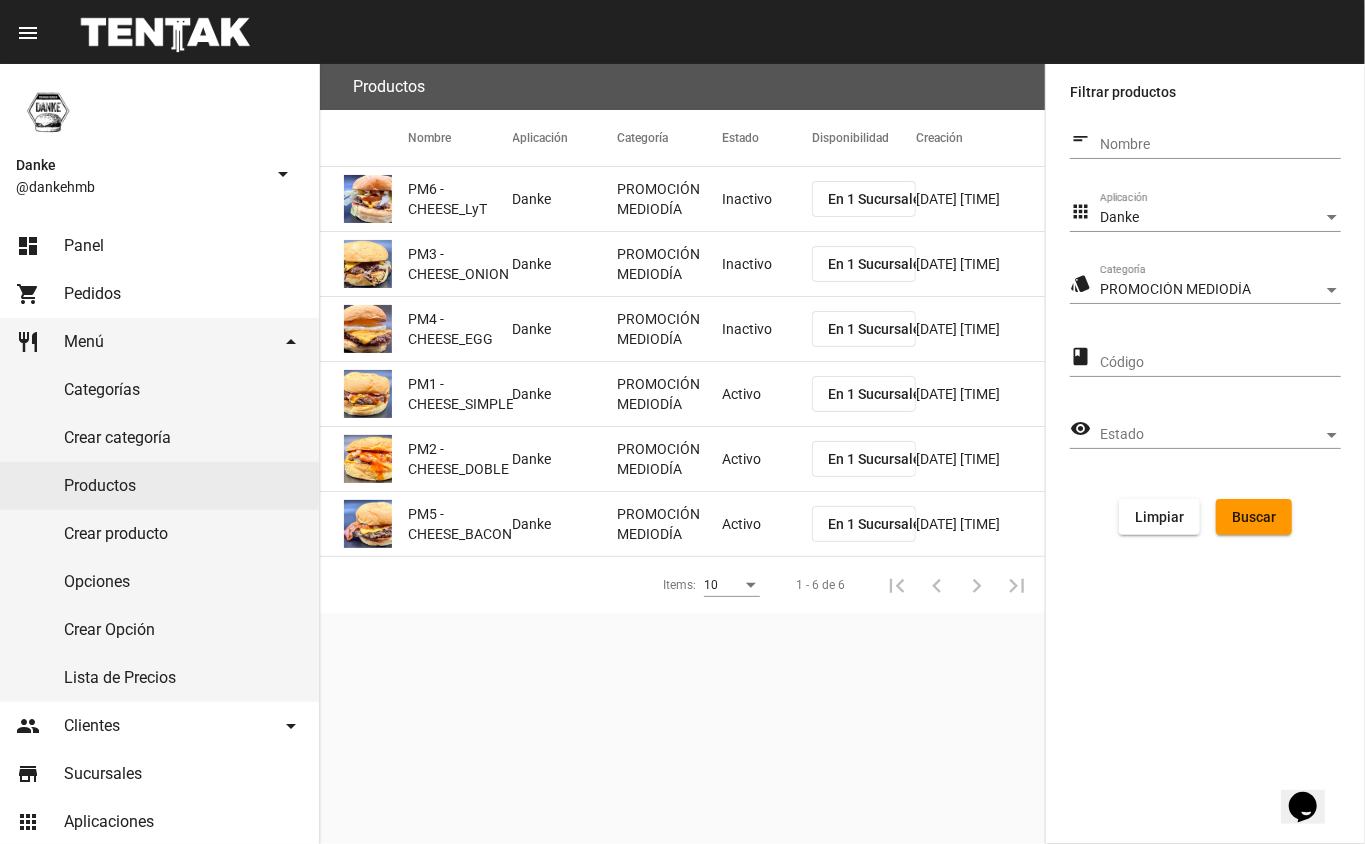 click on "PROMOCIÓN MEDIODÍA" 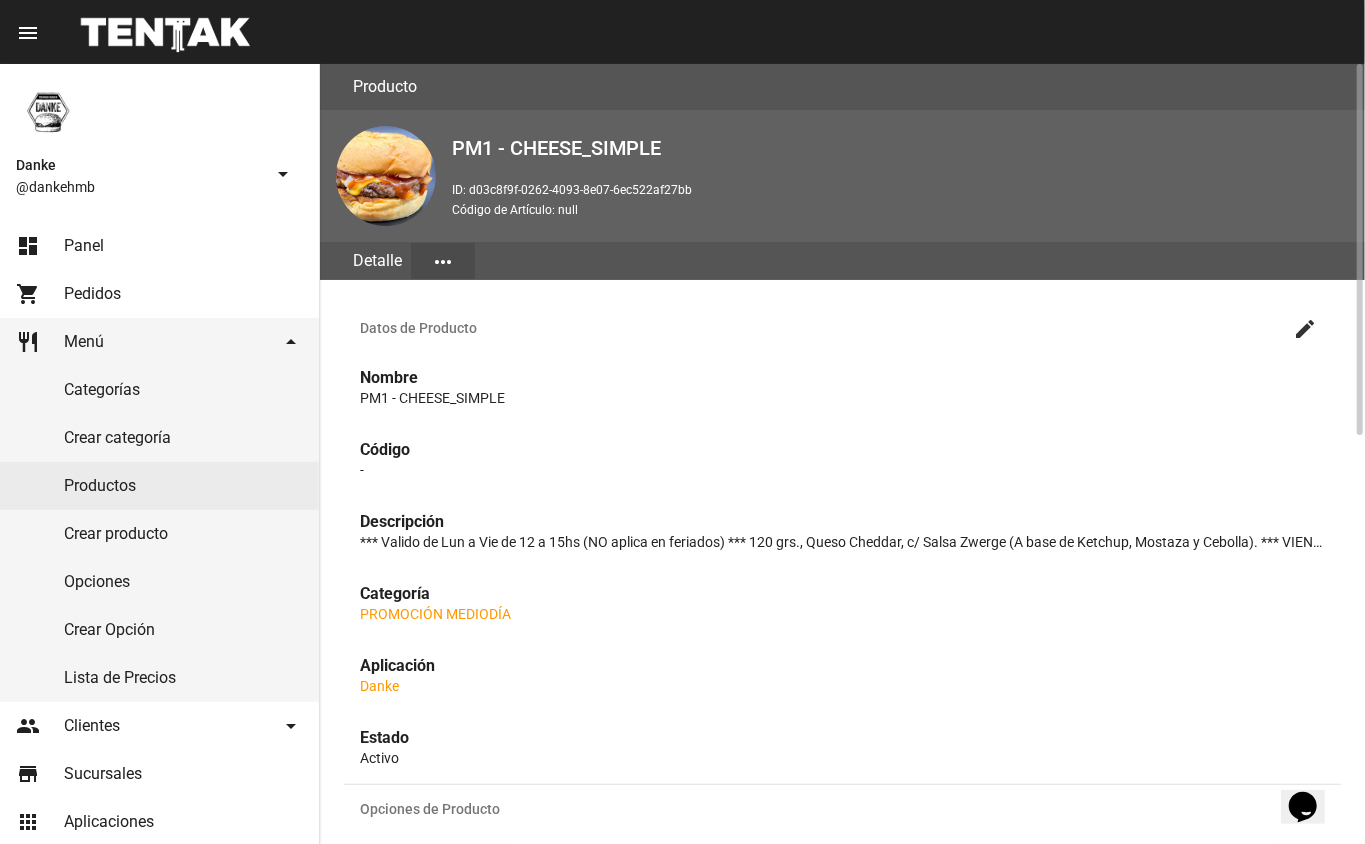 scroll, scrollTop: 780, scrollLeft: 0, axis: vertical 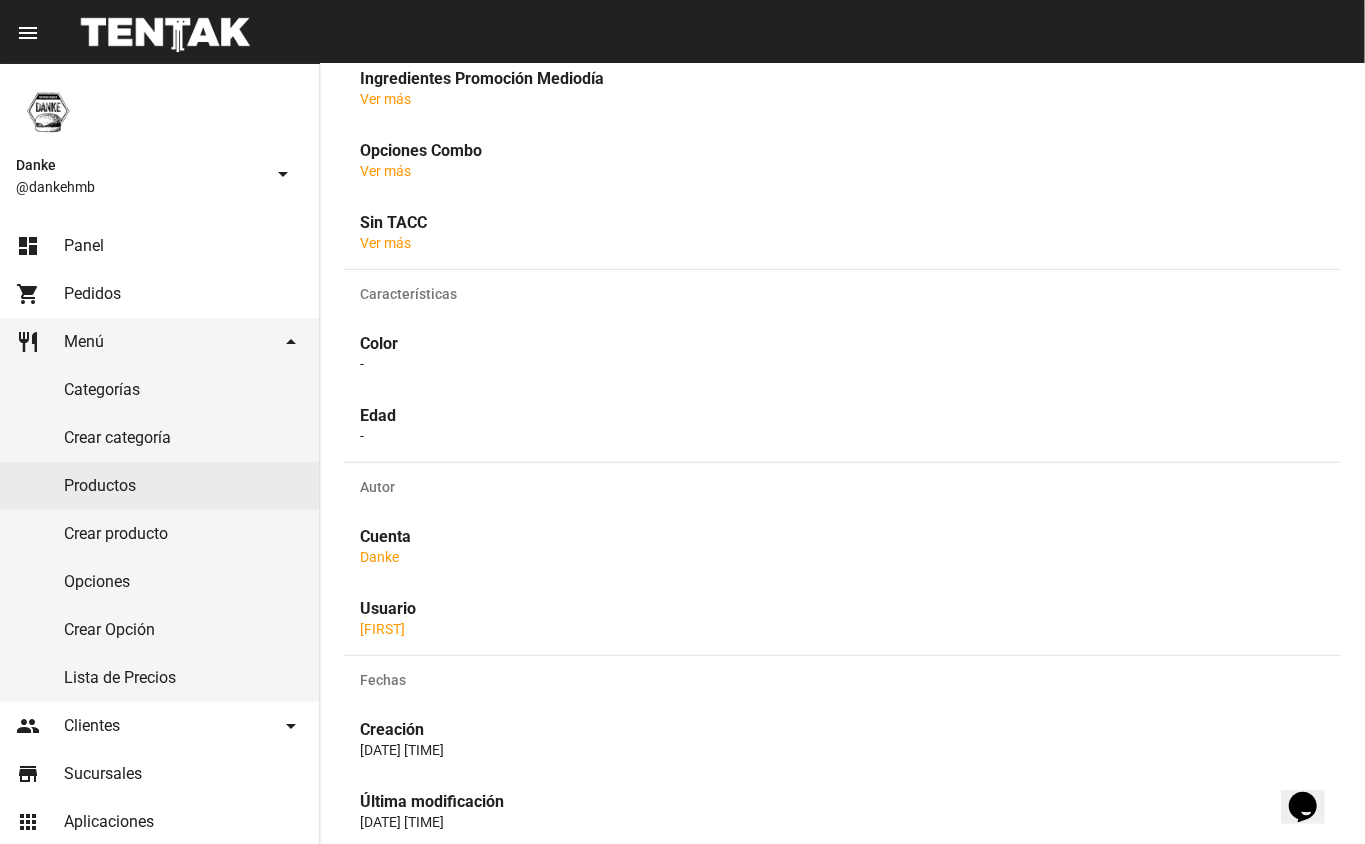 drag, startPoint x: 1364, startPoint y: 314, endPoint x: 1348, endPoint y: 418, distance: 105.22357 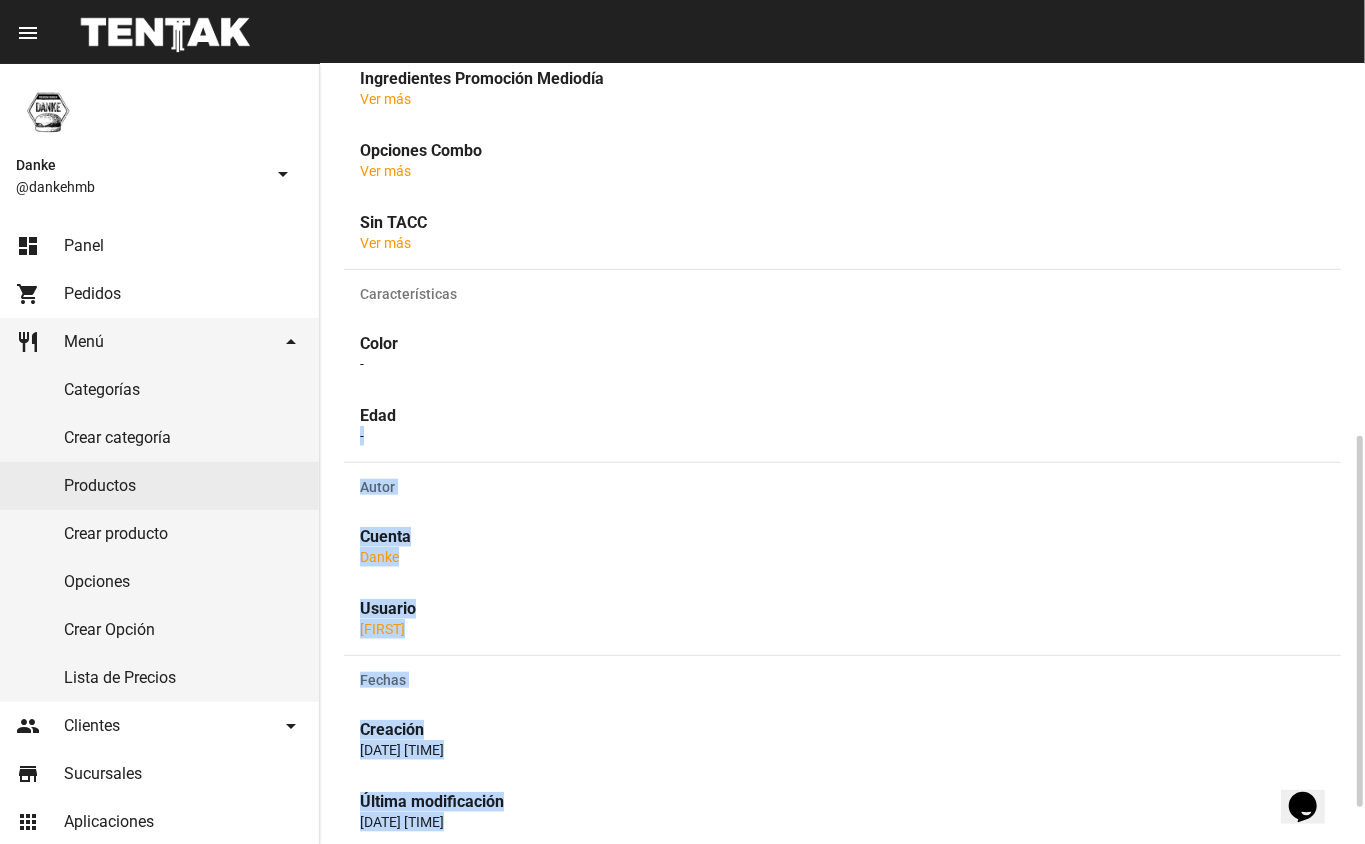 click on "Edad -" 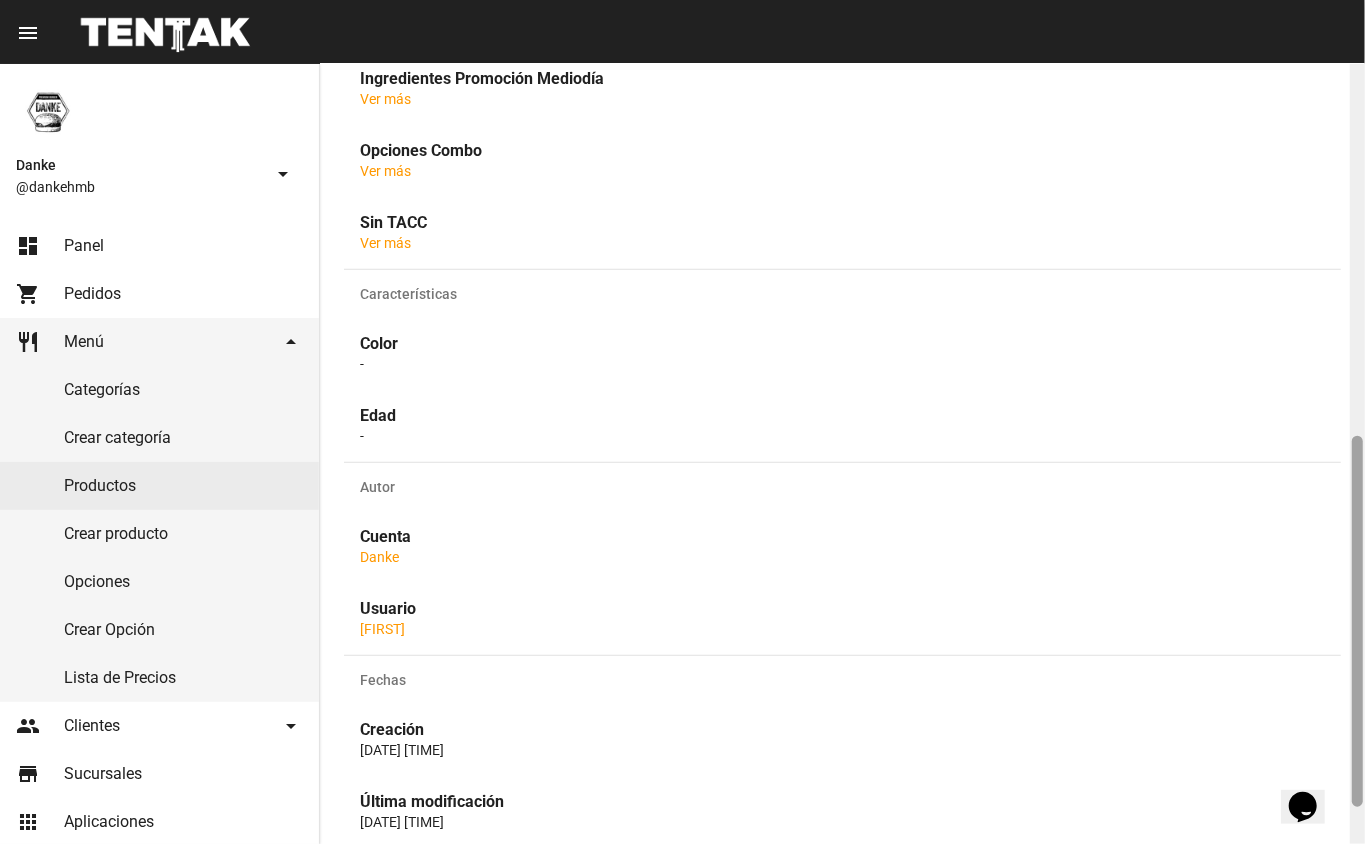 click 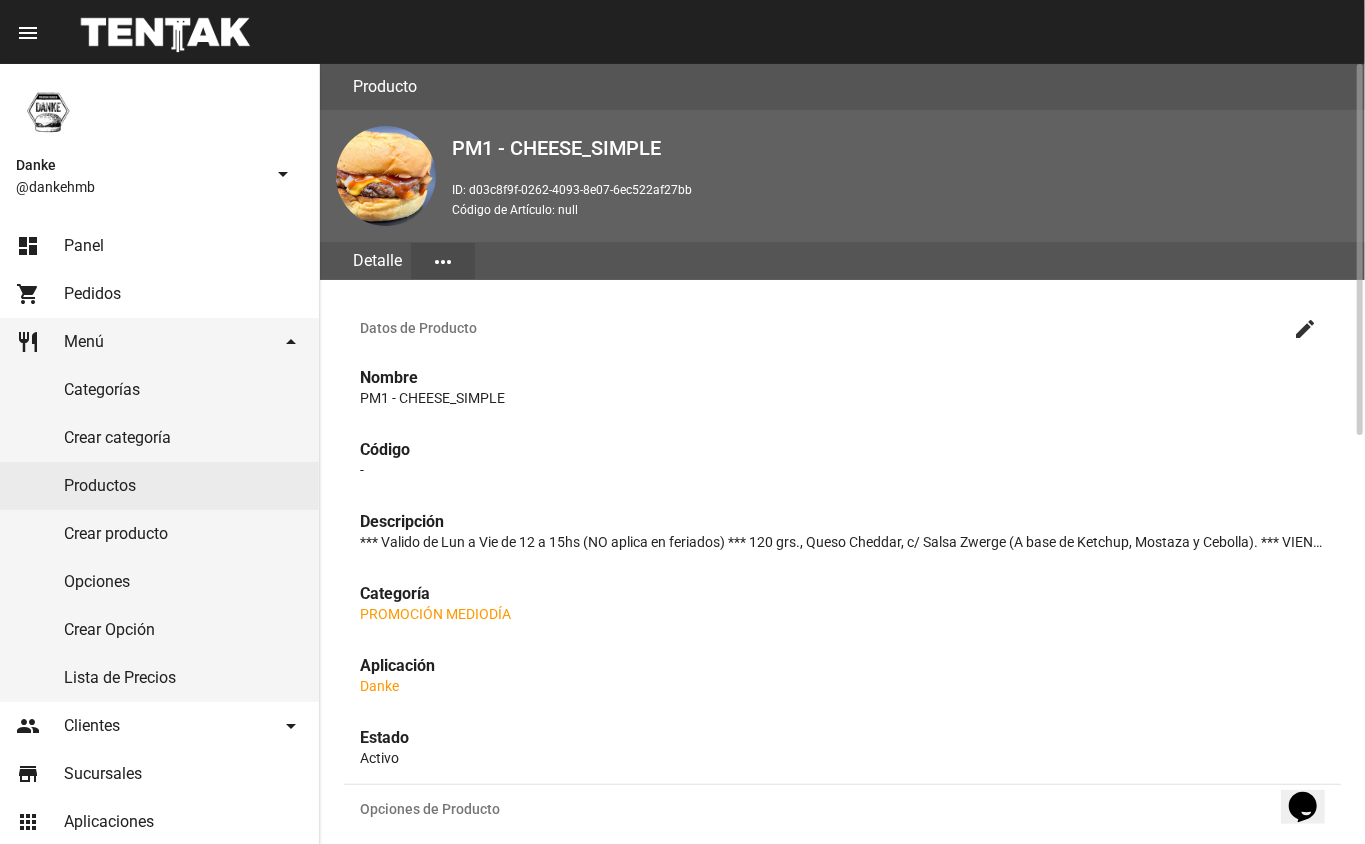 click on "create" 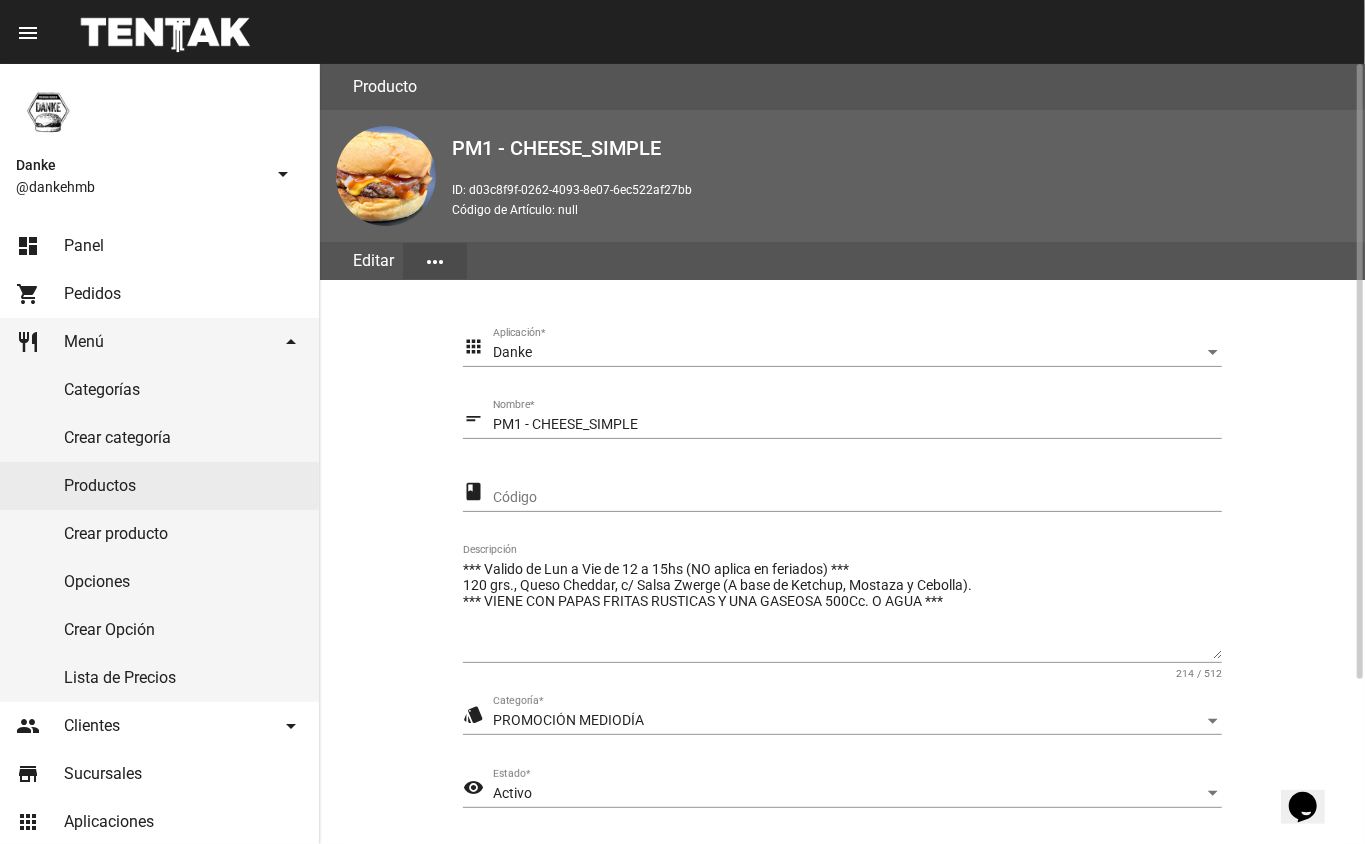 click on "Activo Estado  *" 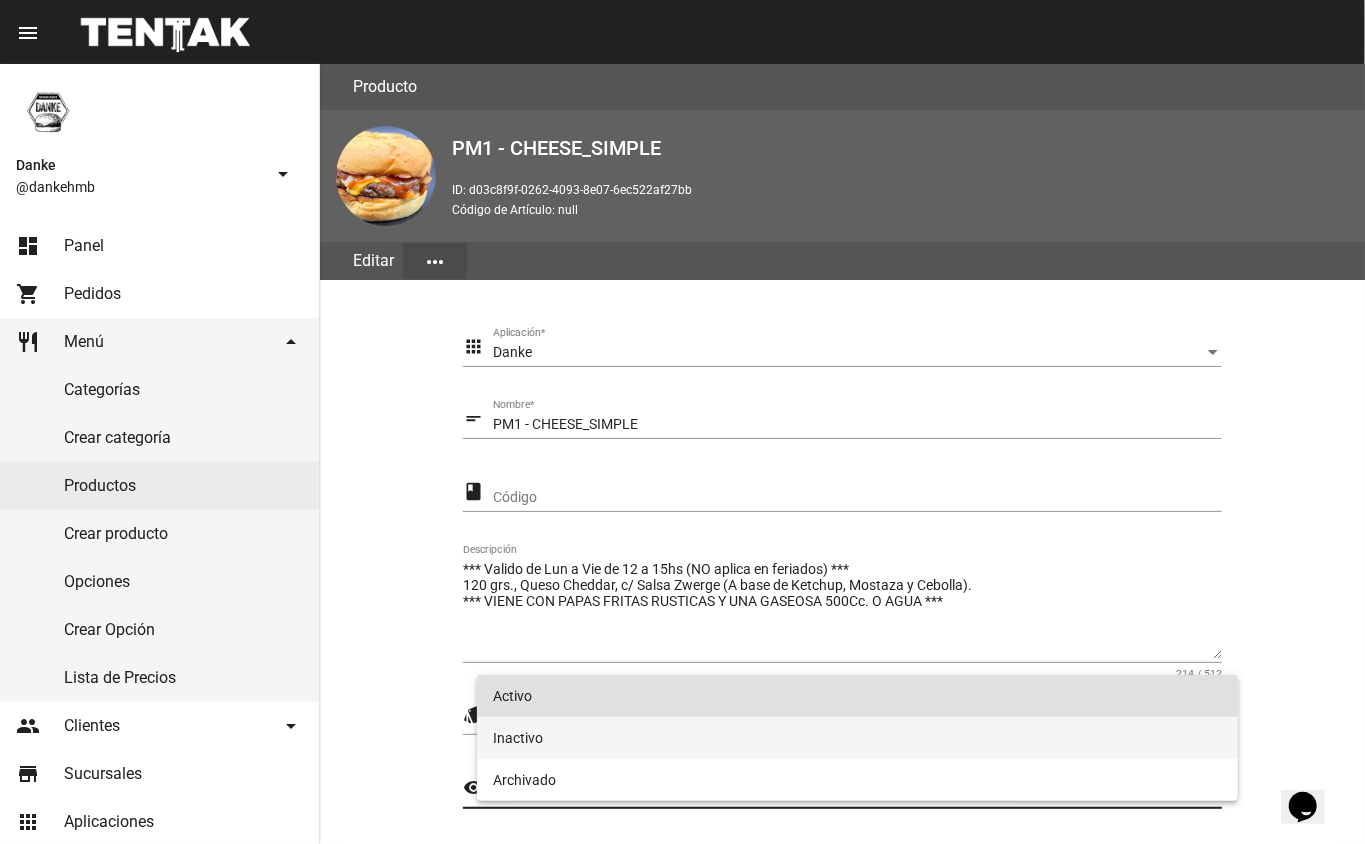 click on "Inactivo" at bounding box center (858, 738) 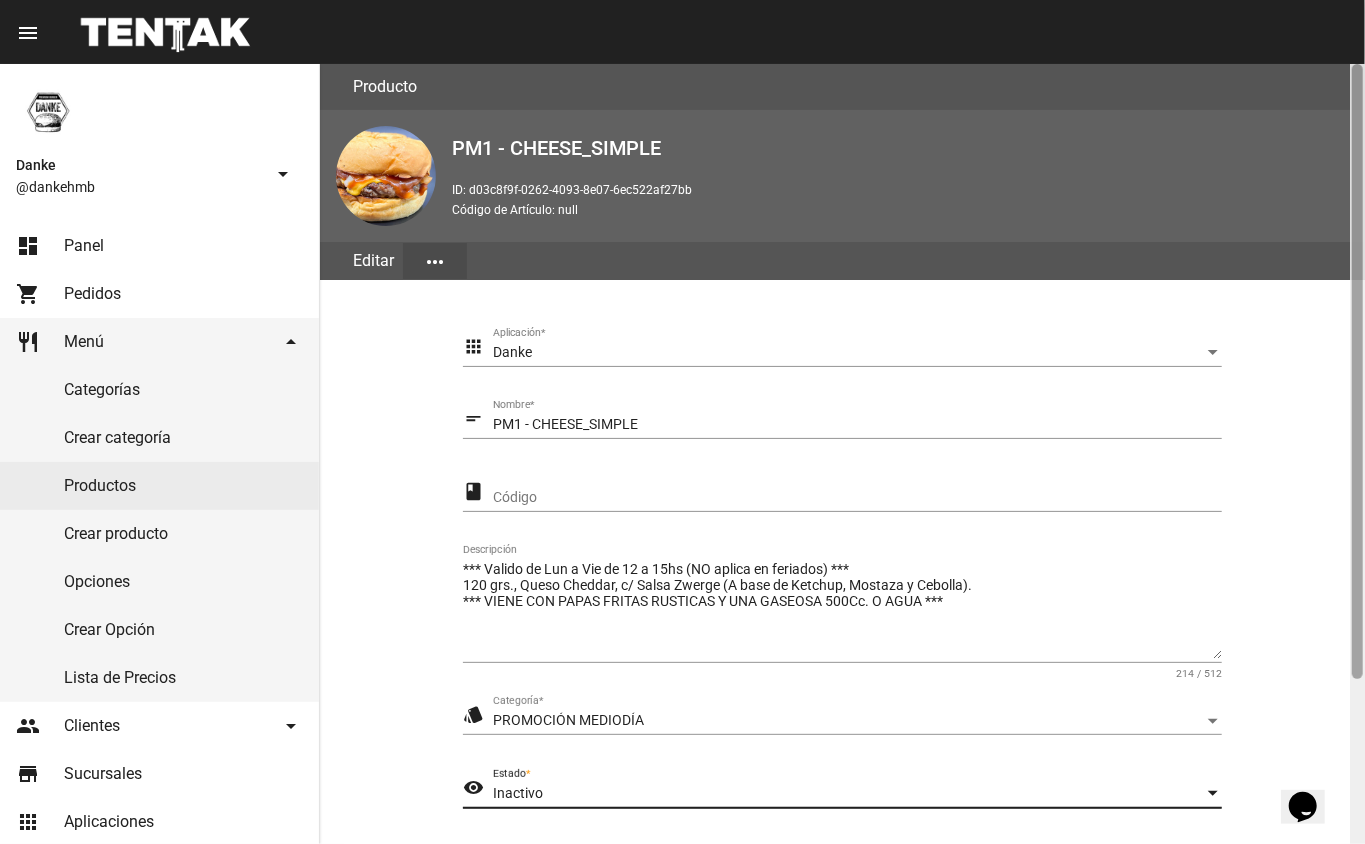 scroll, scrollTop: 209, scrollLeft: 0, axis: vertical 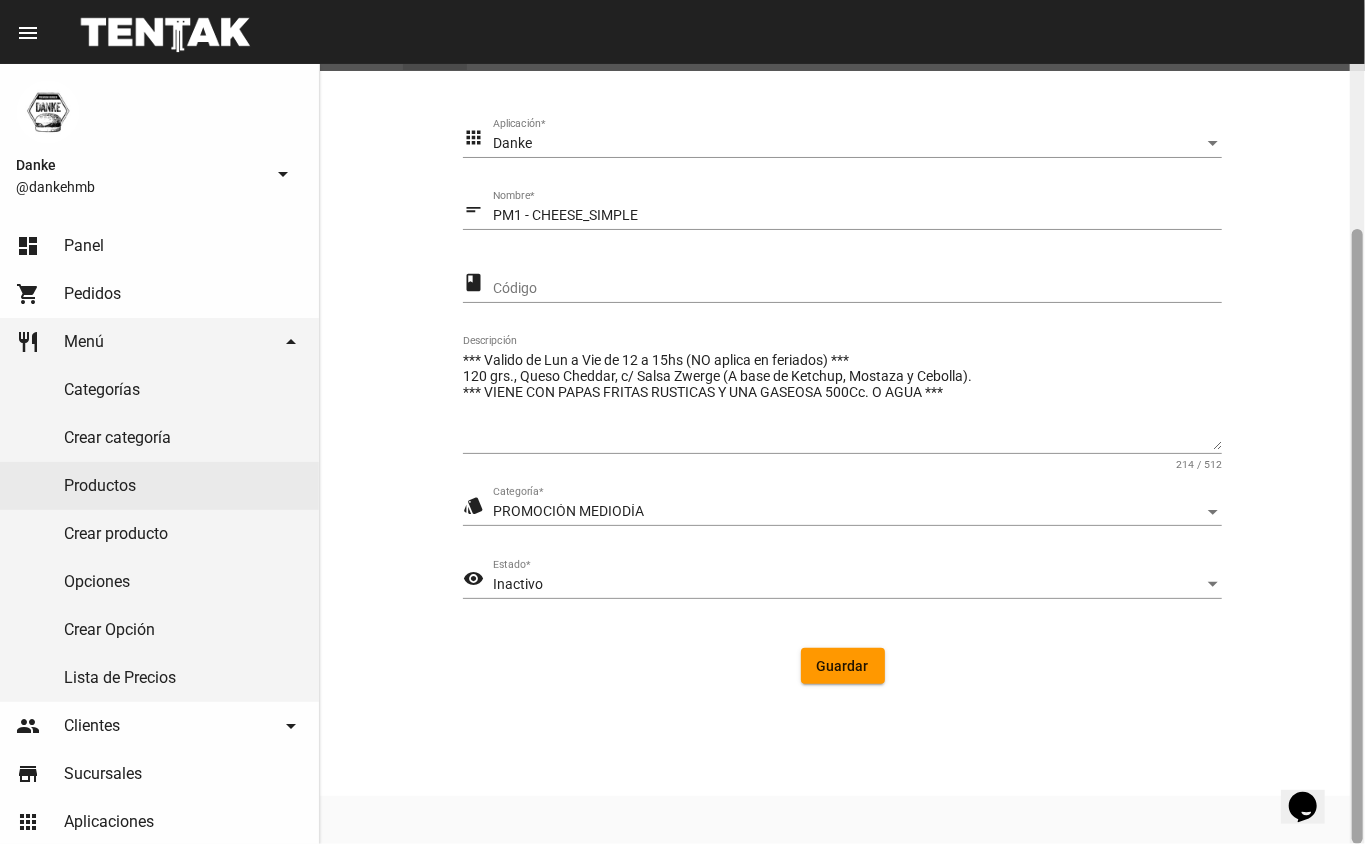 drag, startPoint x: 1364, startPoint y: 450, endPoint x: 1364, endPoint y: 516, distance: 66 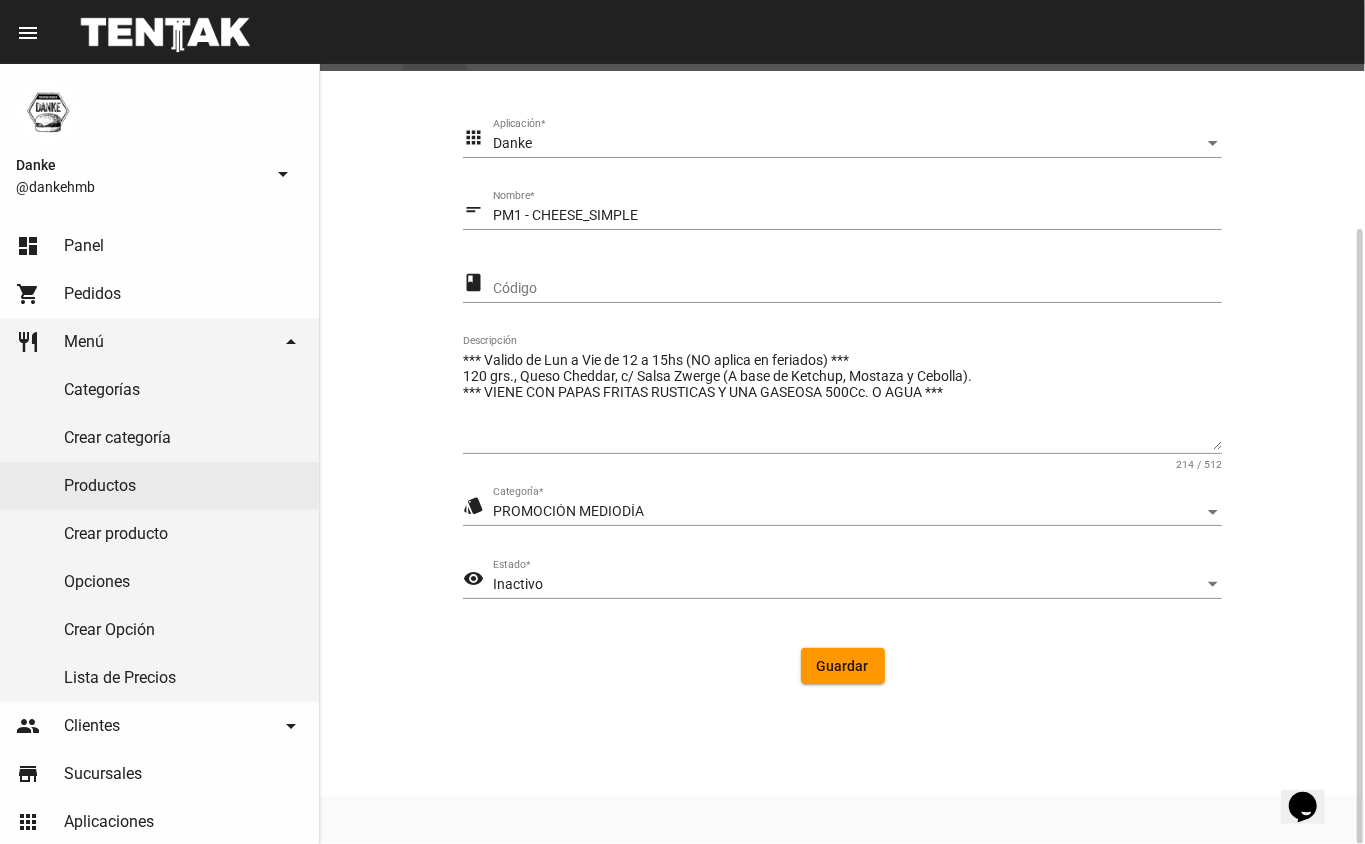 click on "Guardar" 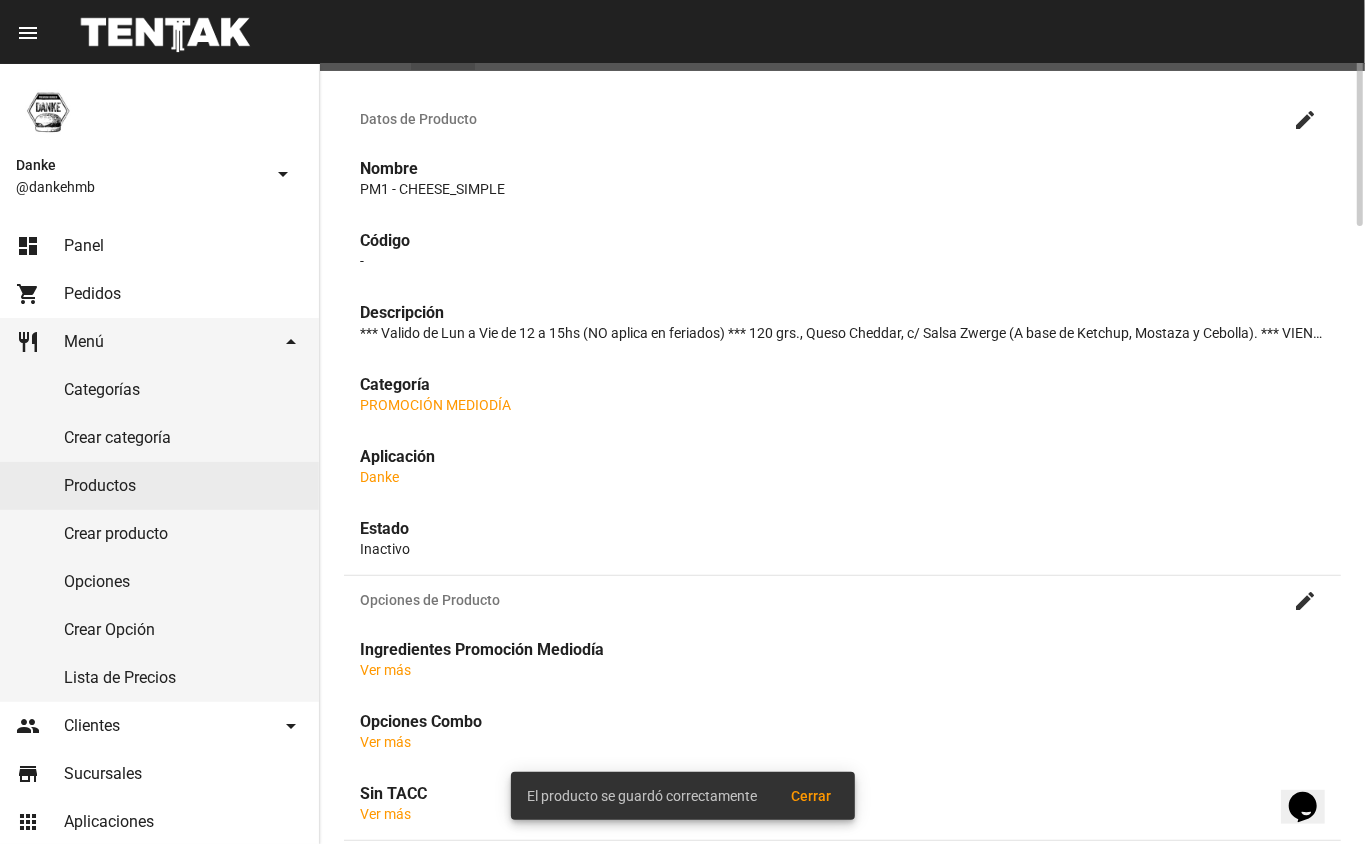 scroll, scrollTop: 0, scrollLeft: 0, axis: both 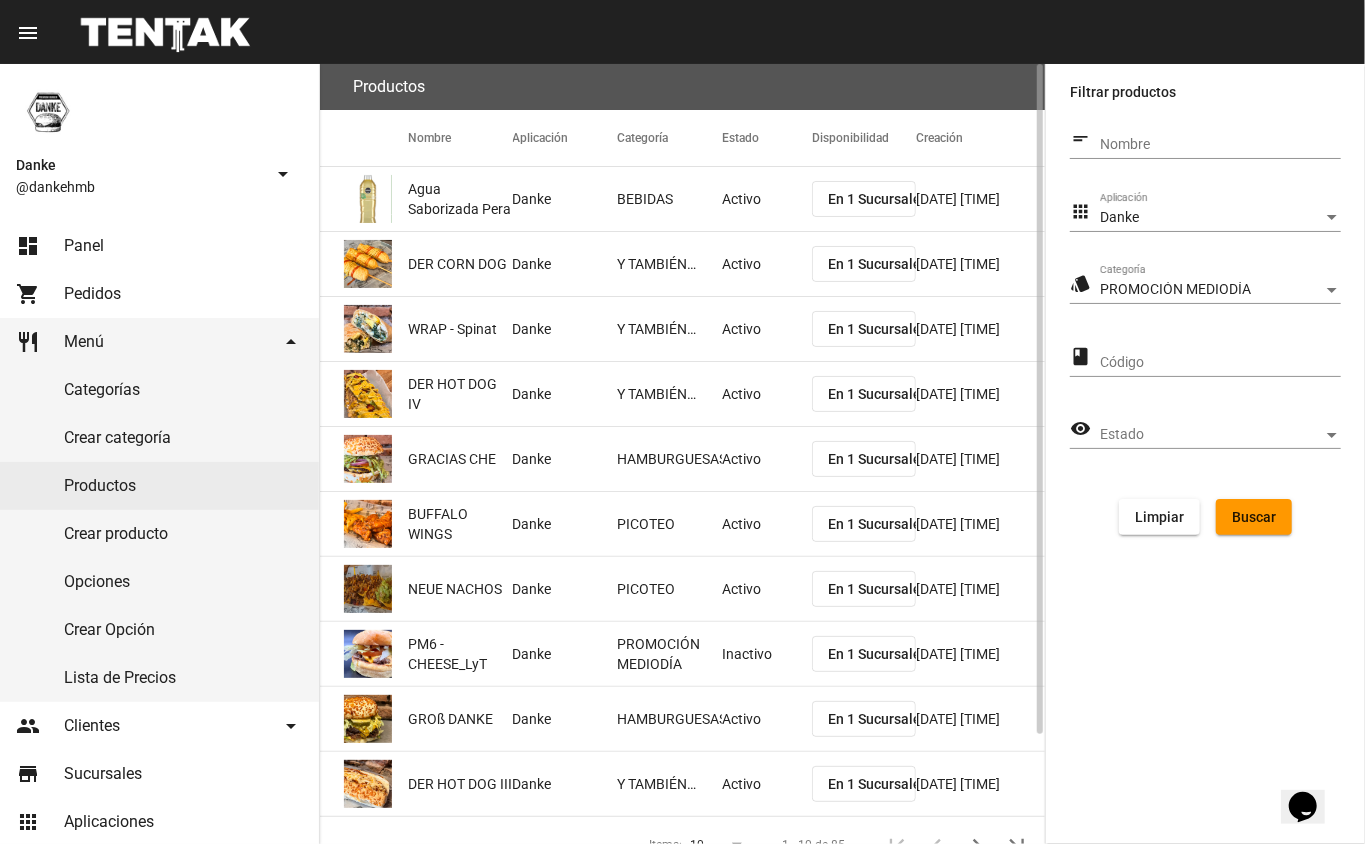 click on "Buscar" 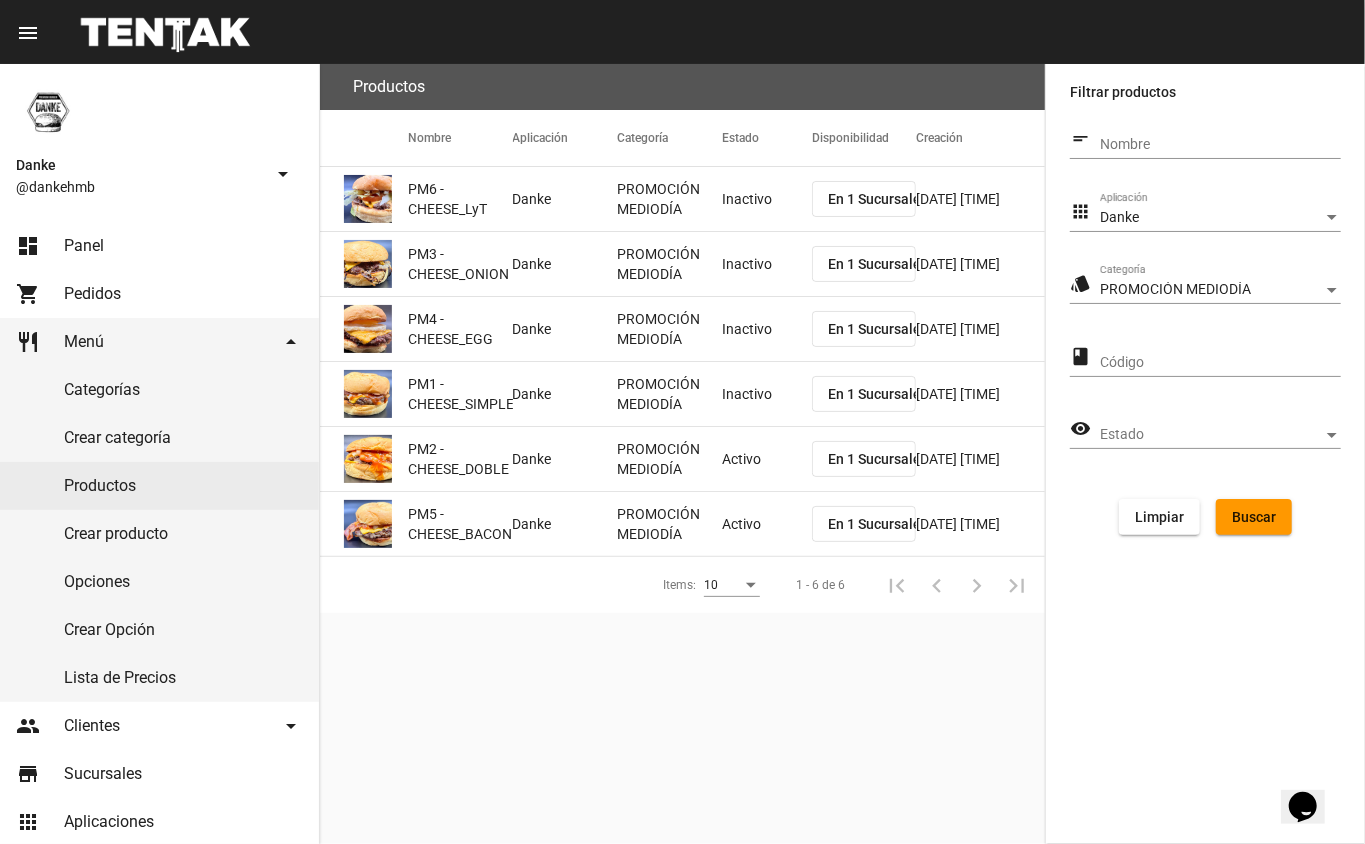 click on "Inactivo" 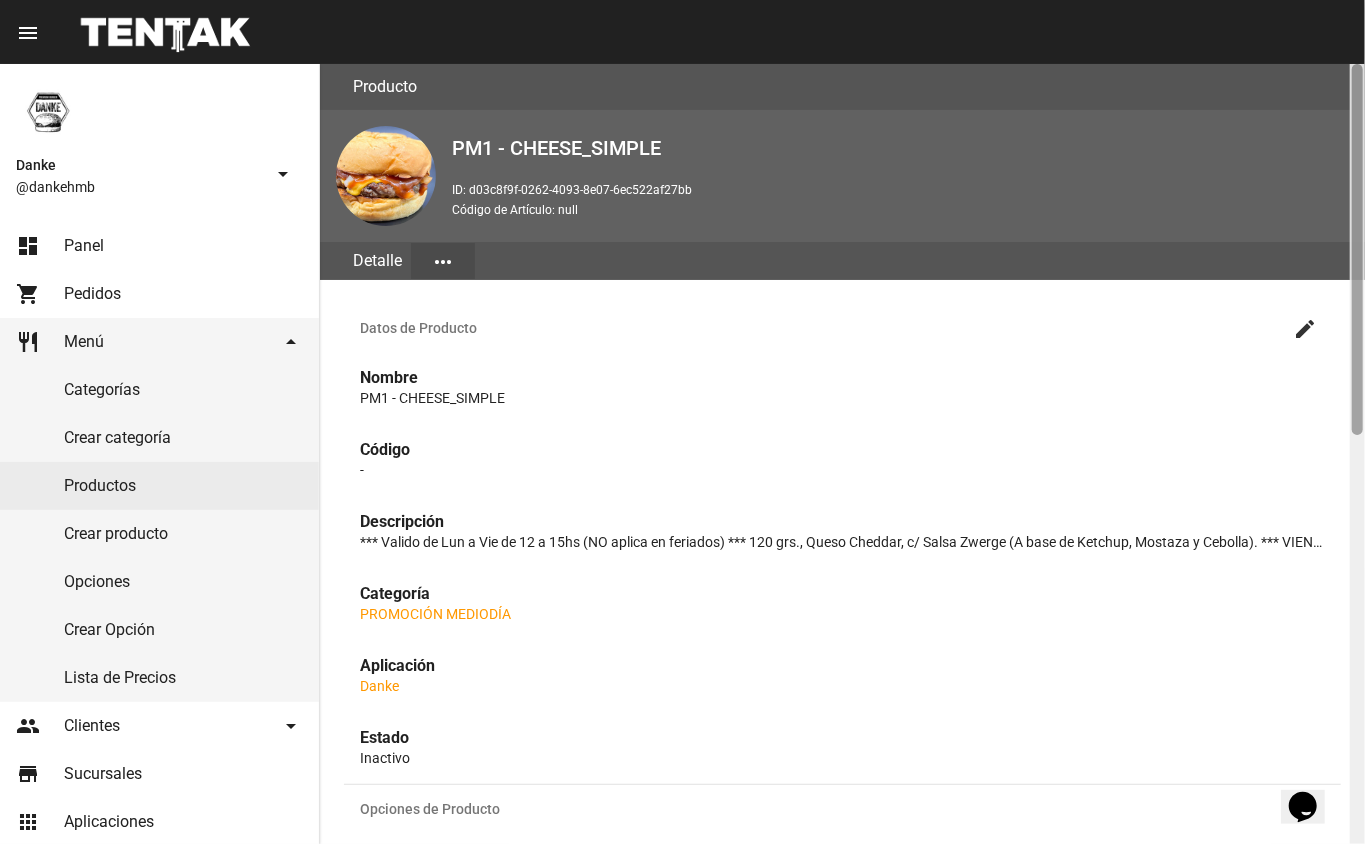 drag, startPoint x: 1364, startPoint y: 361, endPoint x: 1364, endPoint y: 386, distance: 25 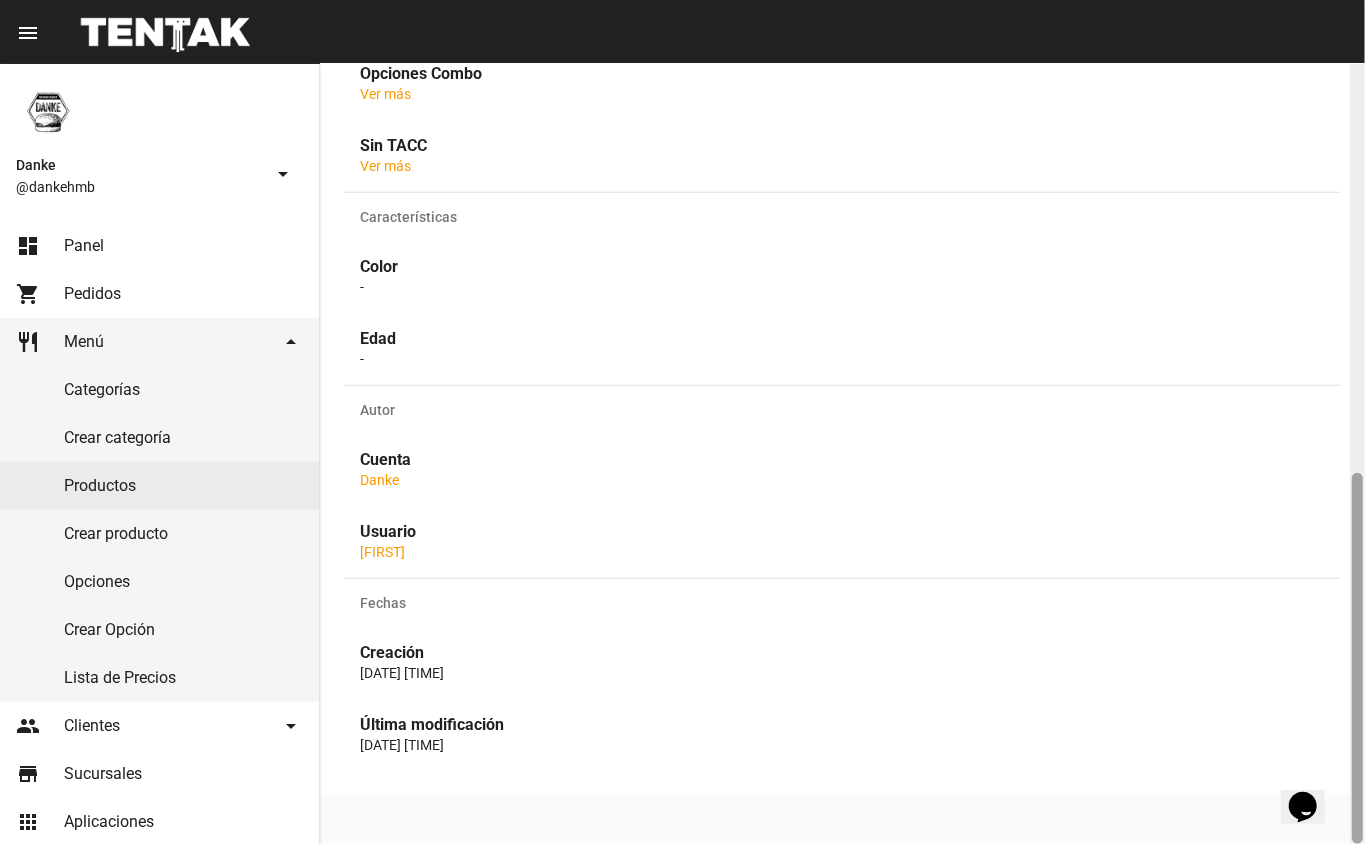 click 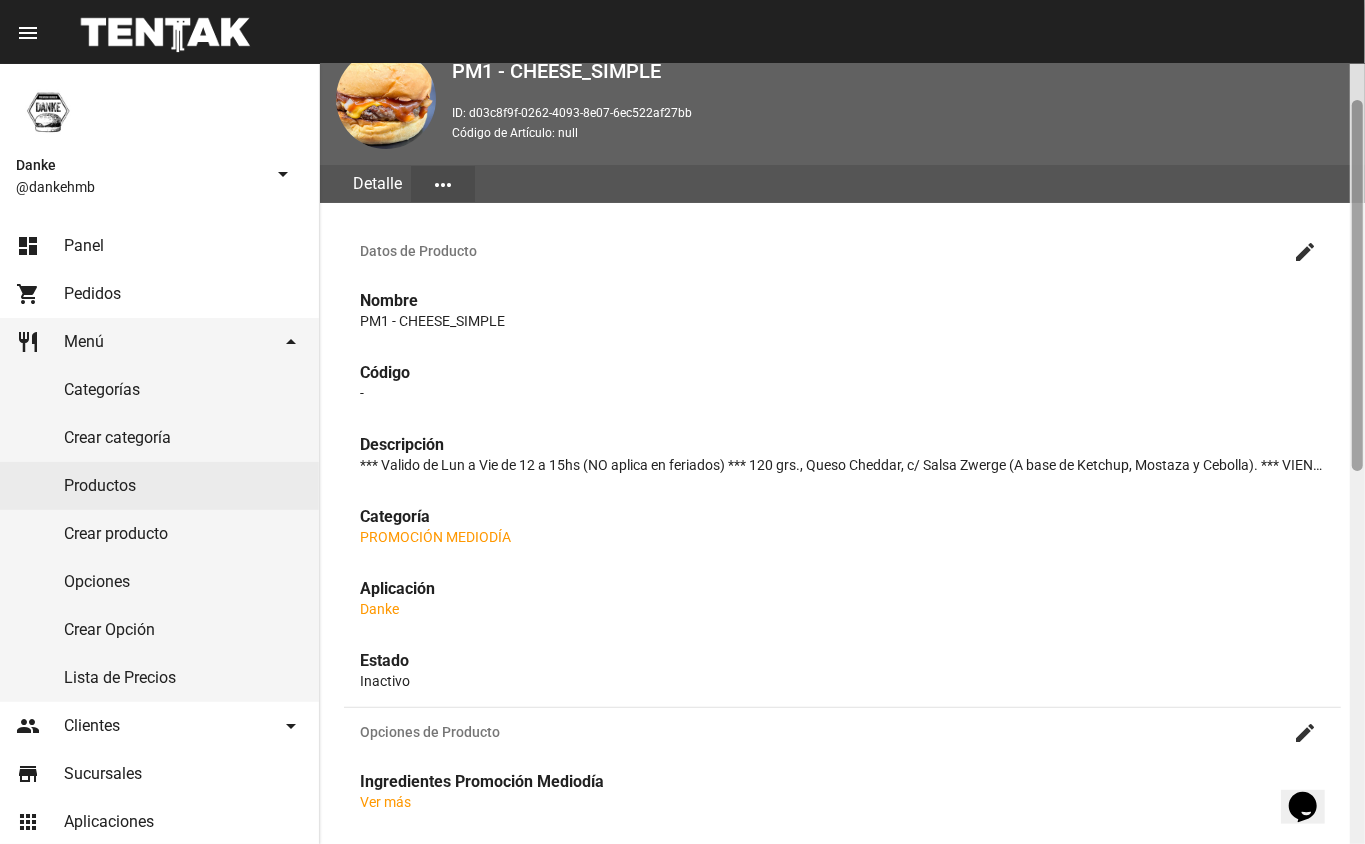 drag, startPoint x: 1364, startPoint y: 428, endPoint x: 1364, endPoint y: 201, distance: 227 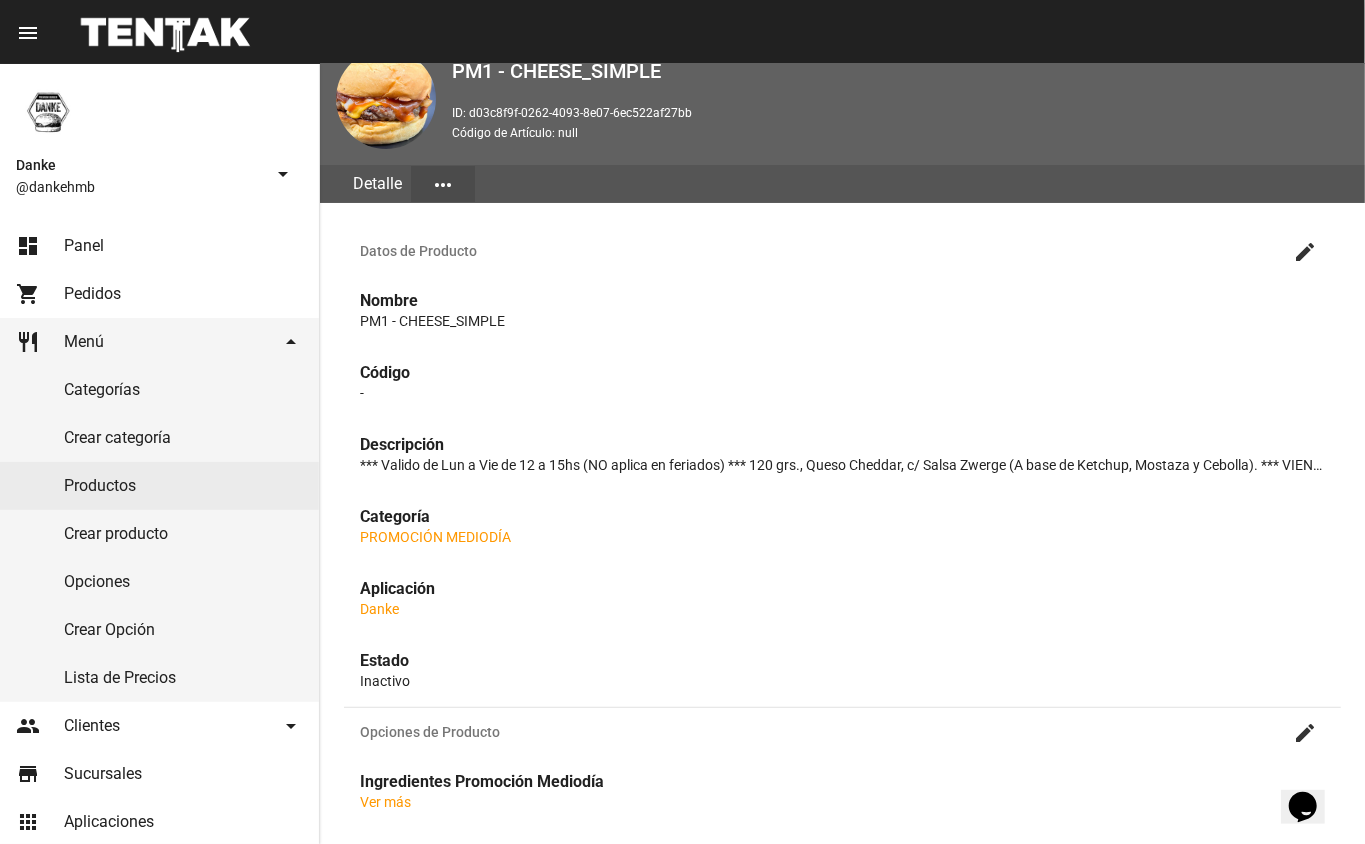 click on "create" 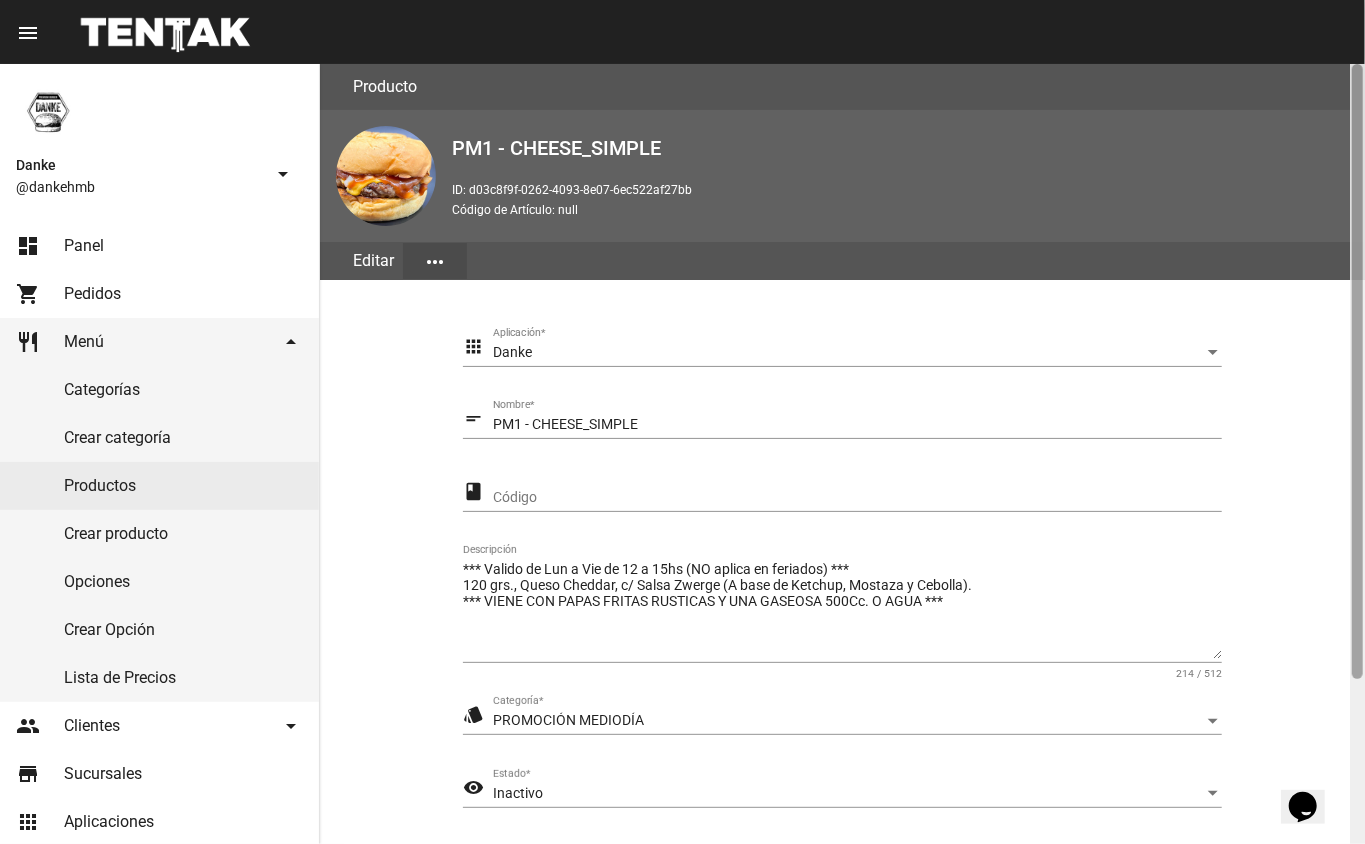 scroll, scrollTop: 209, scrollLeft: 0, axis: vertical 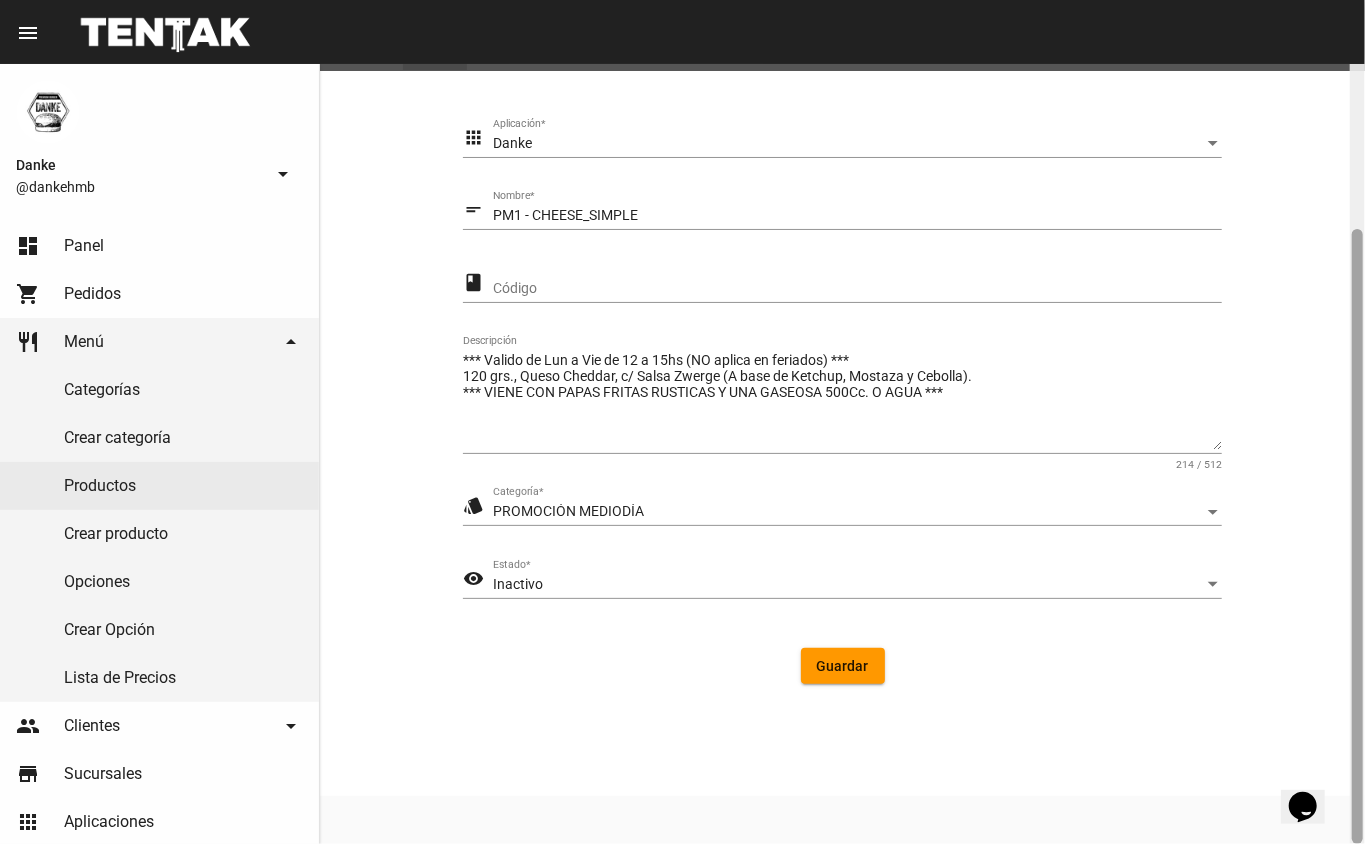 drag, startPoint x: 1364, startPoint y: 376, endPoint x: 1364, endPoint y: 426, distance: 50 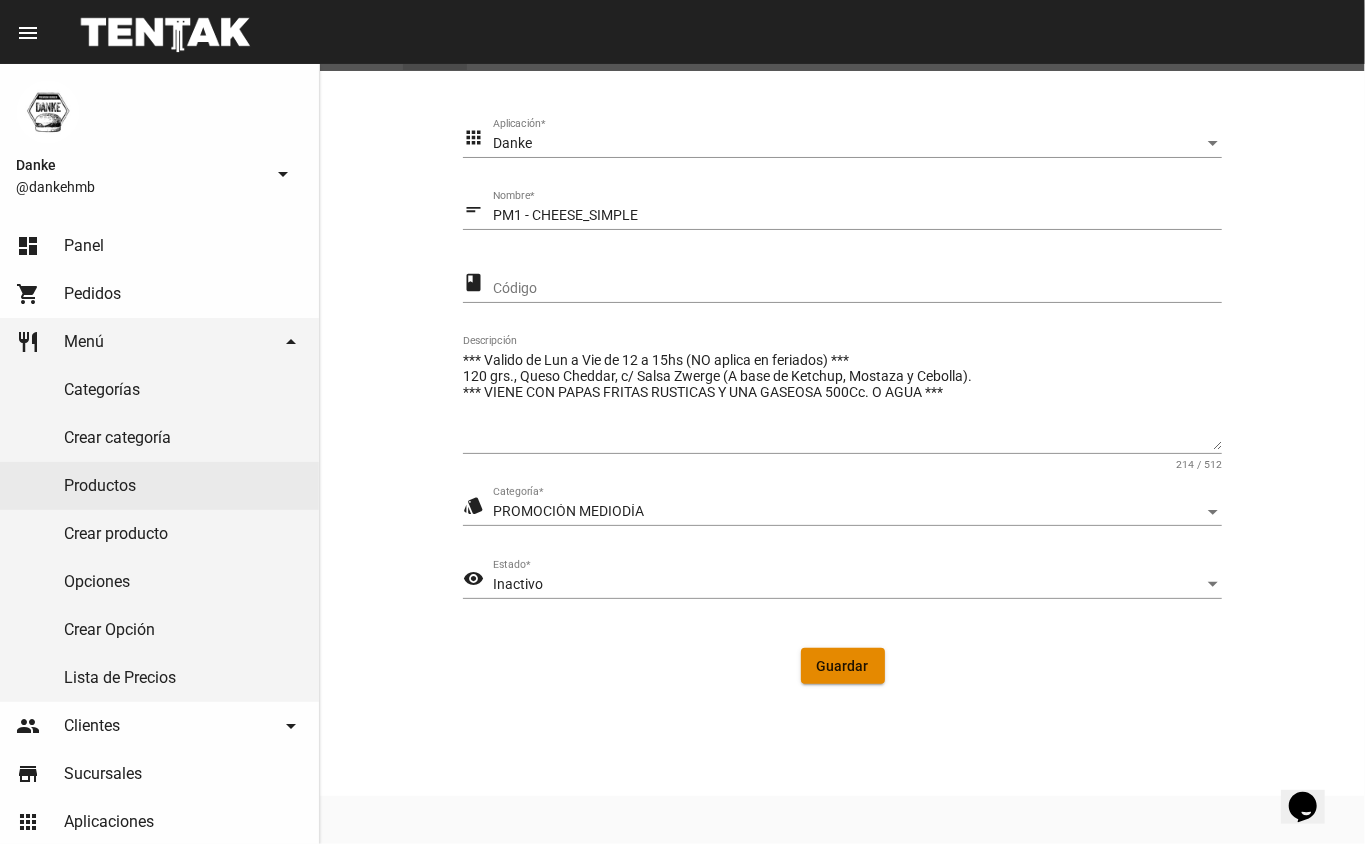 click on "Guardar" 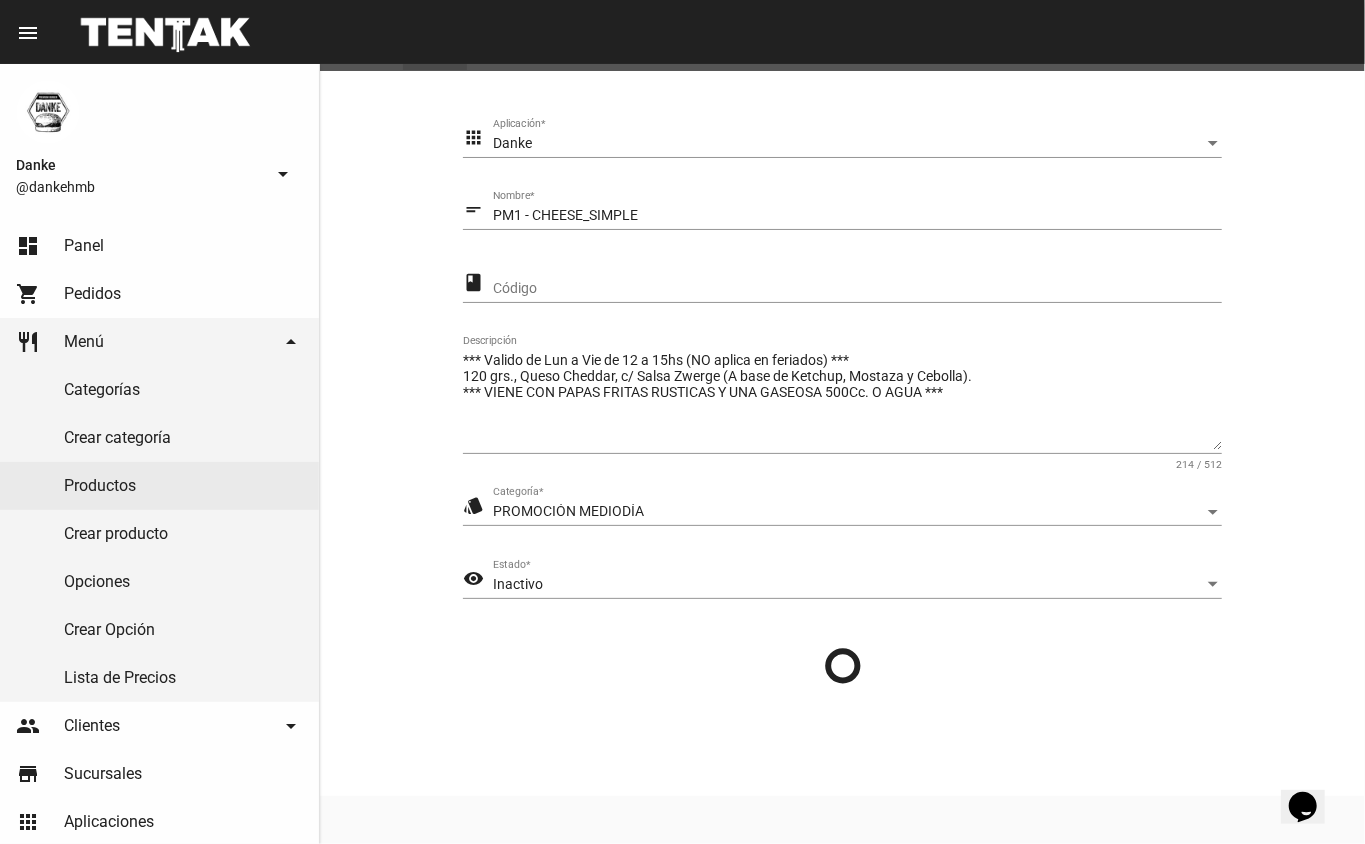 scroll, scrollTop: 0, scrollLeft: 0, axis: both 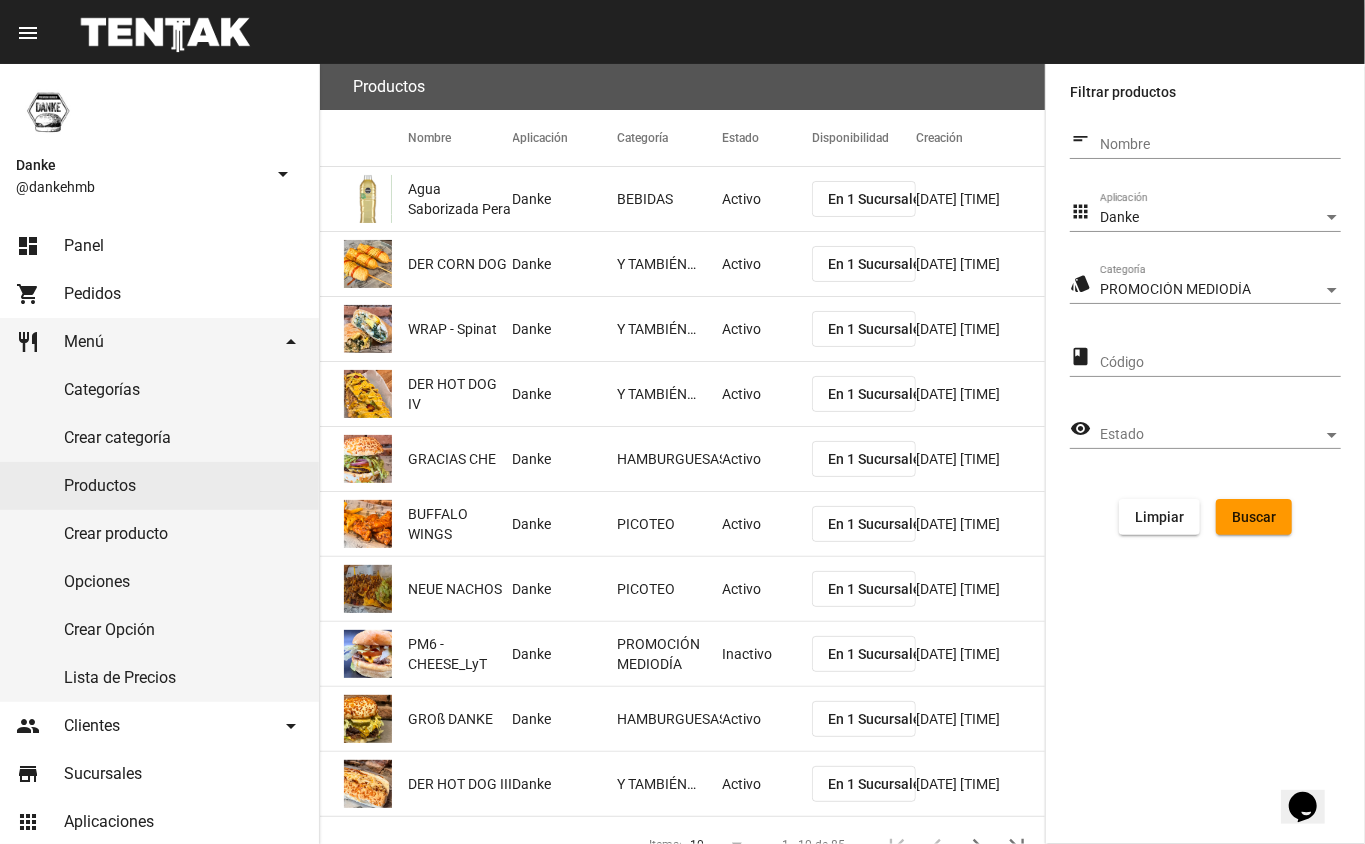 click on "Buscar" 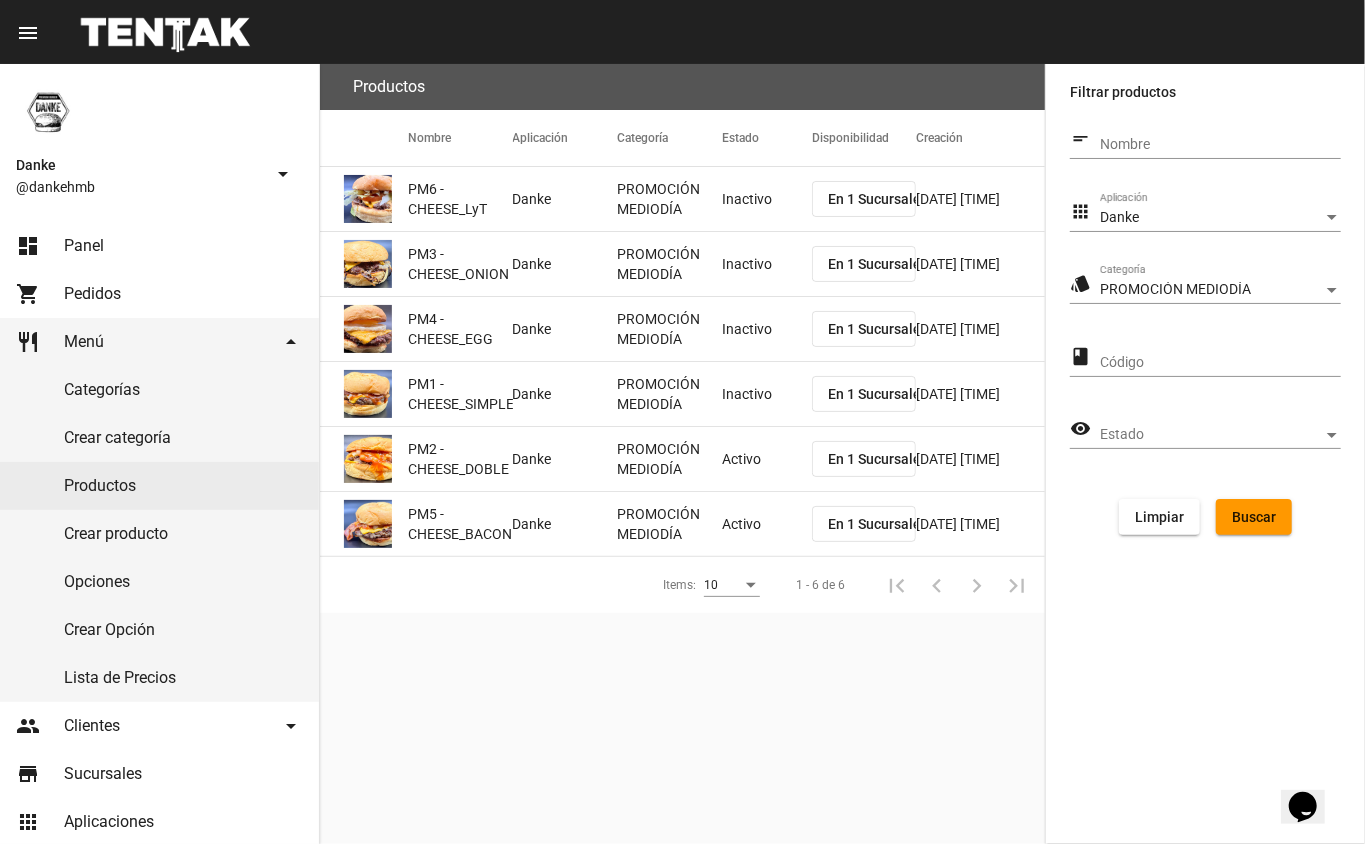click on "Activo" 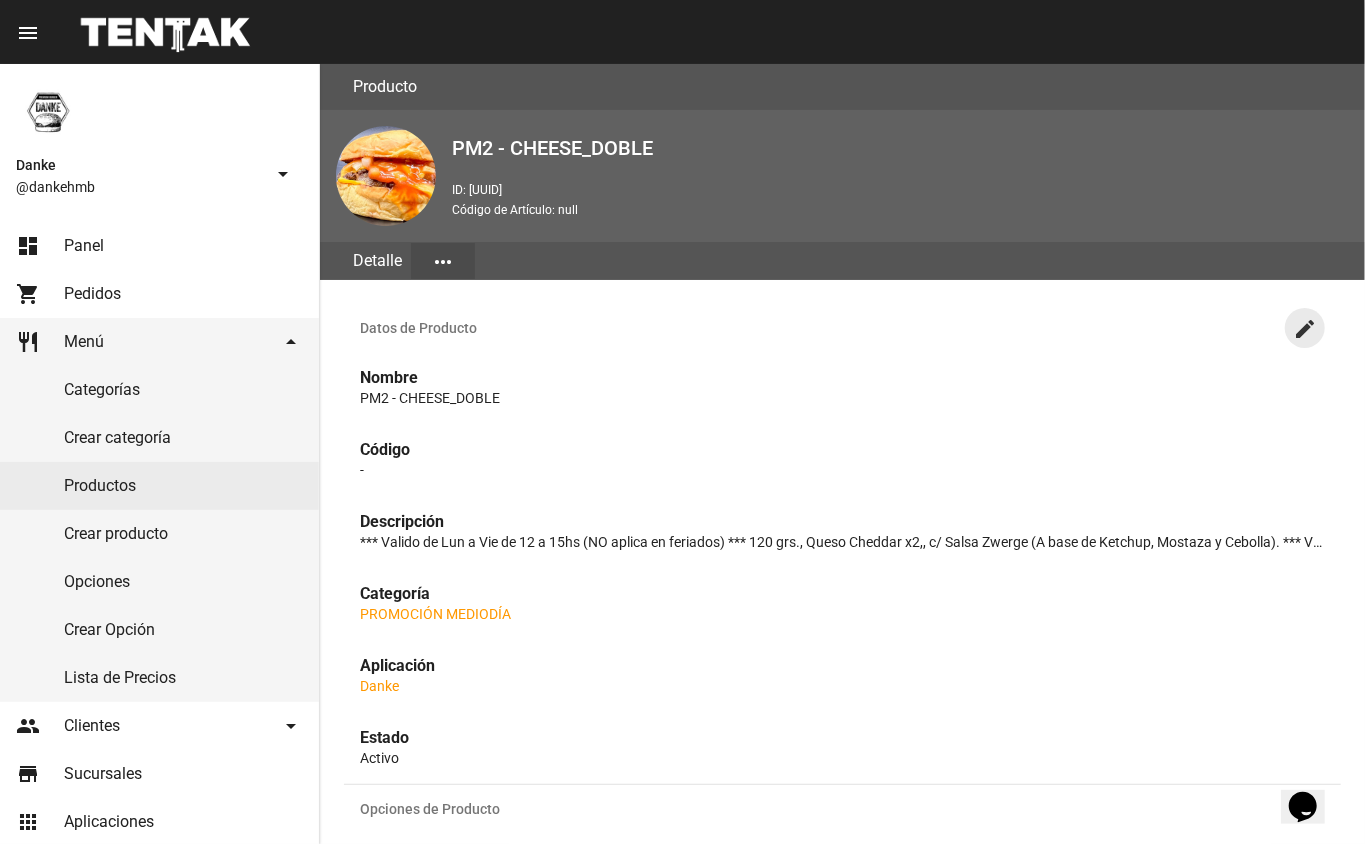 click on "create" 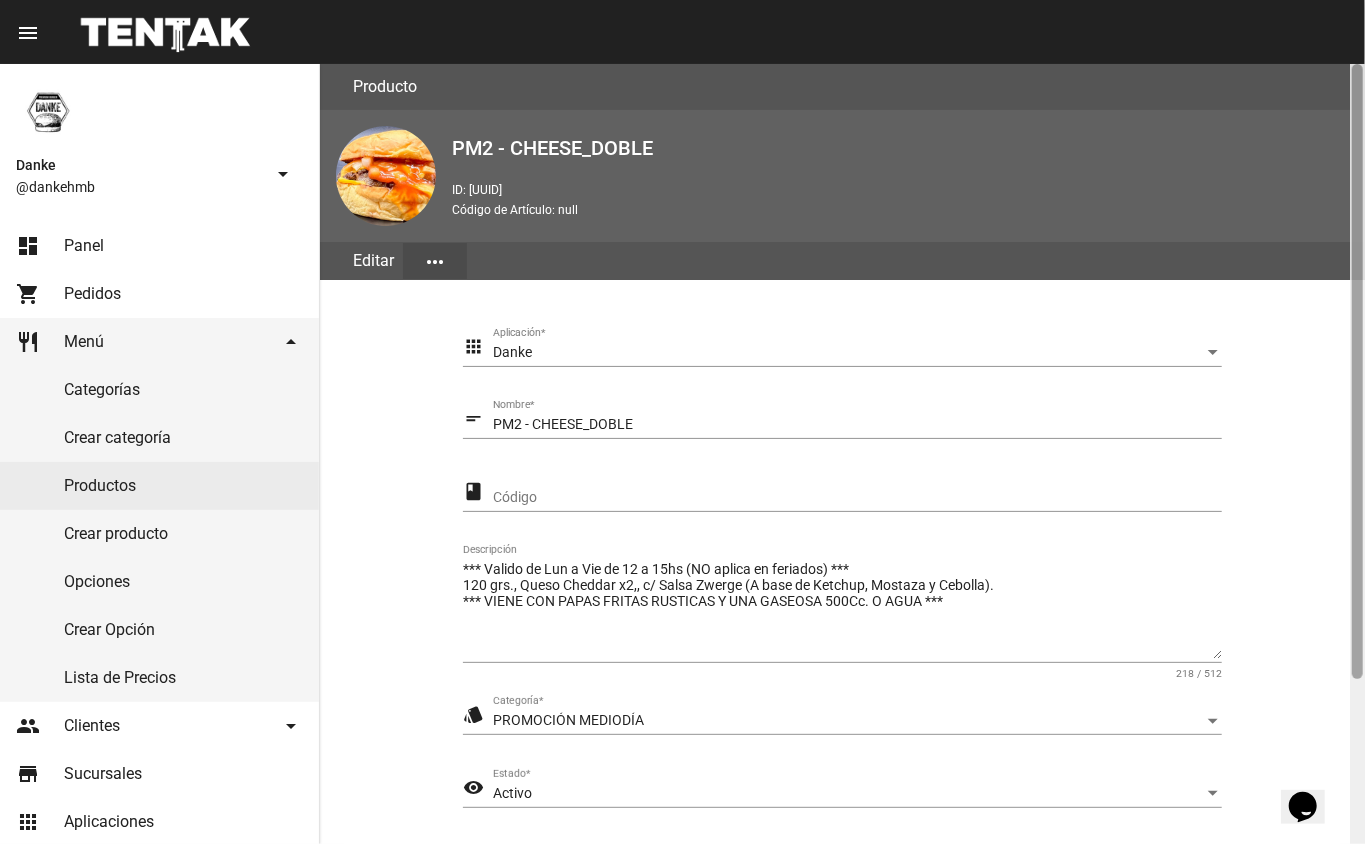 scroll, scrollTop: 209, scrollLeft: 0, axis: vertical 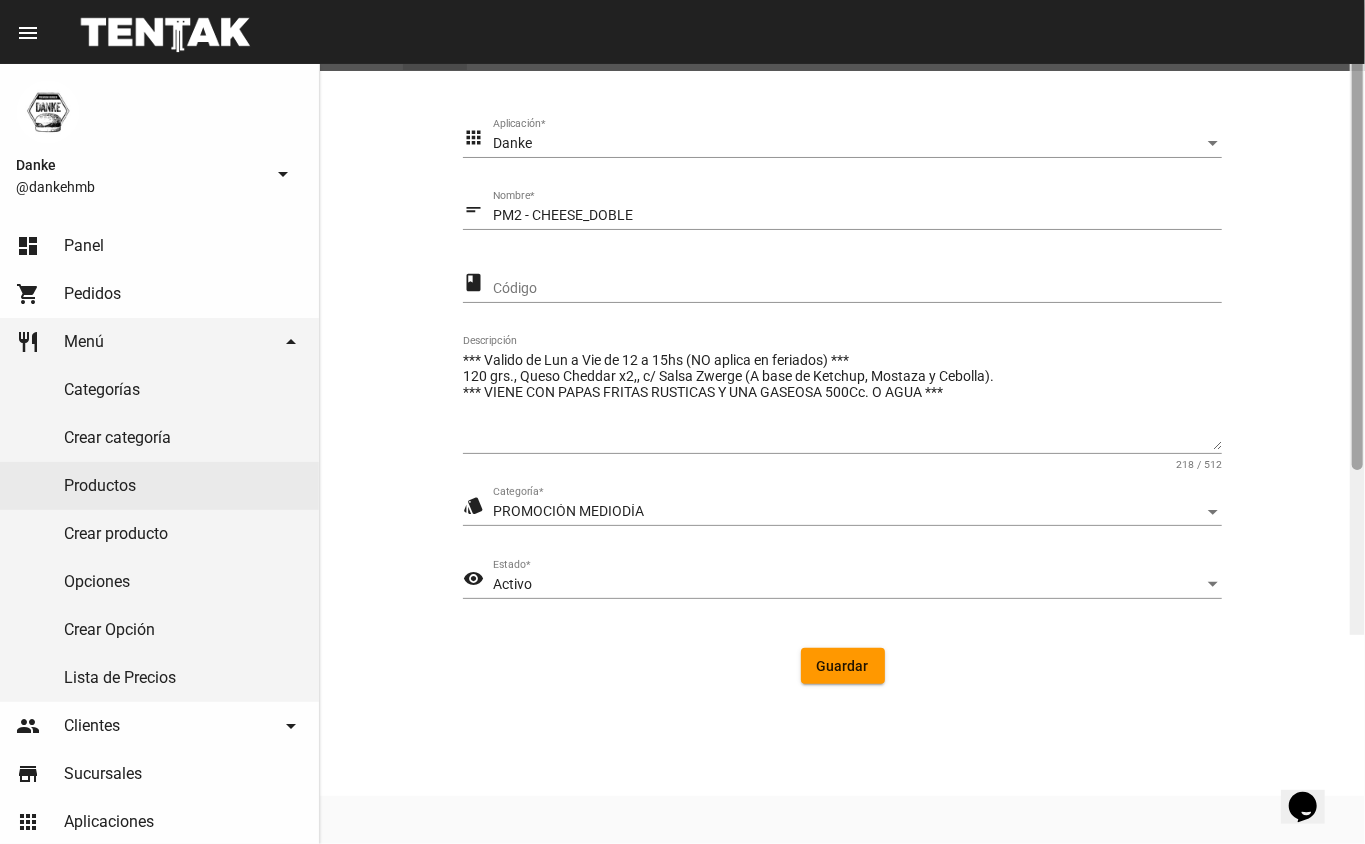 drag, startPoint x: 1364, startPoint y: 405, endPoint x: 1364, endPoint y: 432, distance: 27 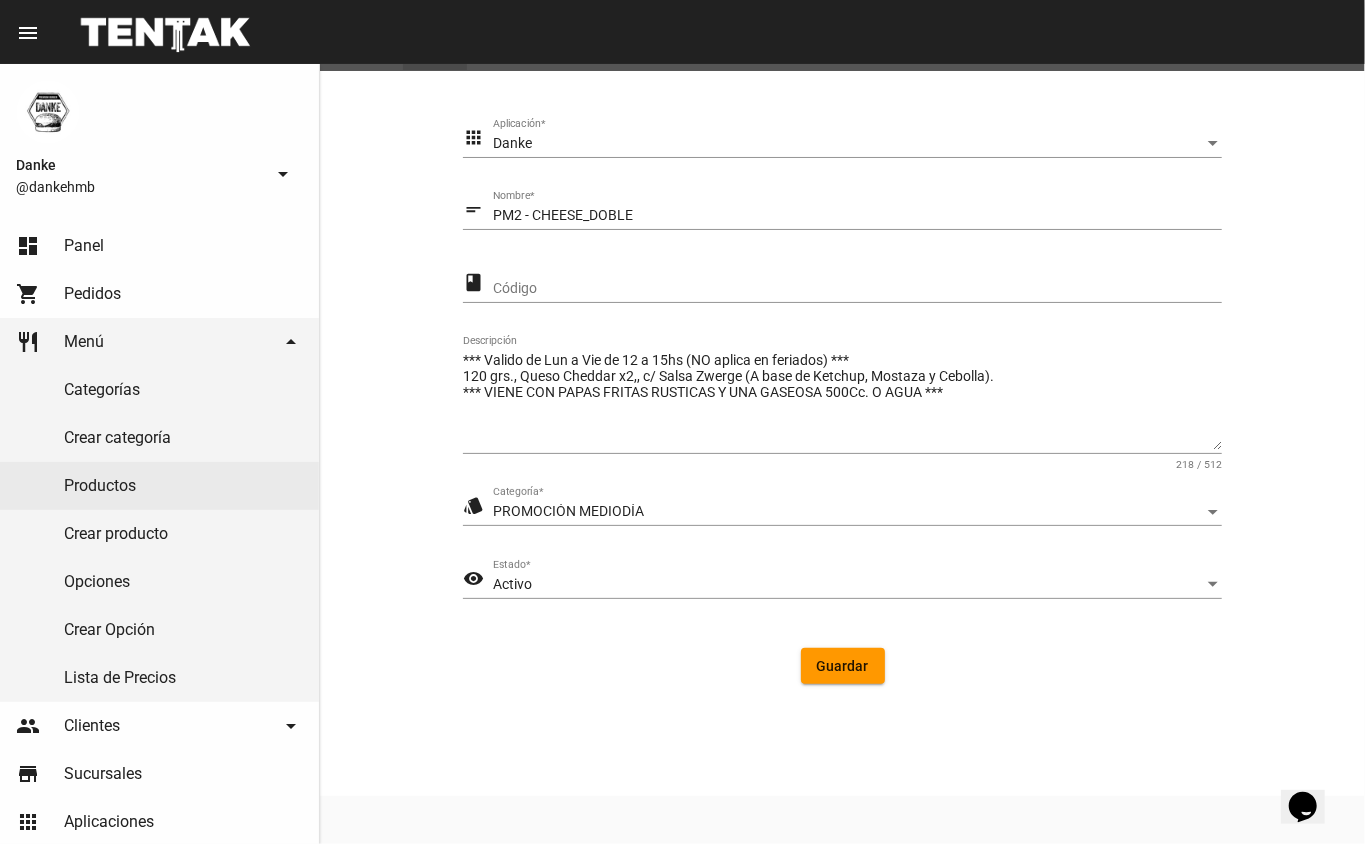 click on "Activo" at bounding box center (848, 585) 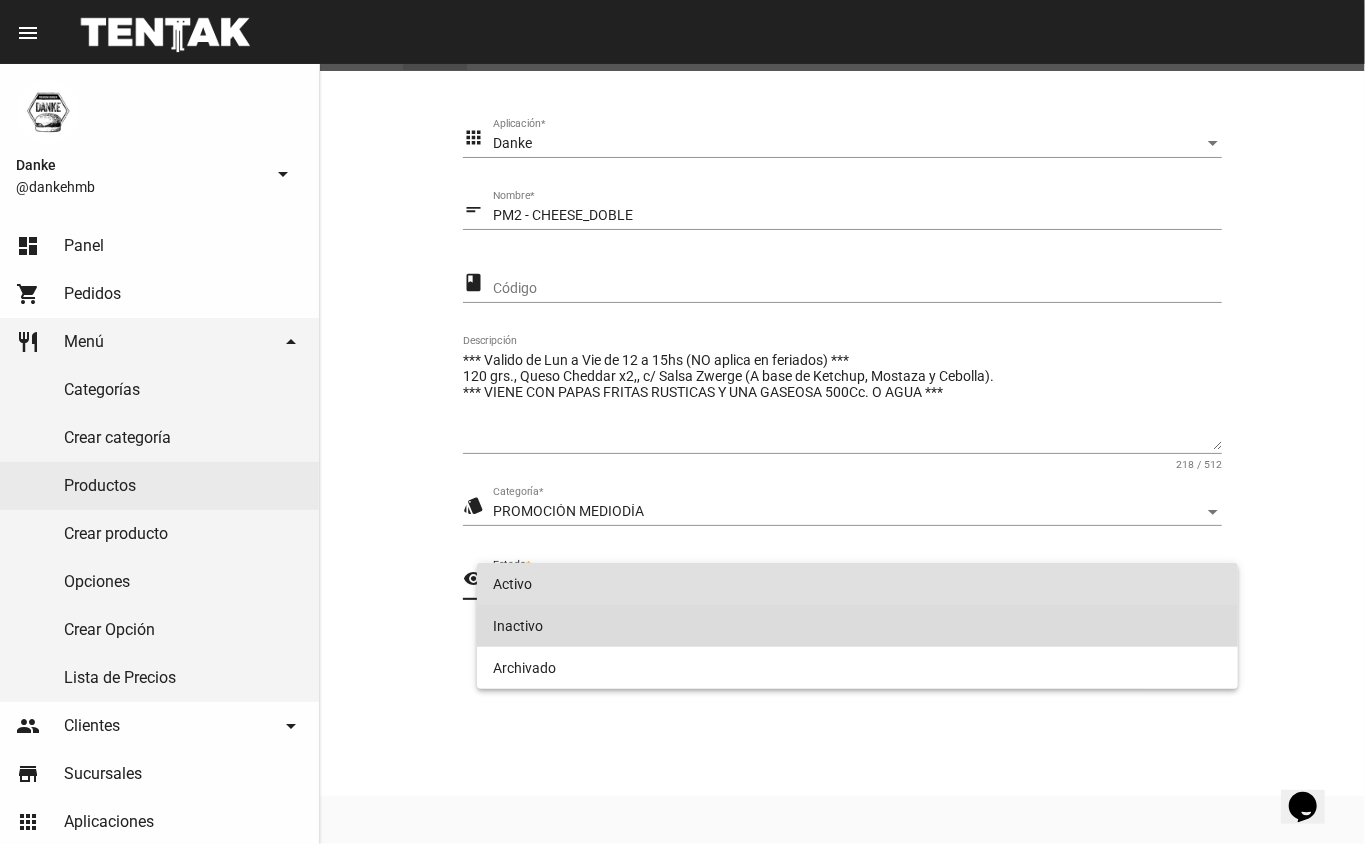 click on "Inactivo" at bounding box center (858, 626) 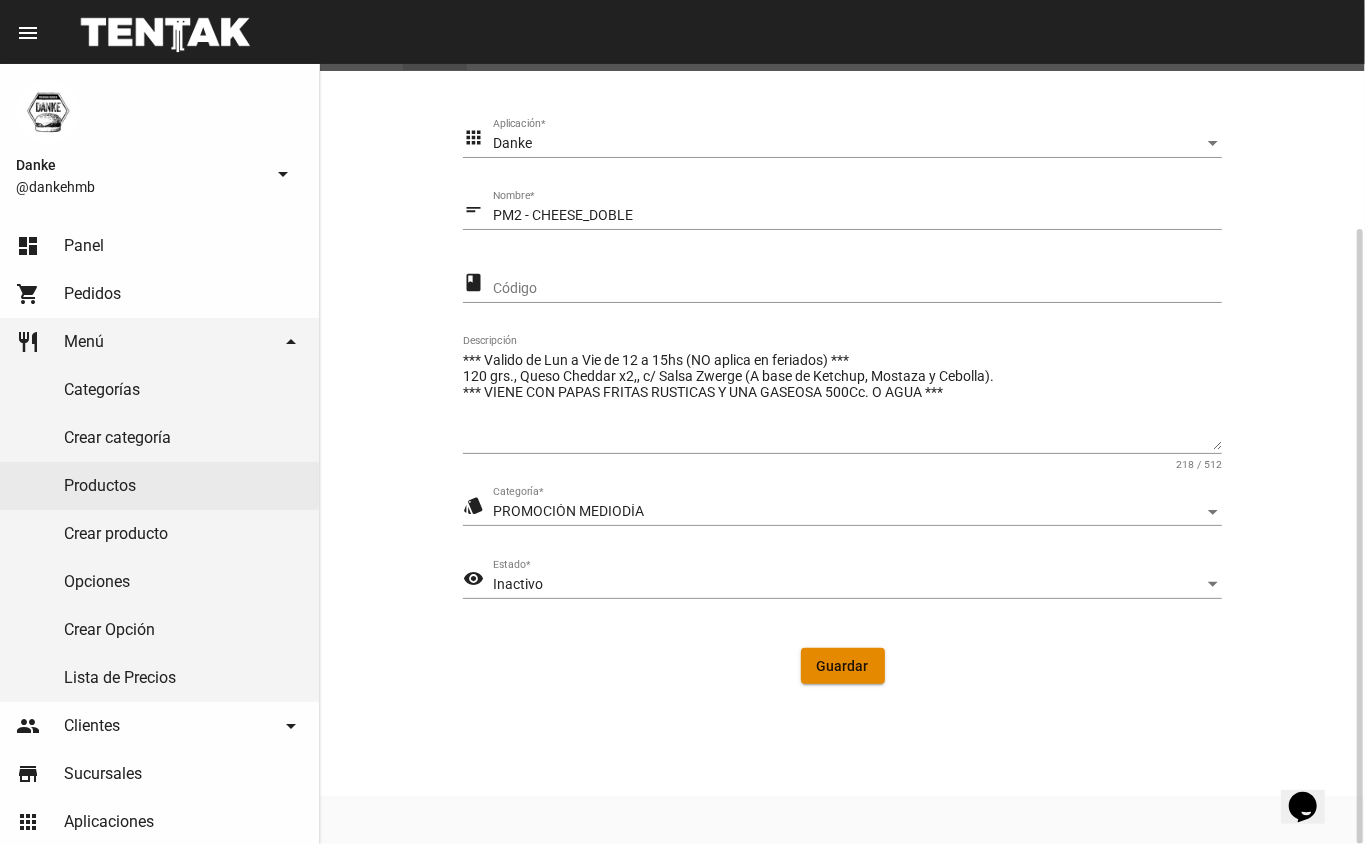 click on "Guardar" 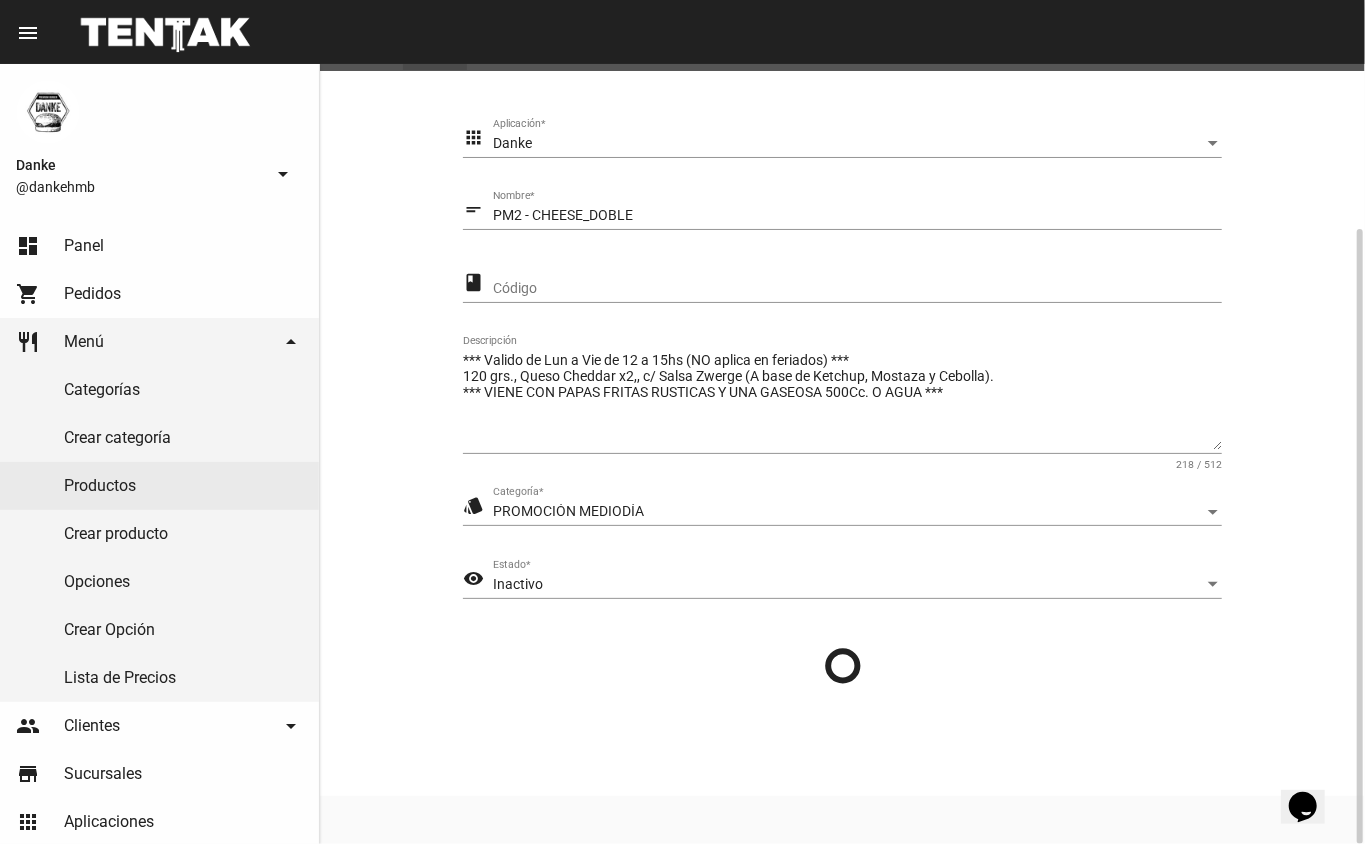 scroll, scrollTop: 0, scrollLeft: 0, axis: both 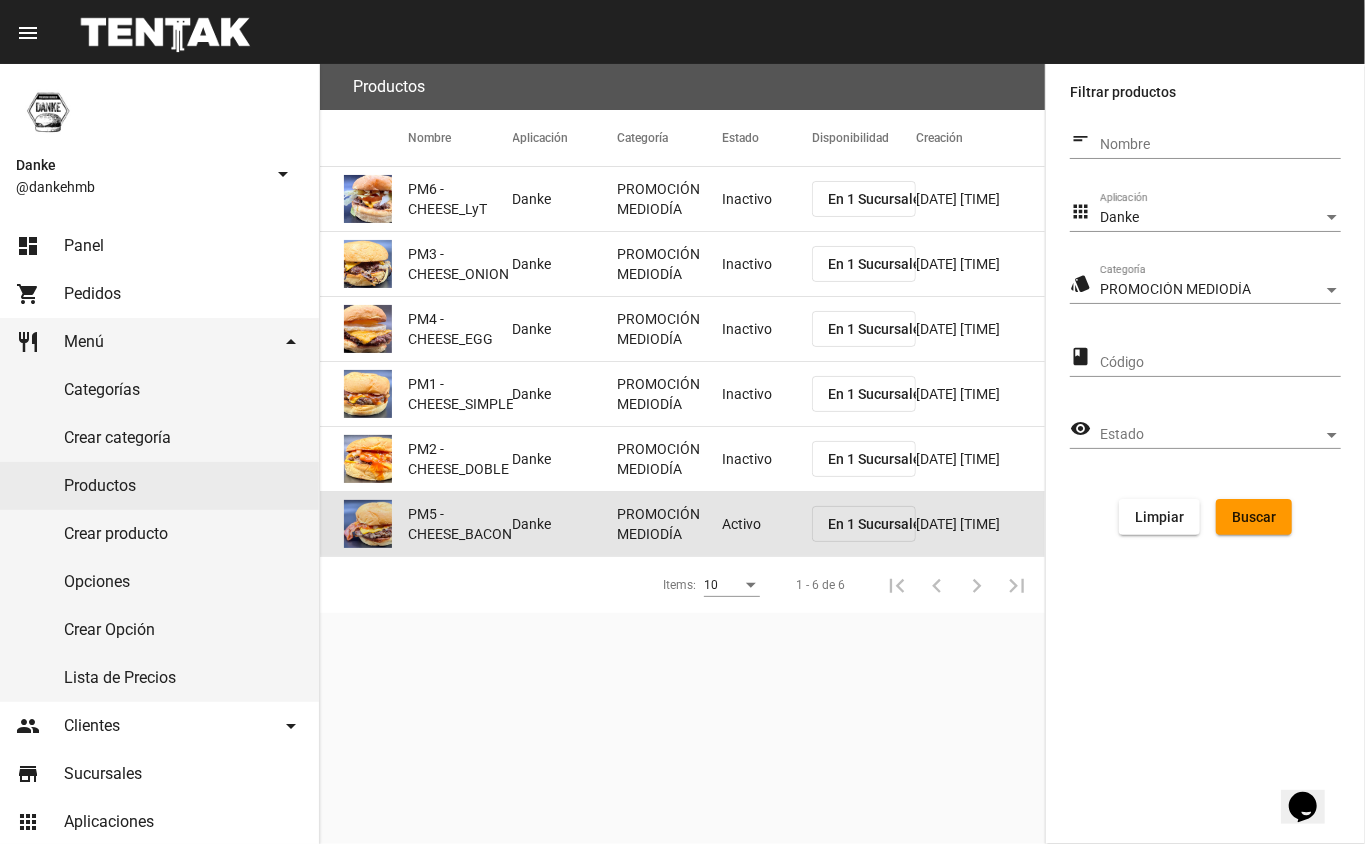 click on "PROMOCIÓN MEDIODÍA" 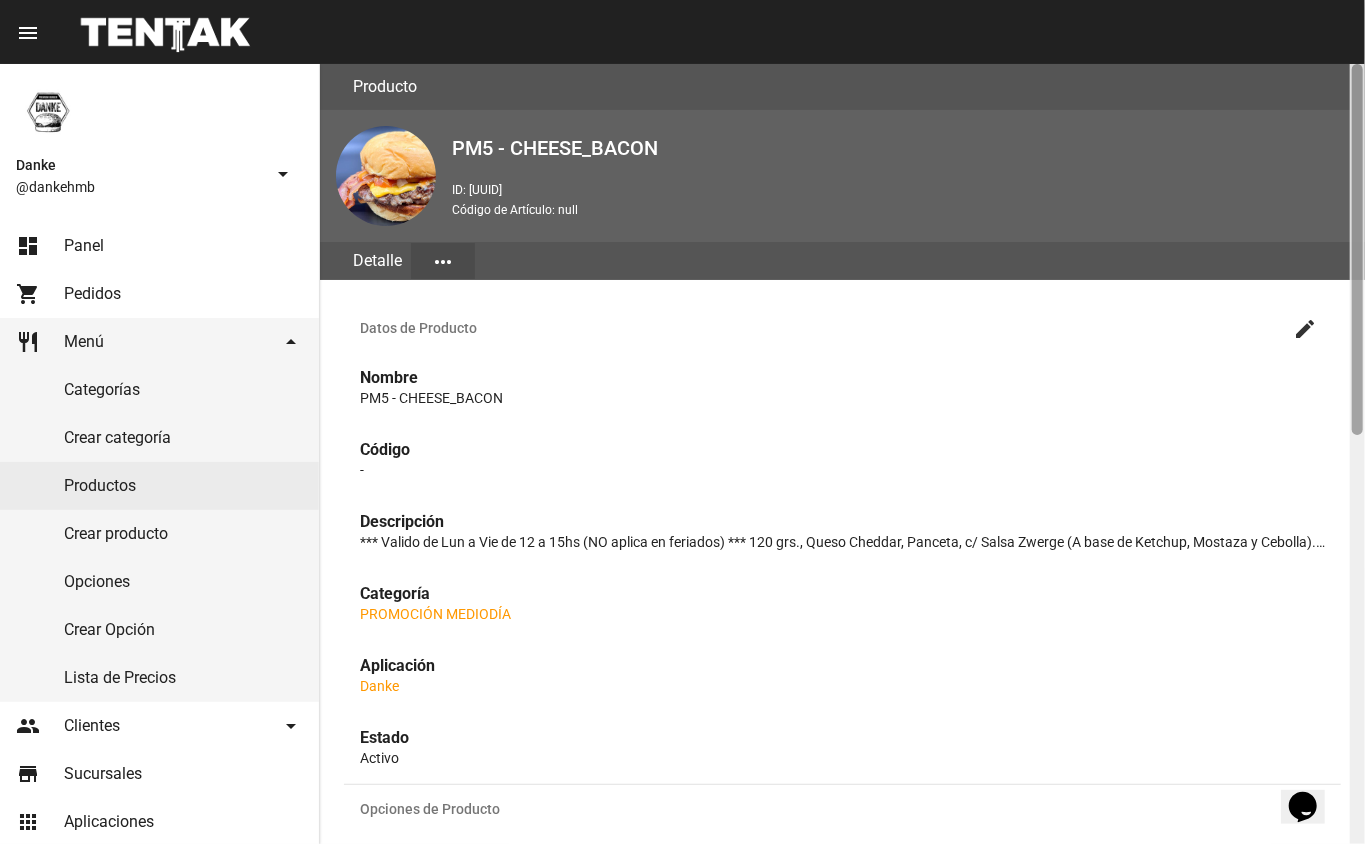 scroll, scrollTop: 780, scrollLeft: 0, axis: vertical 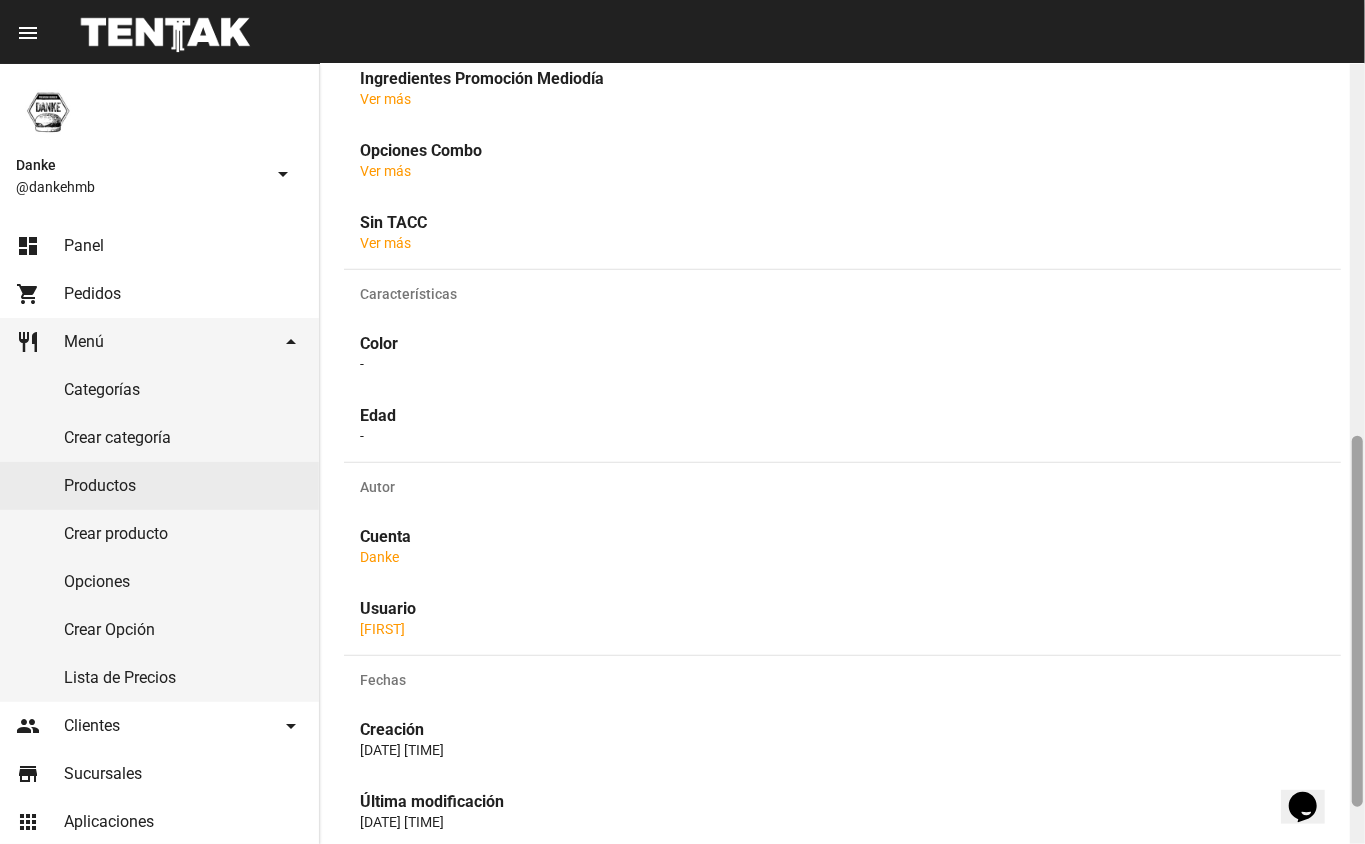 click 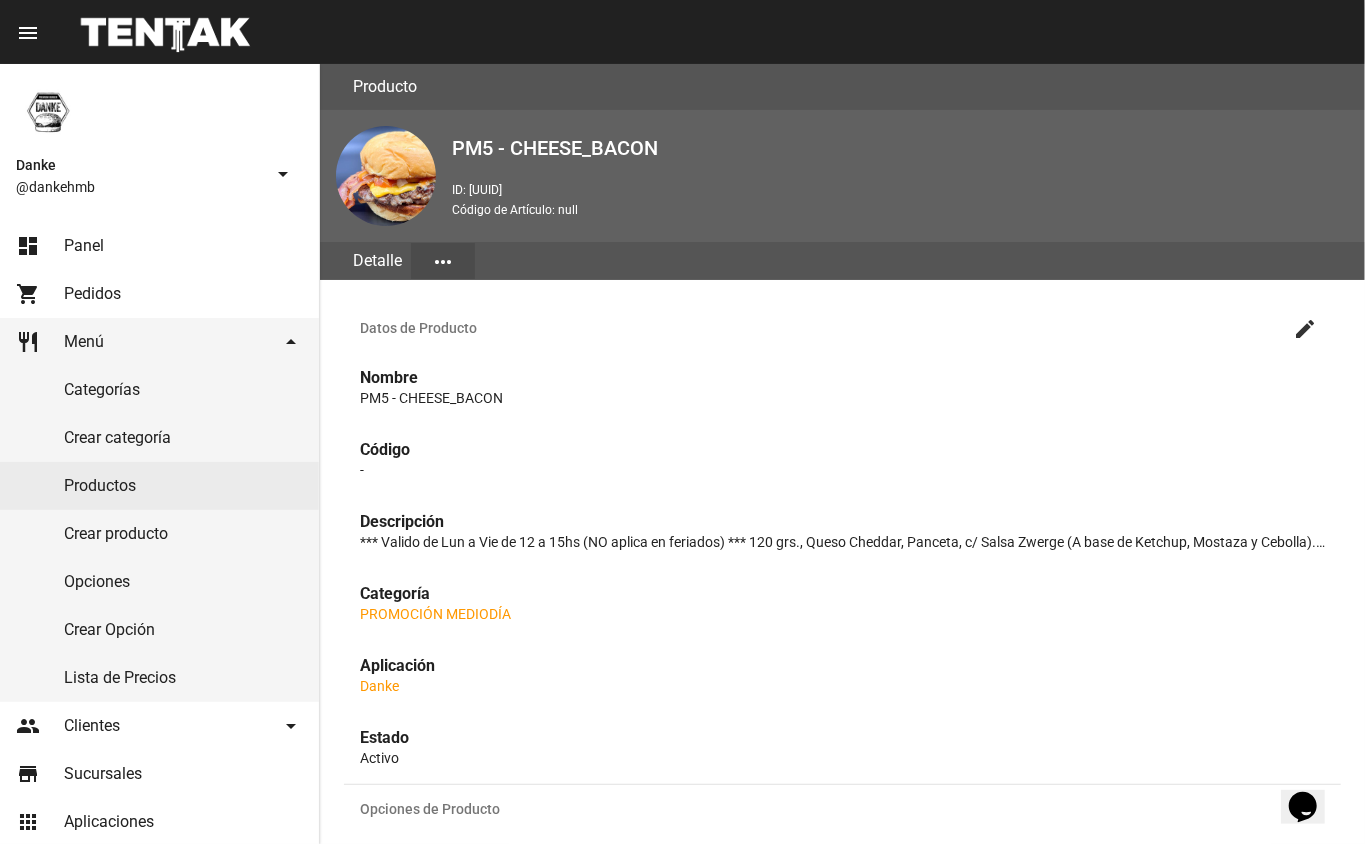 click 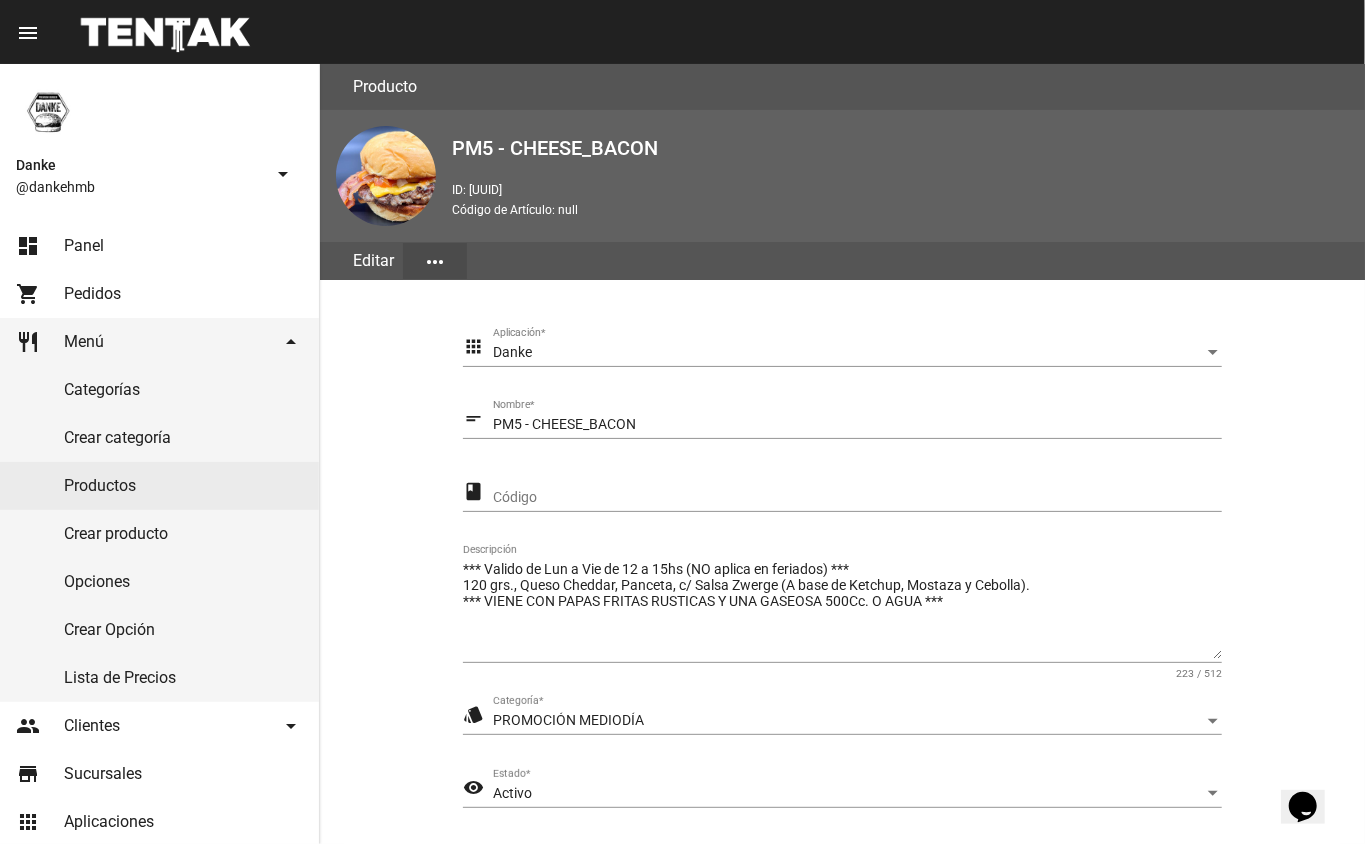 click on "Activo Estado  *" 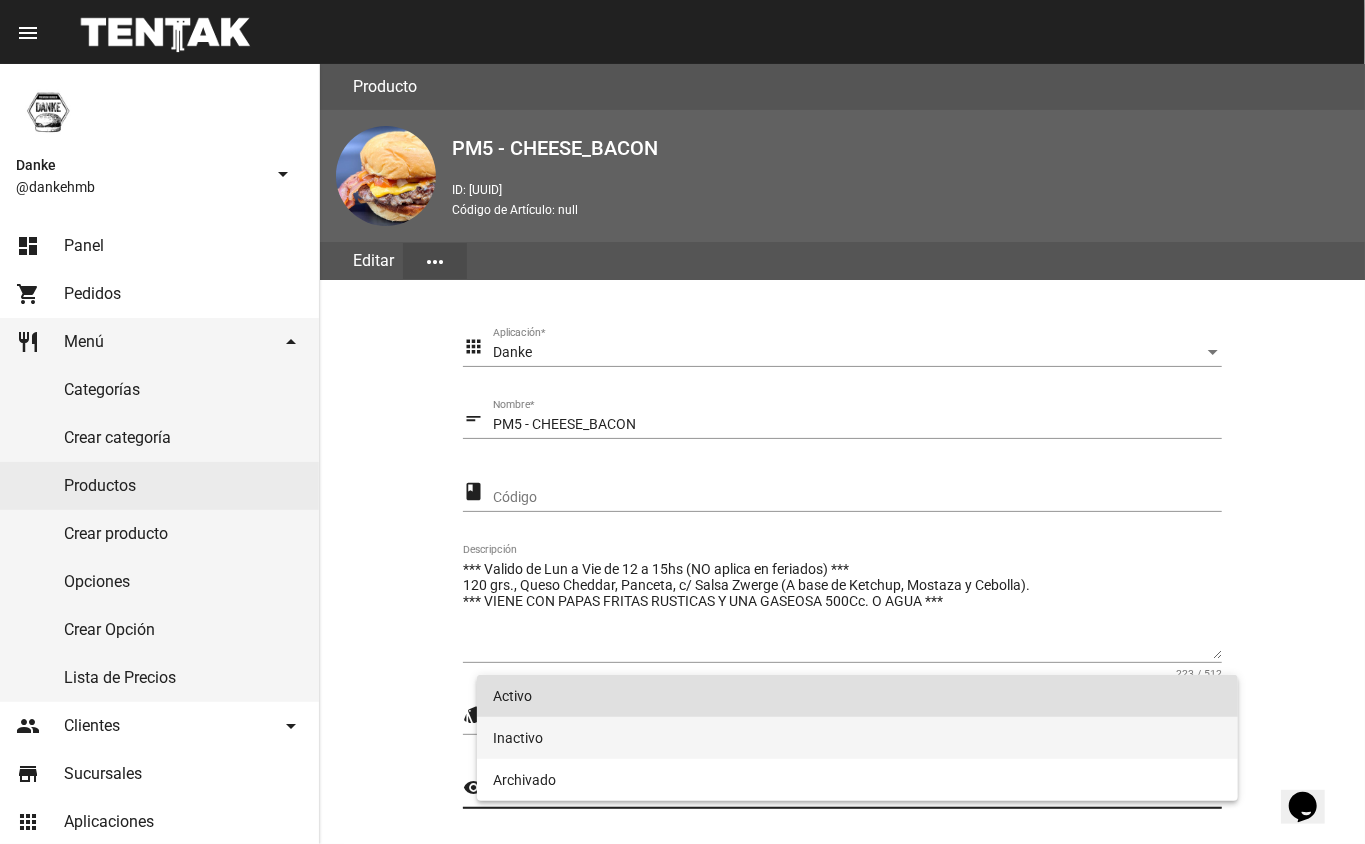 click on "Inactivo" at bounding box center (858, 738) 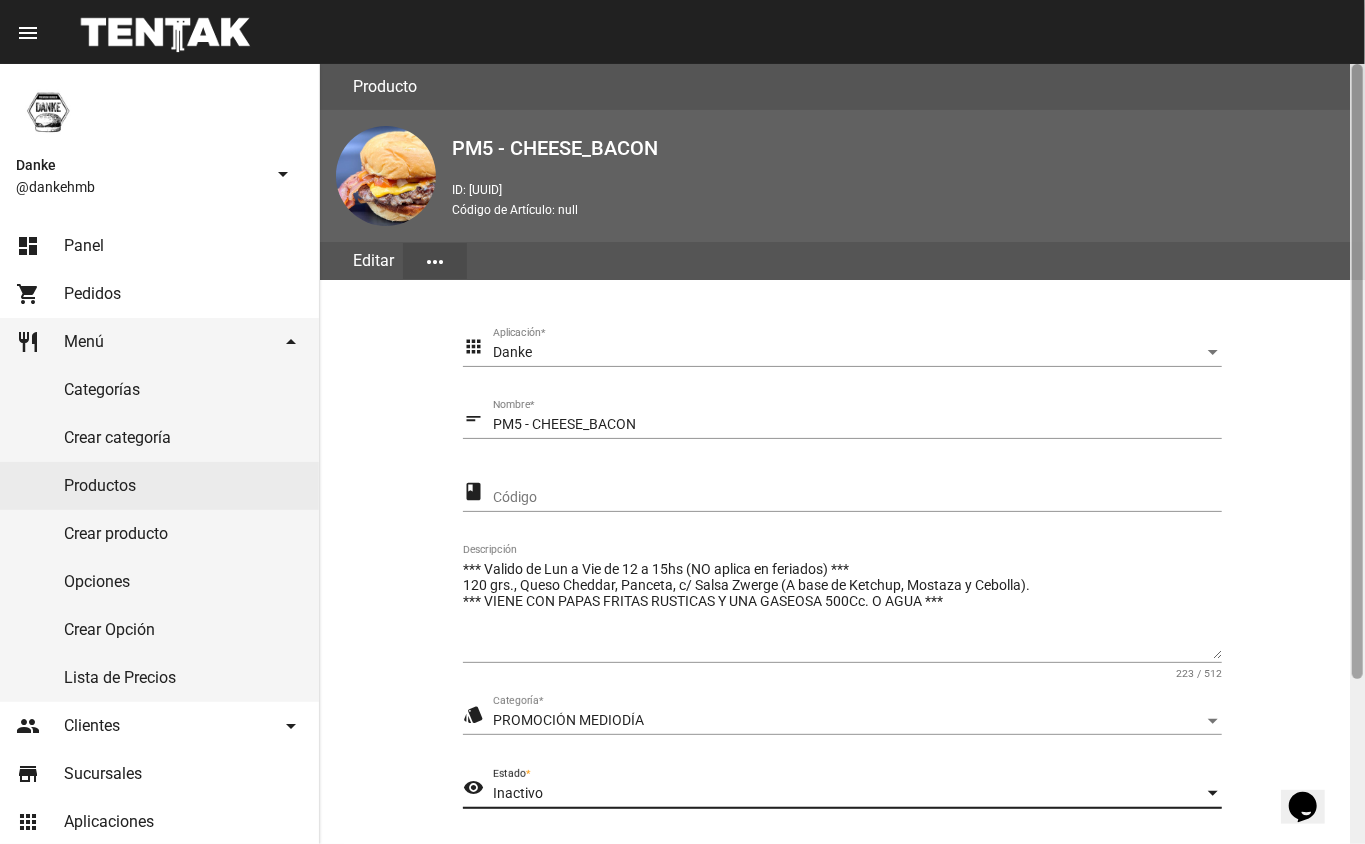 scroll, scrollTop: 209, scrollLeft: 0, axis: vertical 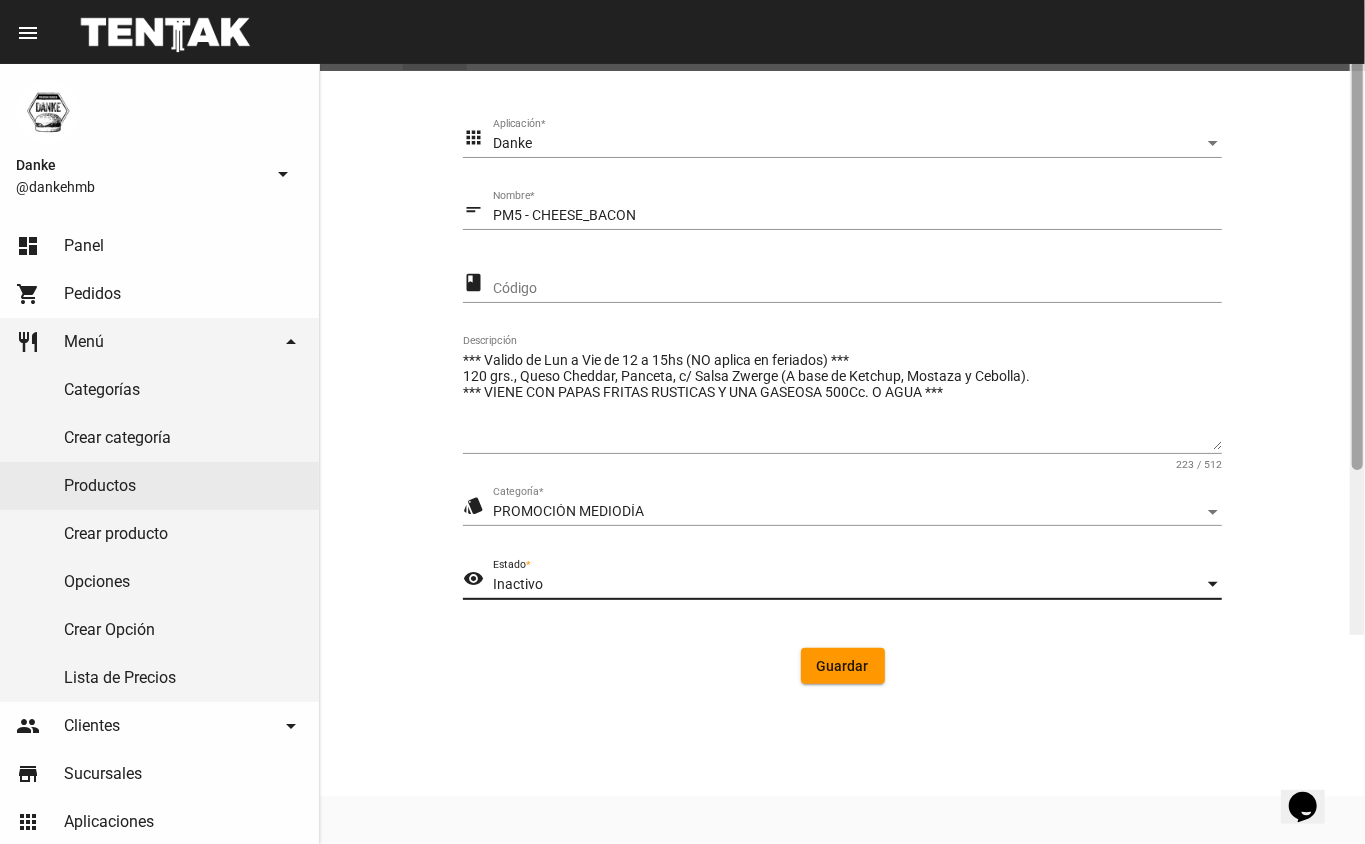 drag, startPoint x: 1364, startPoint y: 506, endPoint x: 1364, endPoint y: 529, distance: 23 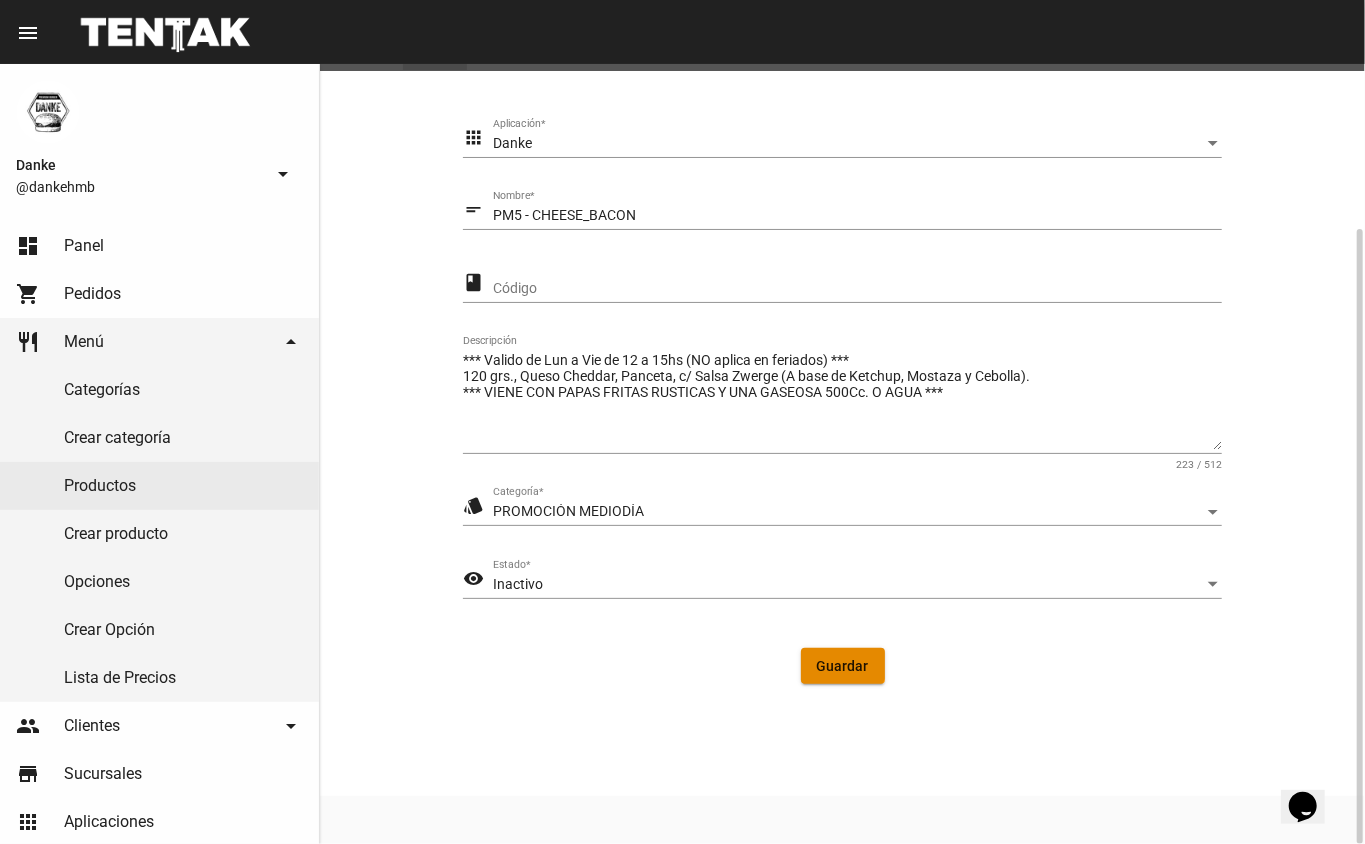 click on "Guardar" 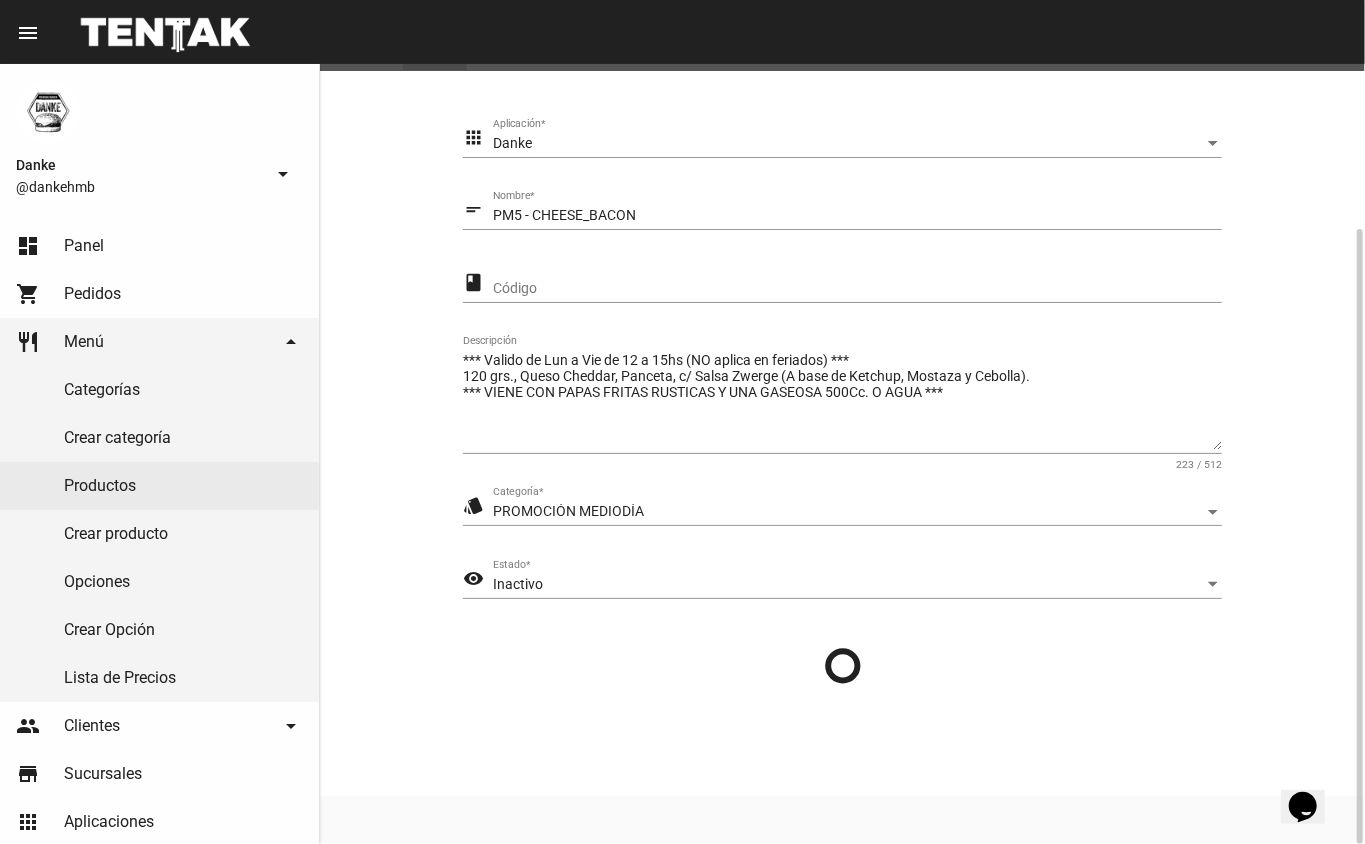 scroll, scrollTop: 0, scrollLeft: 0, axis: both 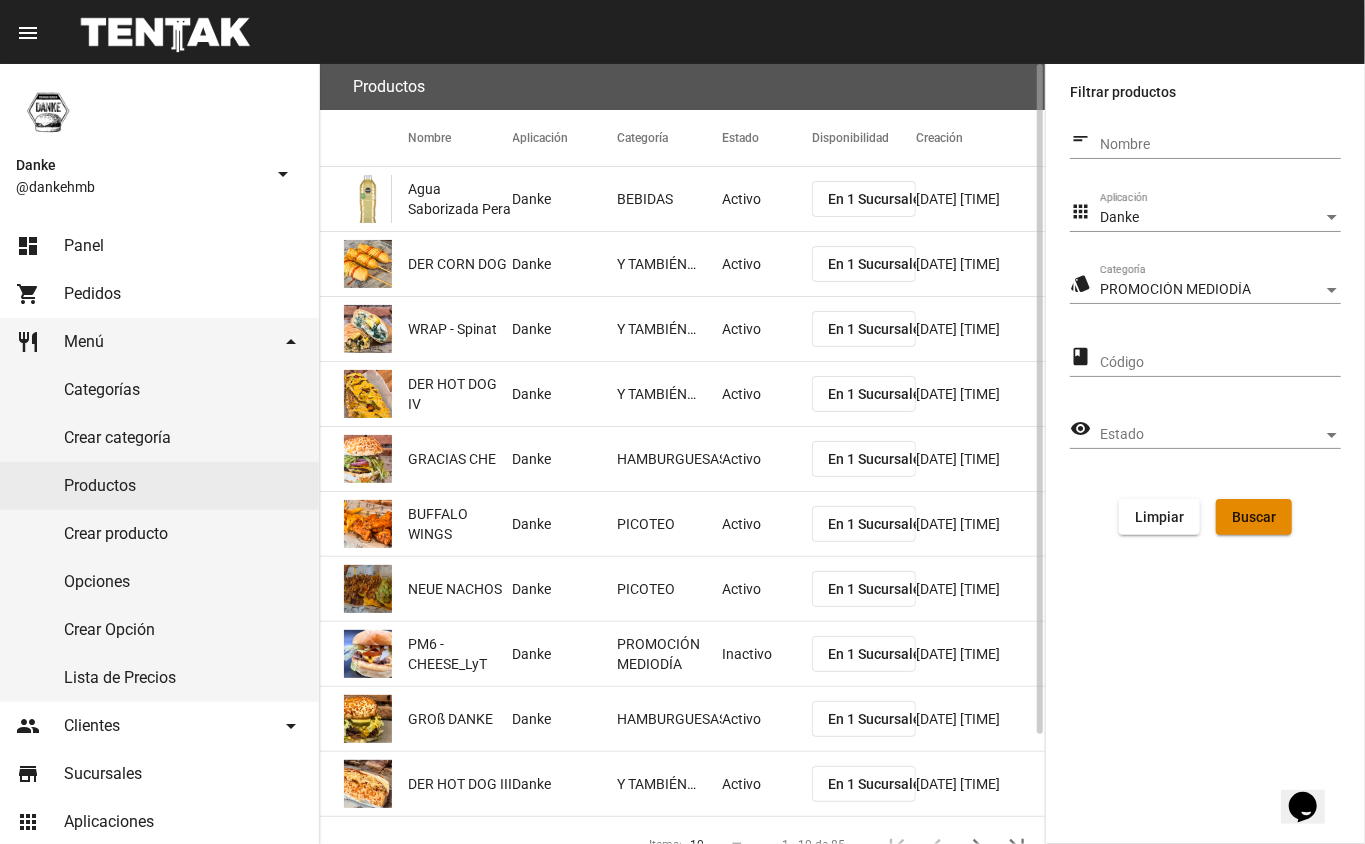 click on "Buscar" 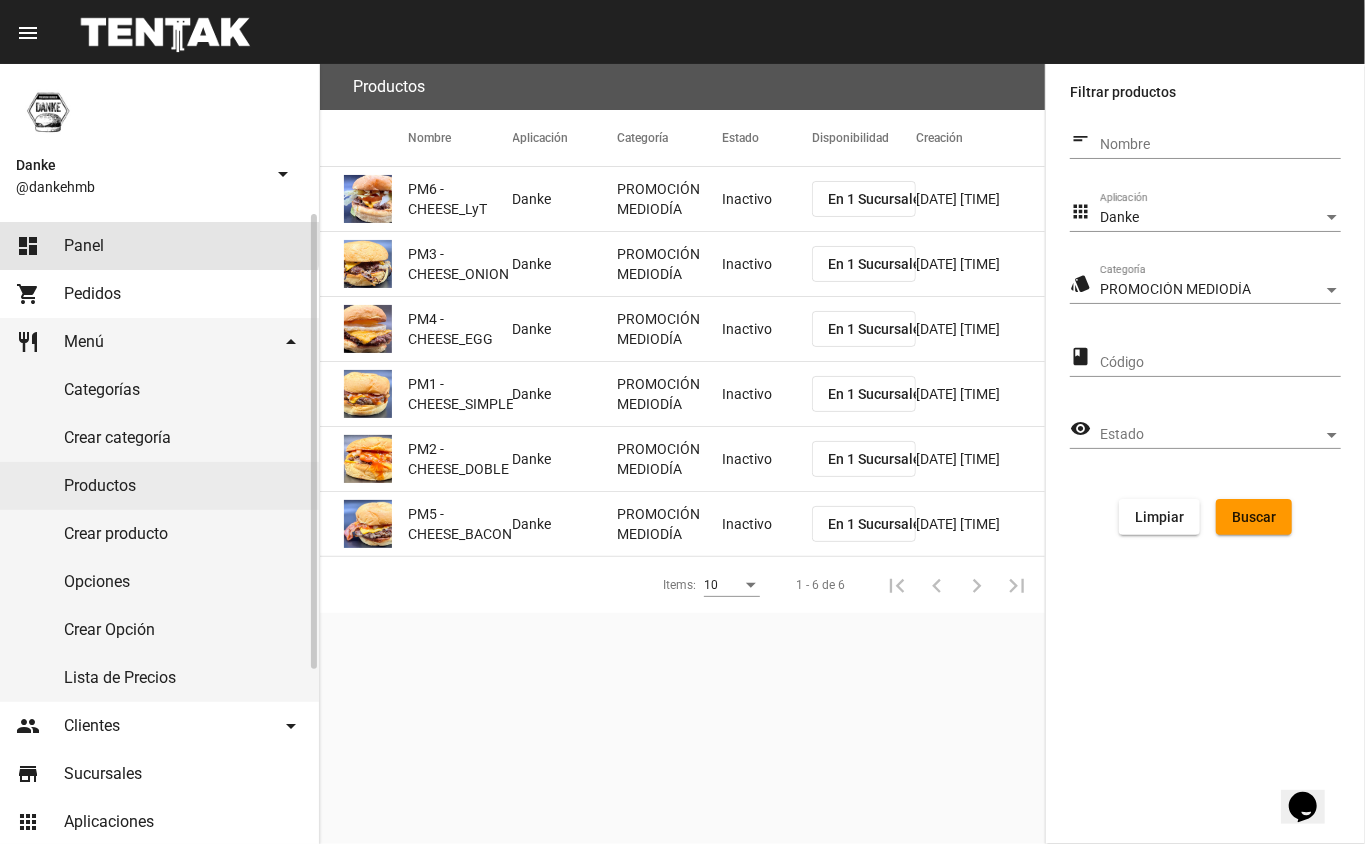 click on "dashboard Panel" 